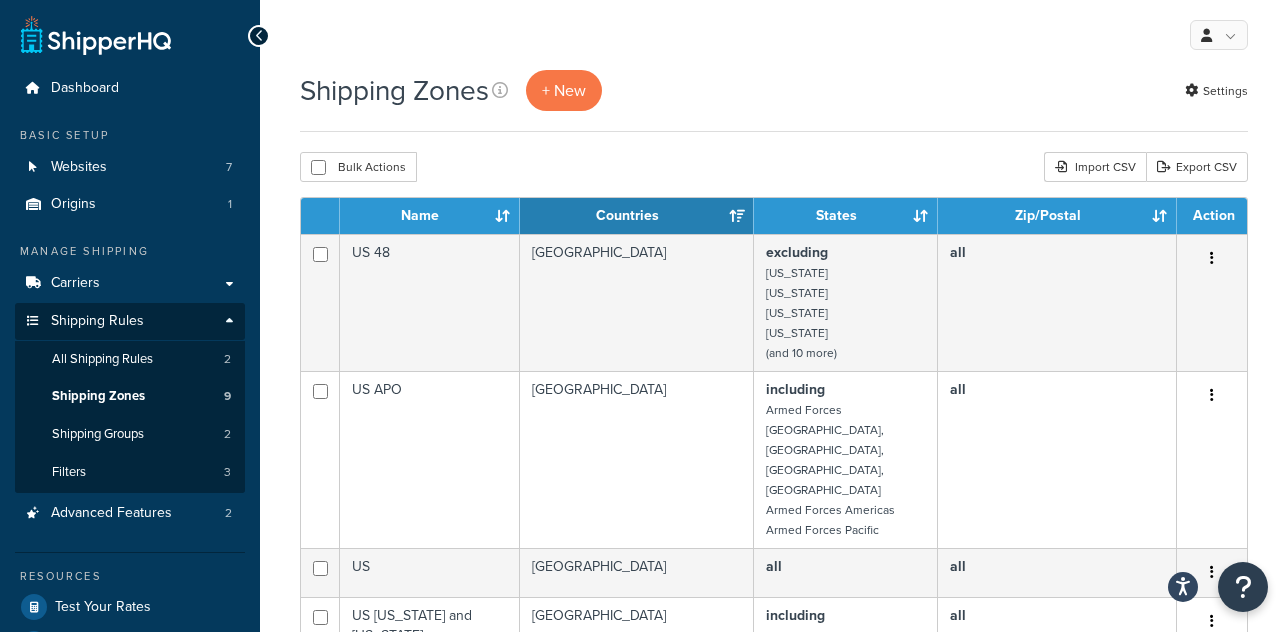 scroll, scrollTop: 0, scrollLeft: 0, axis: both 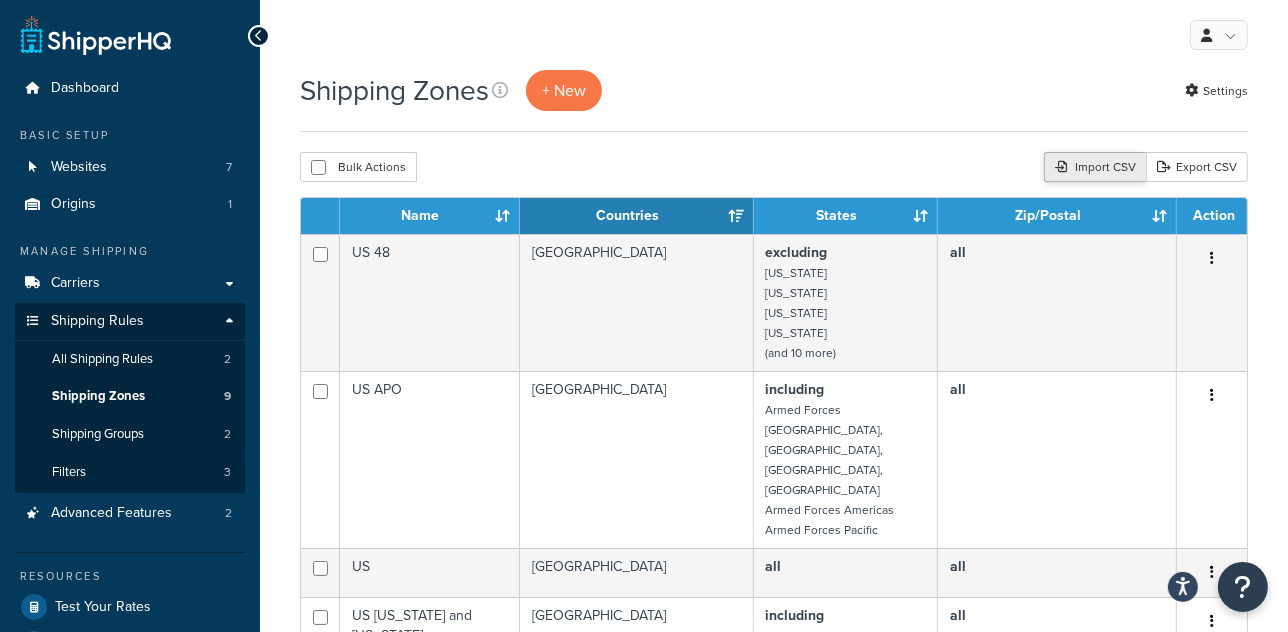 click on "Import CSV" at bounding box center [1095, 167] 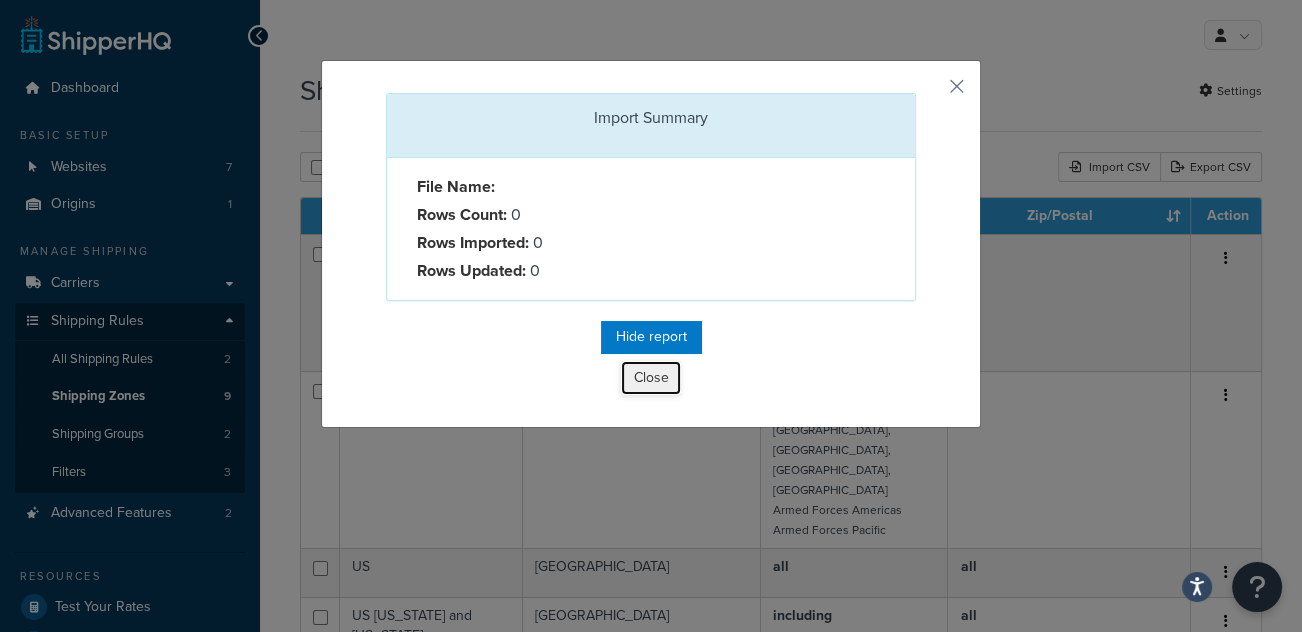 click on "Close" at bounding box center [651, 378] 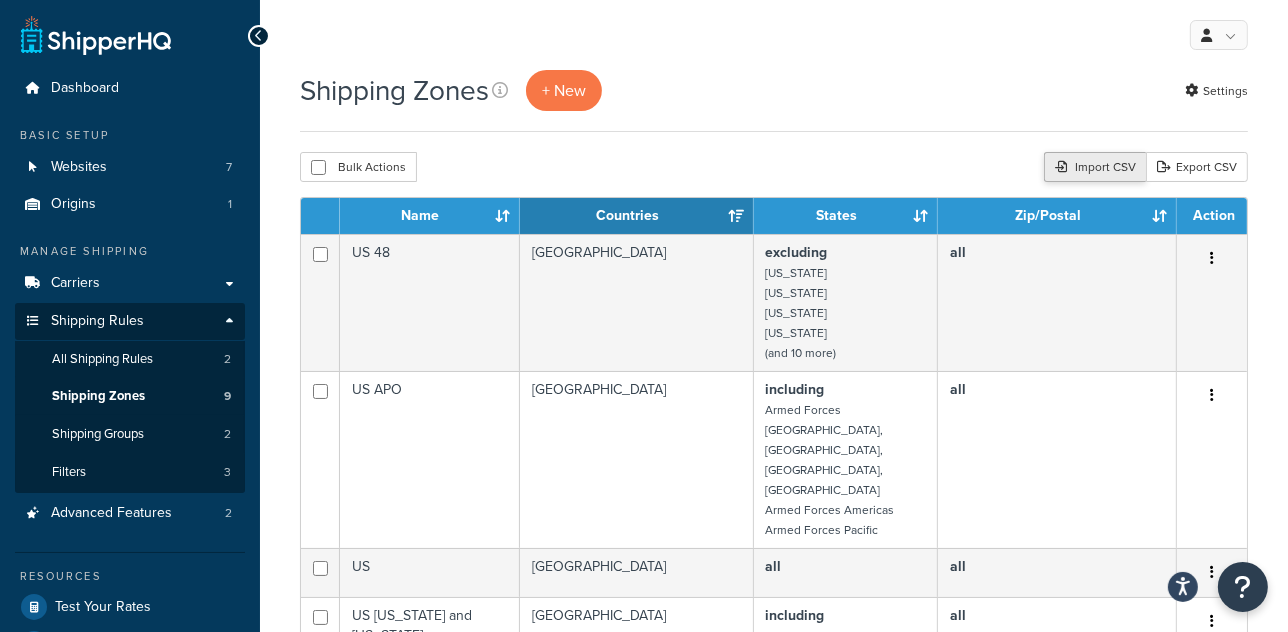click on "Import CSV" at bounding box center (1095, 167) 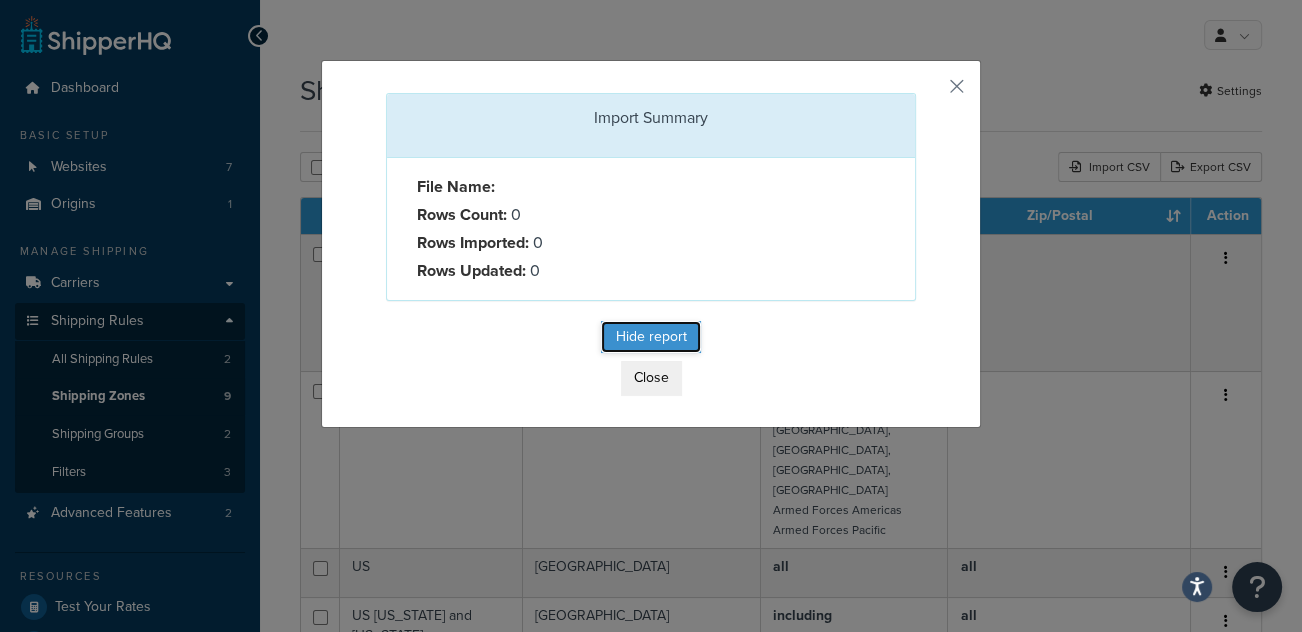 click on "Hide report" at bounding box center [651, 337] 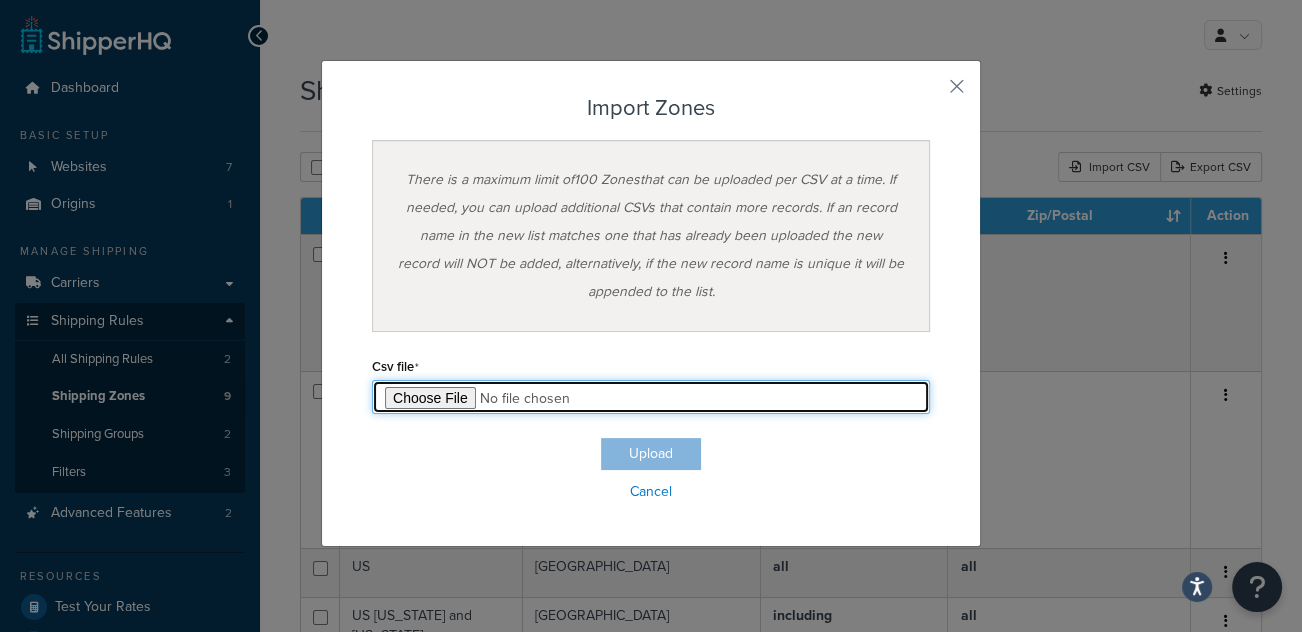 click at bounding box center (651, 397) 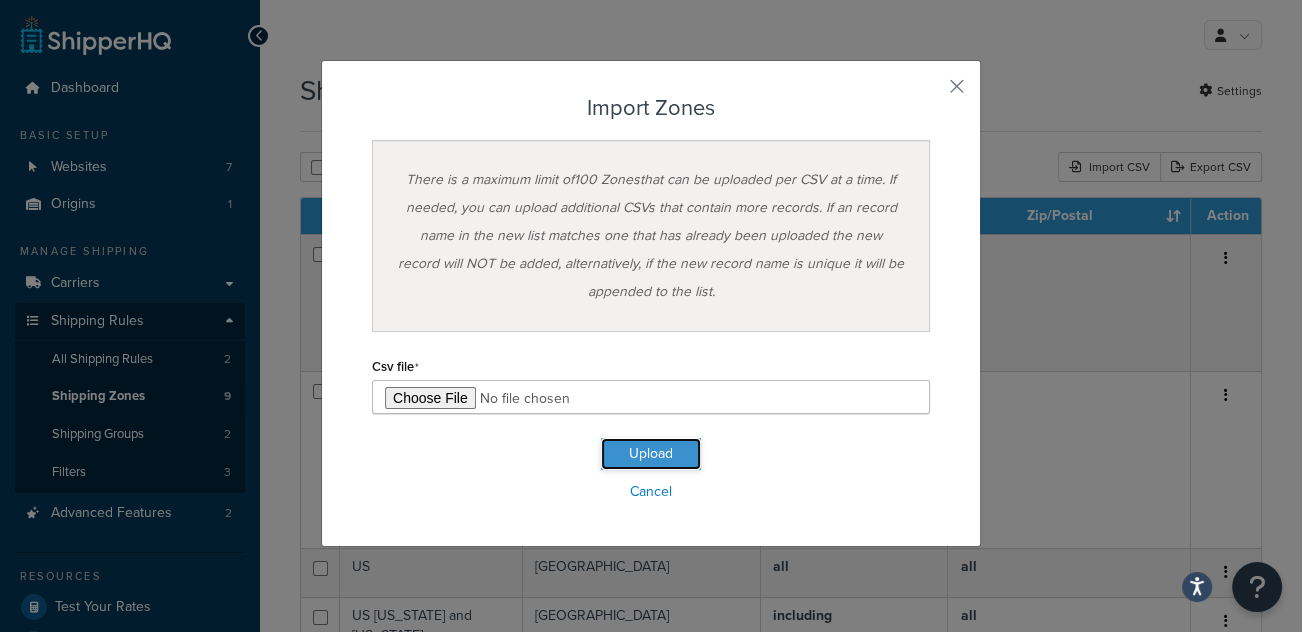 click on "Upload" at bounding box center (651, 454) 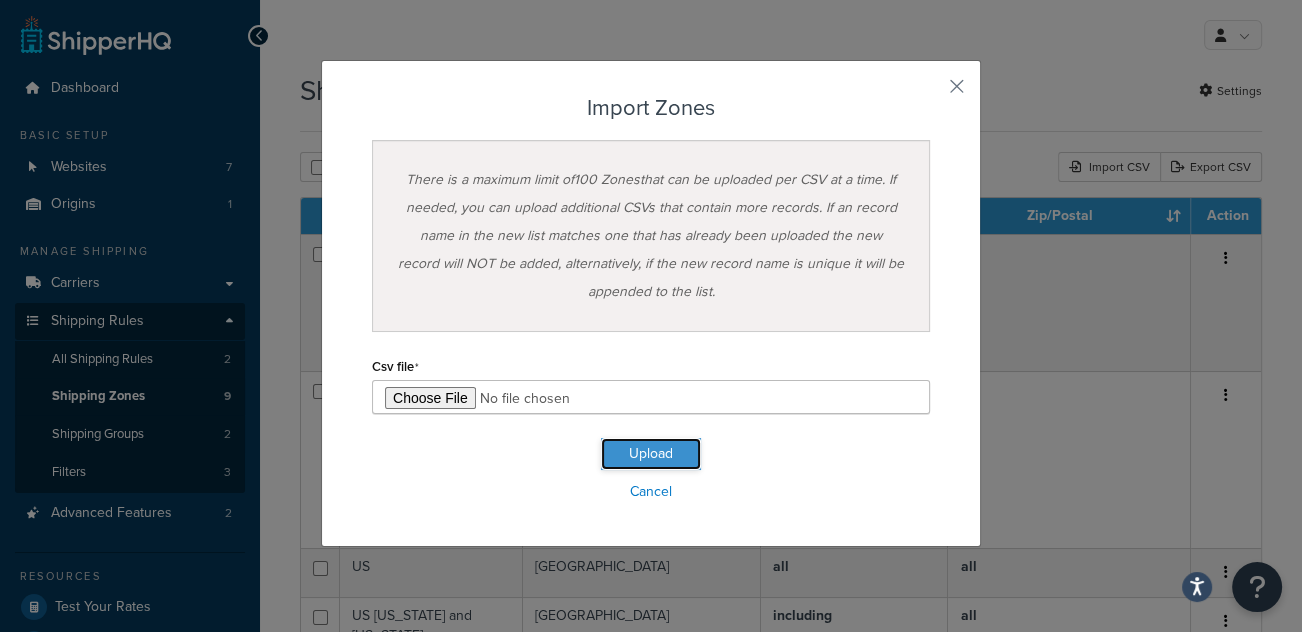 click on "Upload" at bounding box center [651, 454] 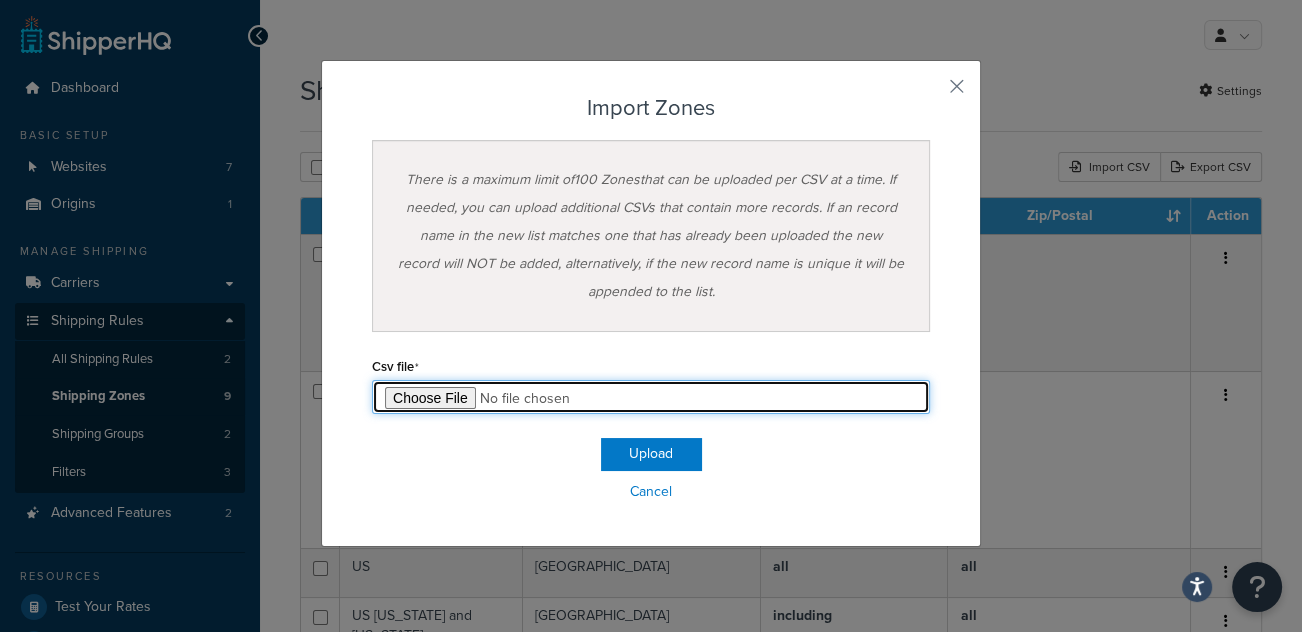 click at bounding box center [651, 397] 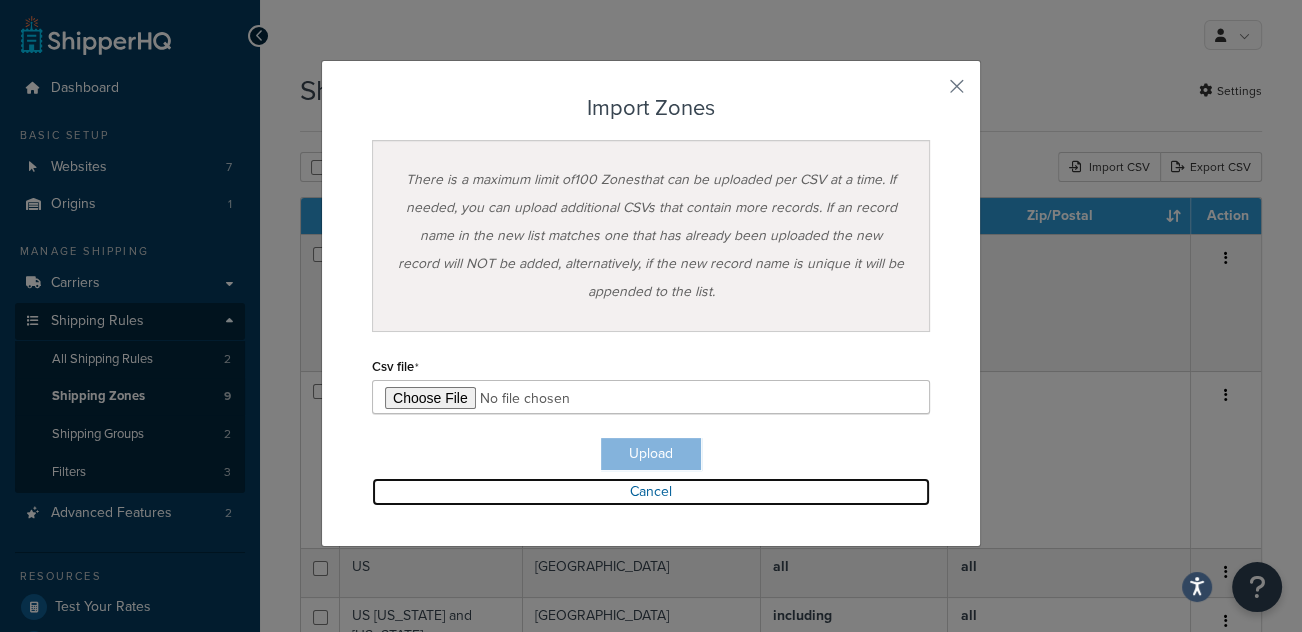click on "Cancel" at bounding box center (651, 492) 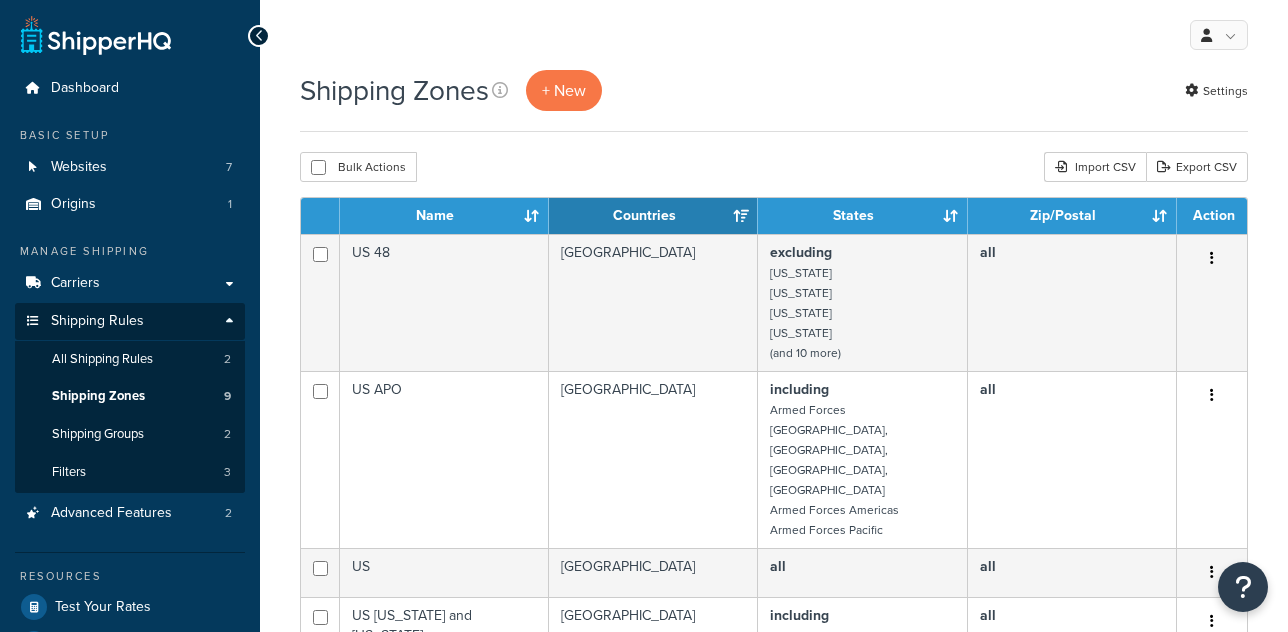 scroll, scrollTop: 0, scrollLeft: 0, axis: both 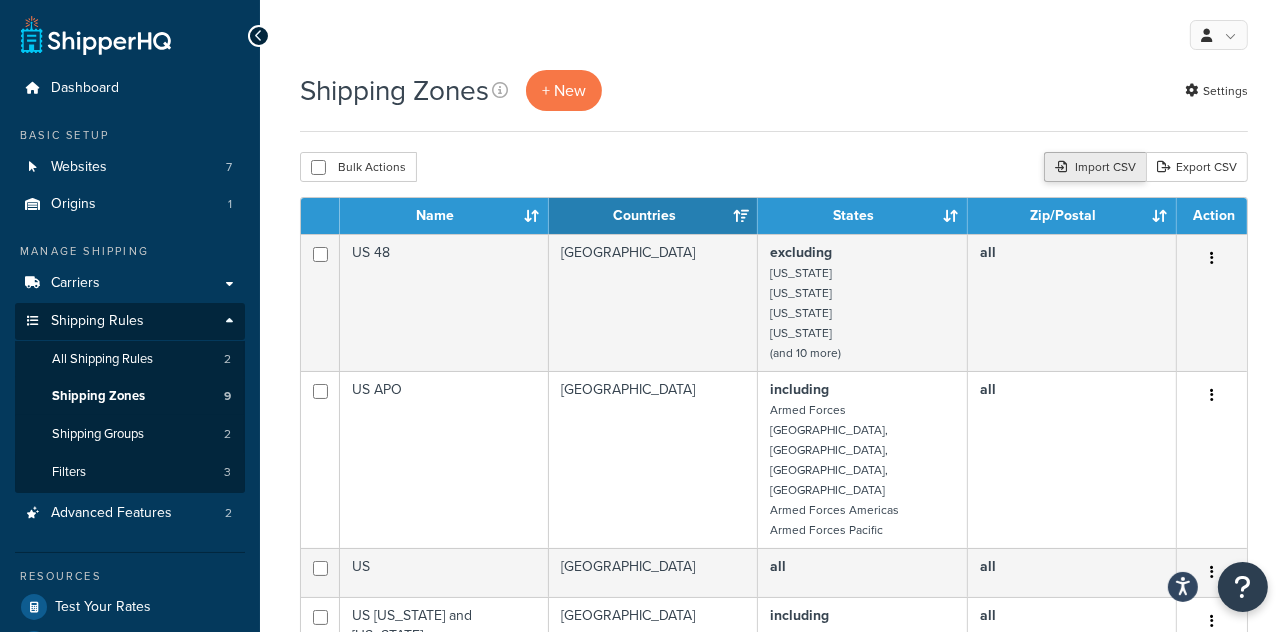 click on "Import CSV" at bounding box center (1095, 167) 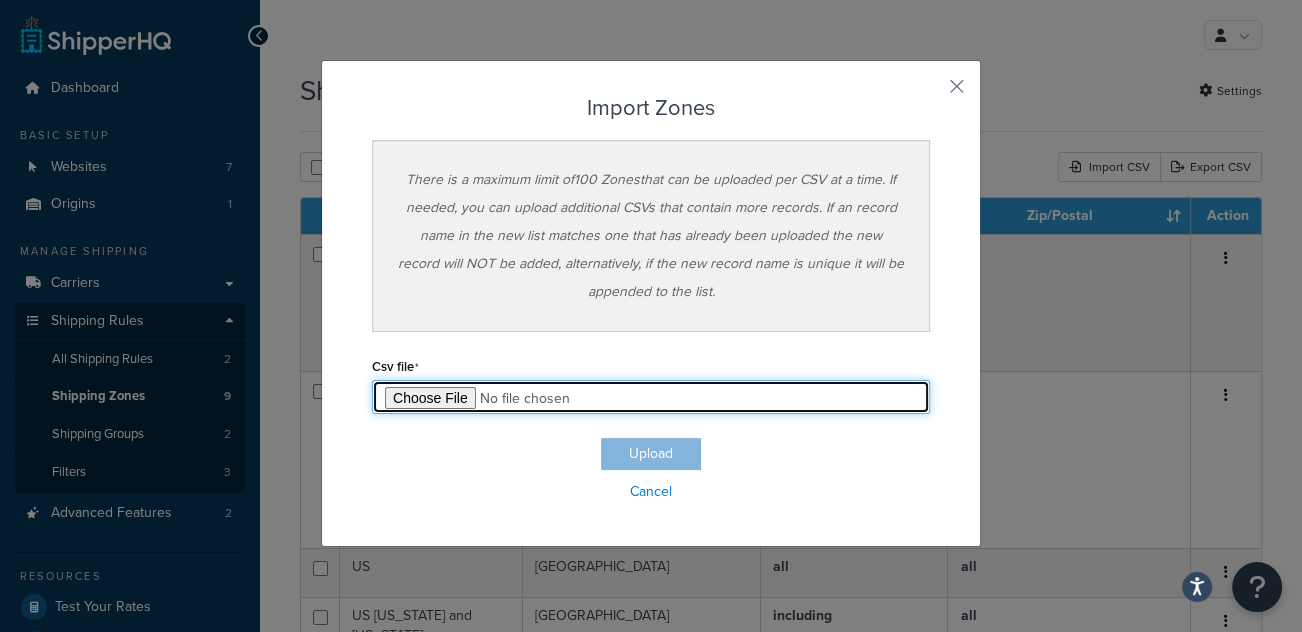 click at bounding box center [651, 397] 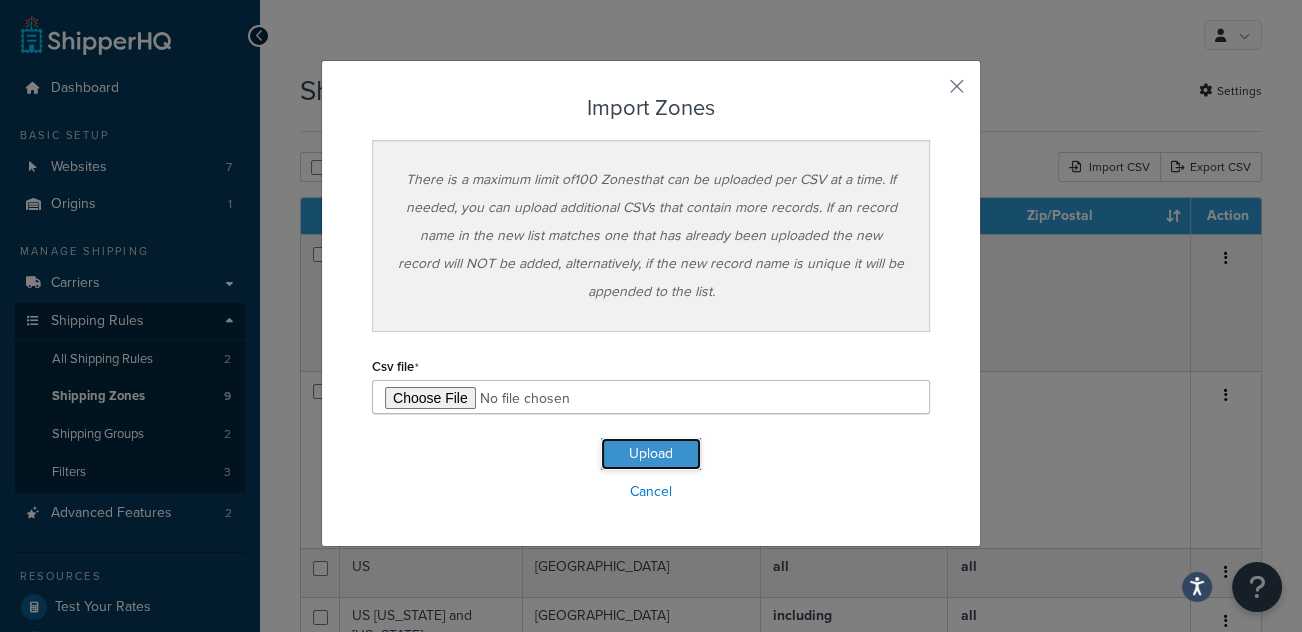 click on "Upload" at bounding box center (651, 454) 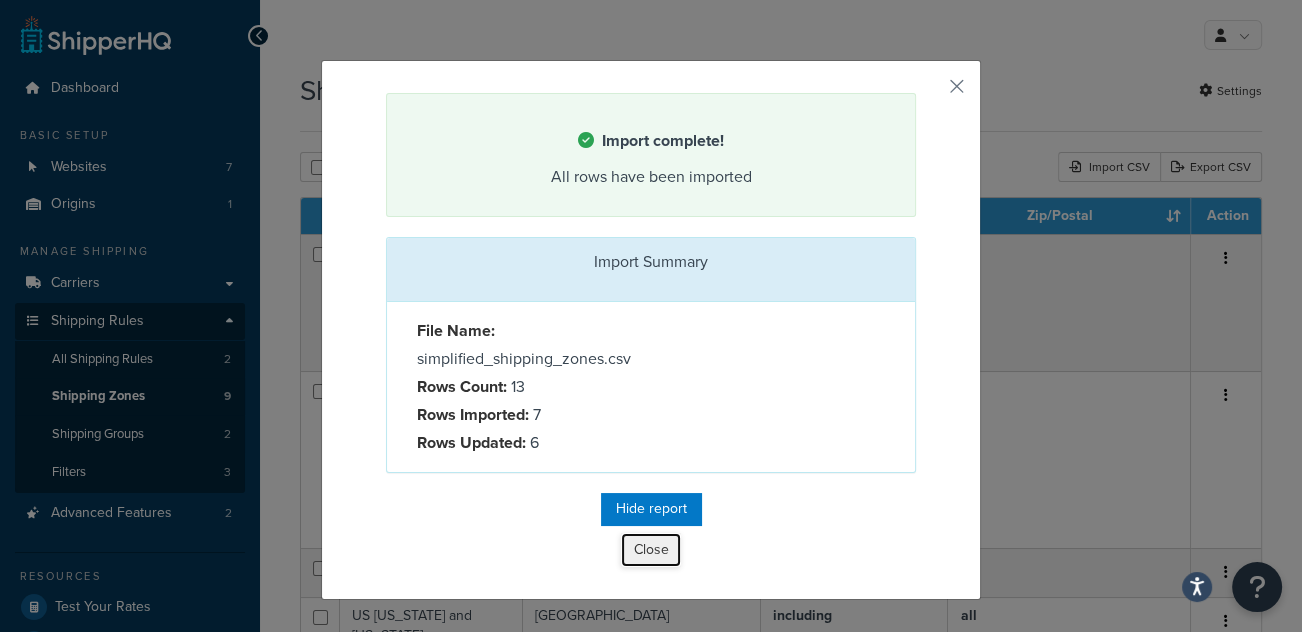 click on "Close" at bounding box center [651, 550] 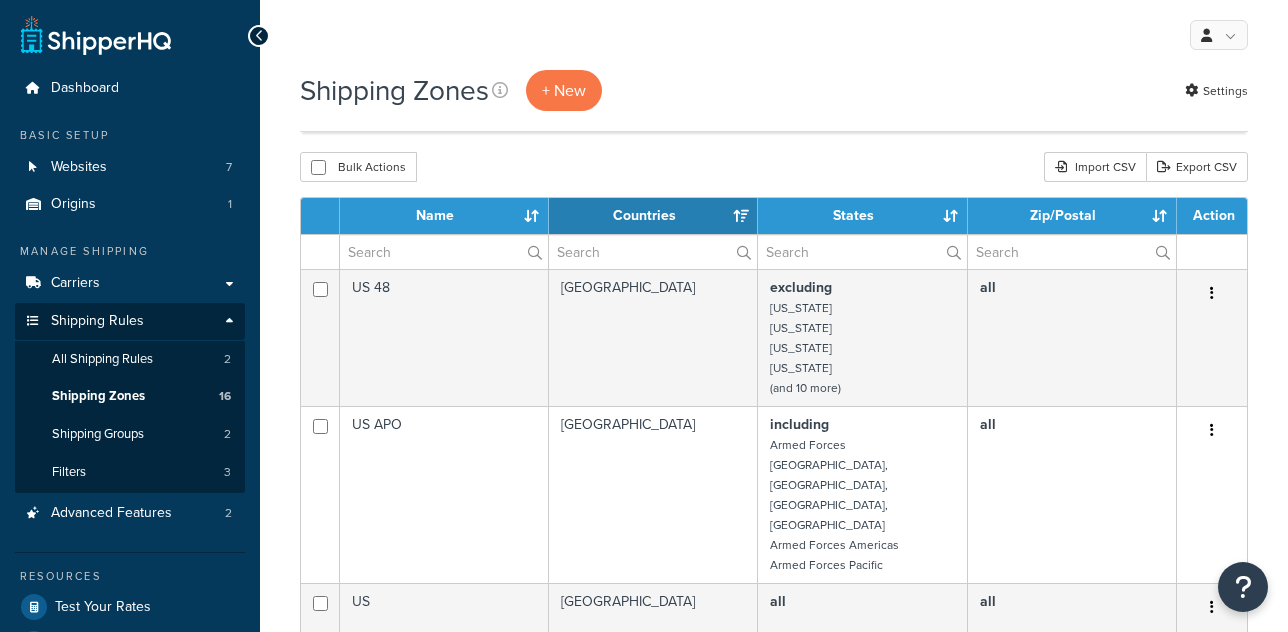 select on "15" 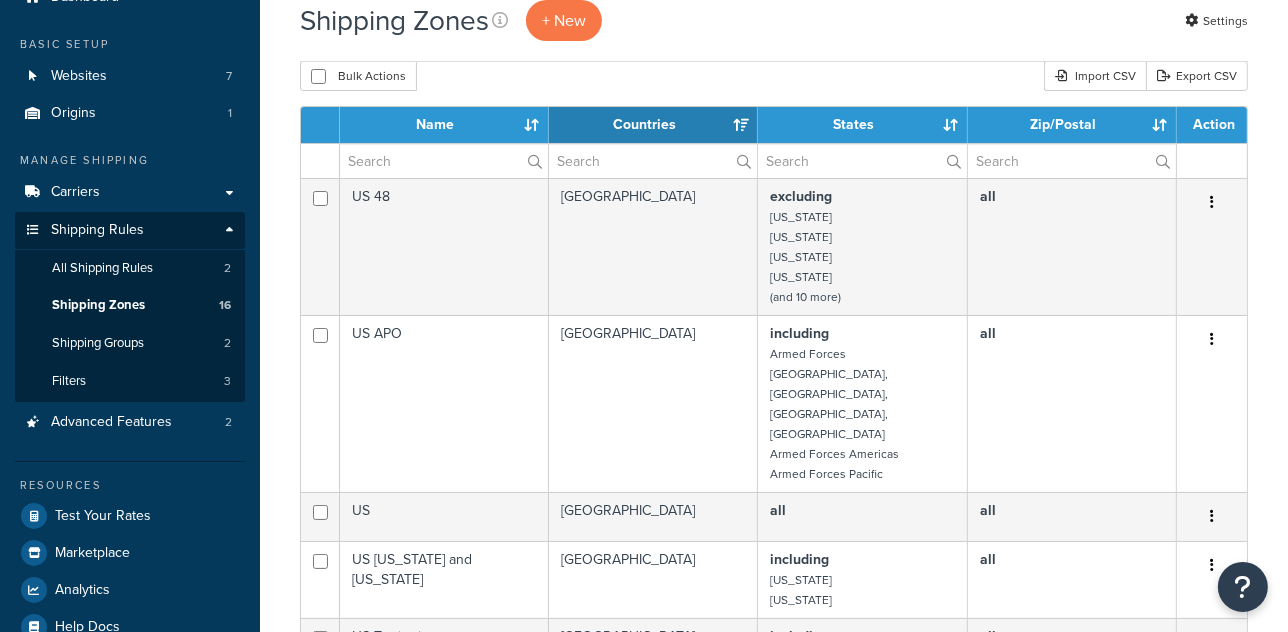 scroll, scrollTop: 21, scrollLeft: 0, axis: vertical 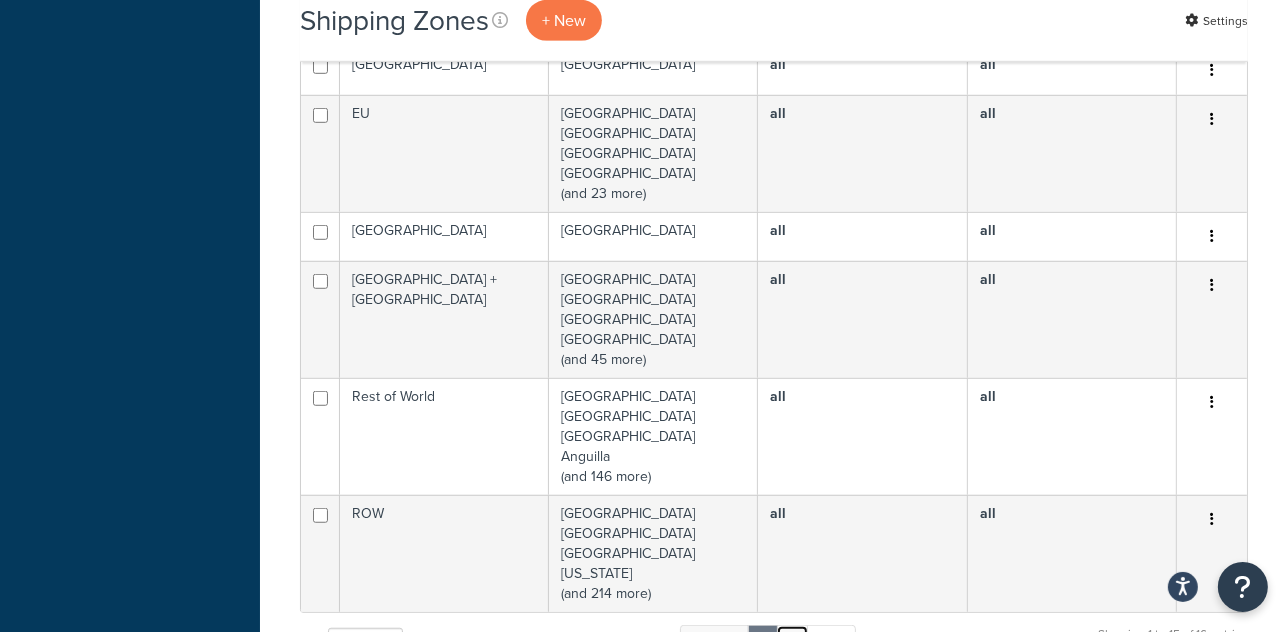 click on "2" at bounding box center [792, 640] 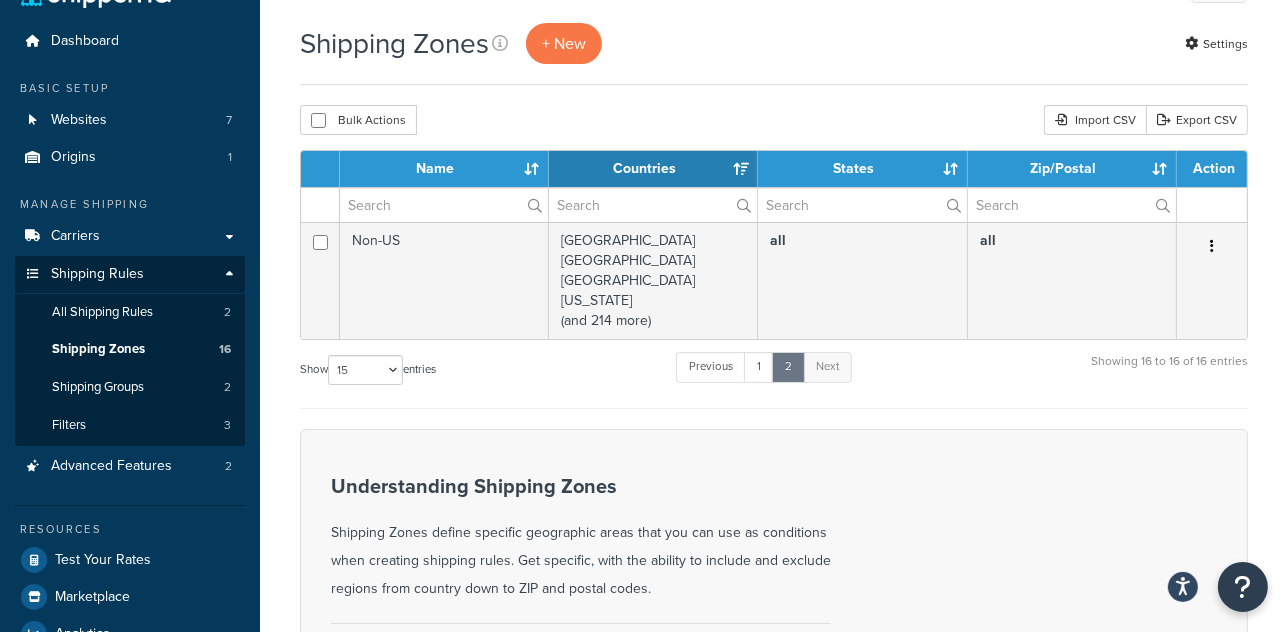 scroll, scrollTop: 0, scrollLeft: 0, axis: both 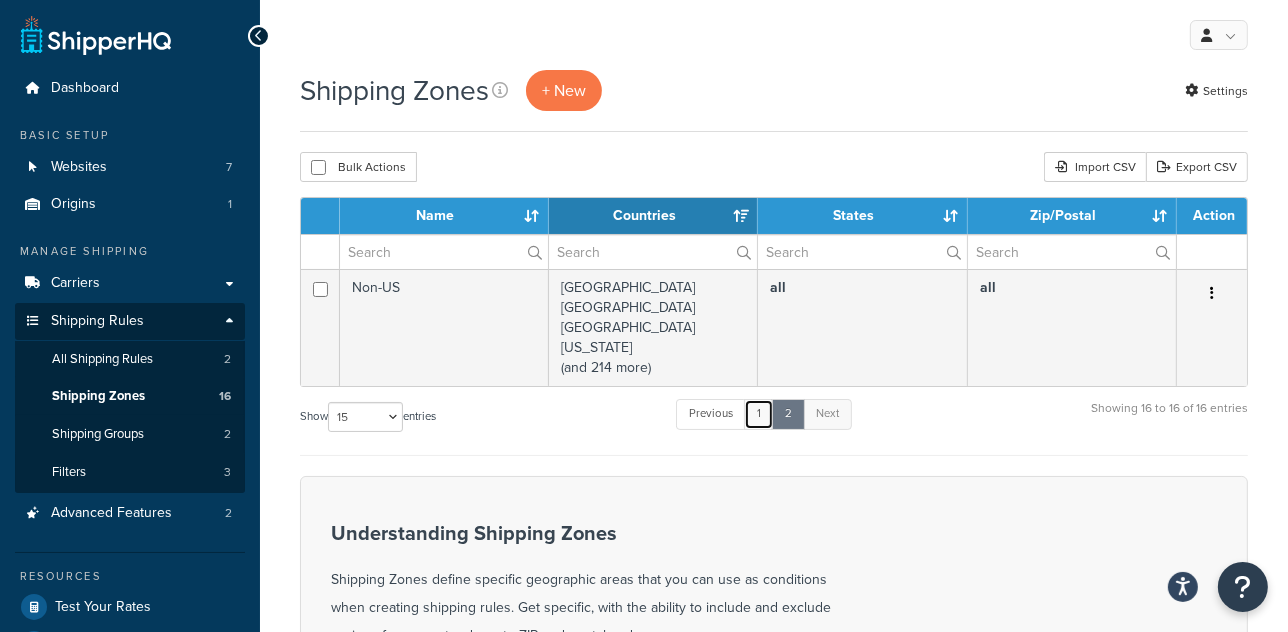 click on "1" at bounding box center (759, 414) 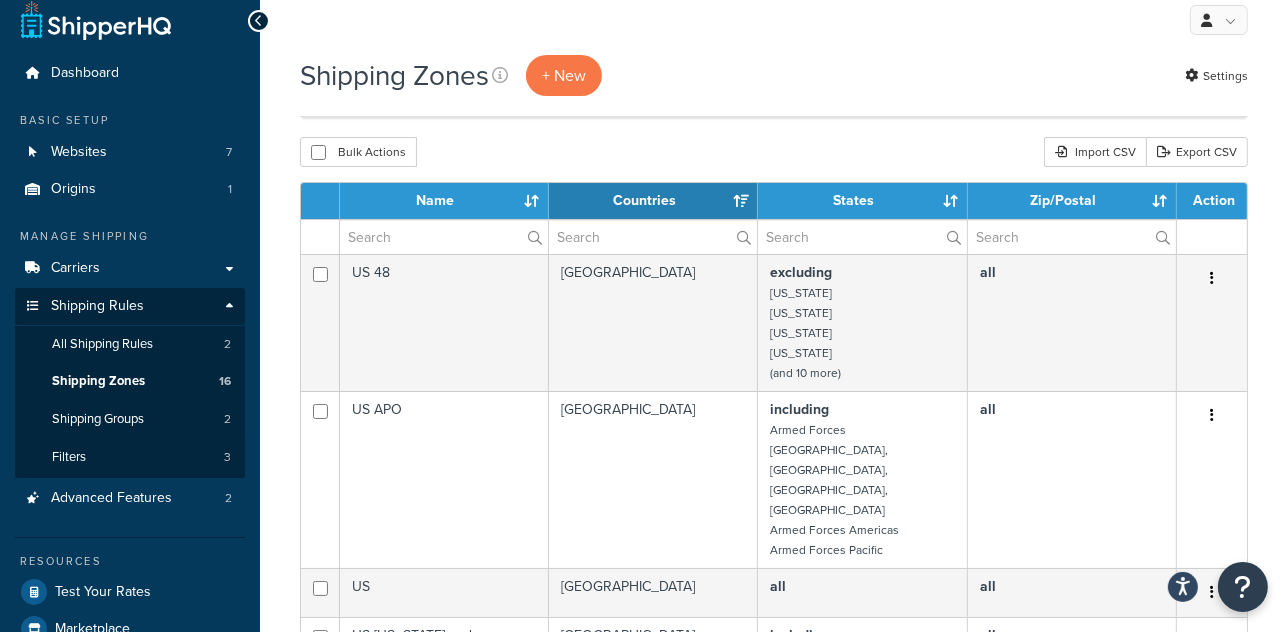 scroll, scrollTop: 0, scrollLeft: 0, axis: both 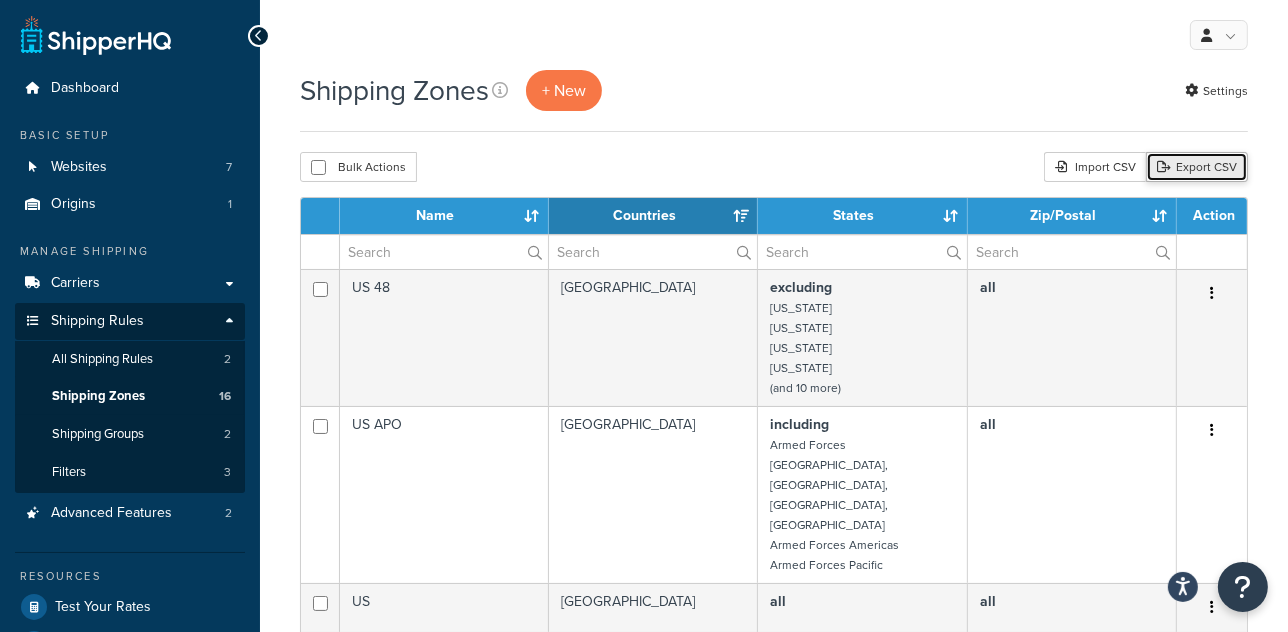 click on "Export CSV" at bounding box center (1197, 167) 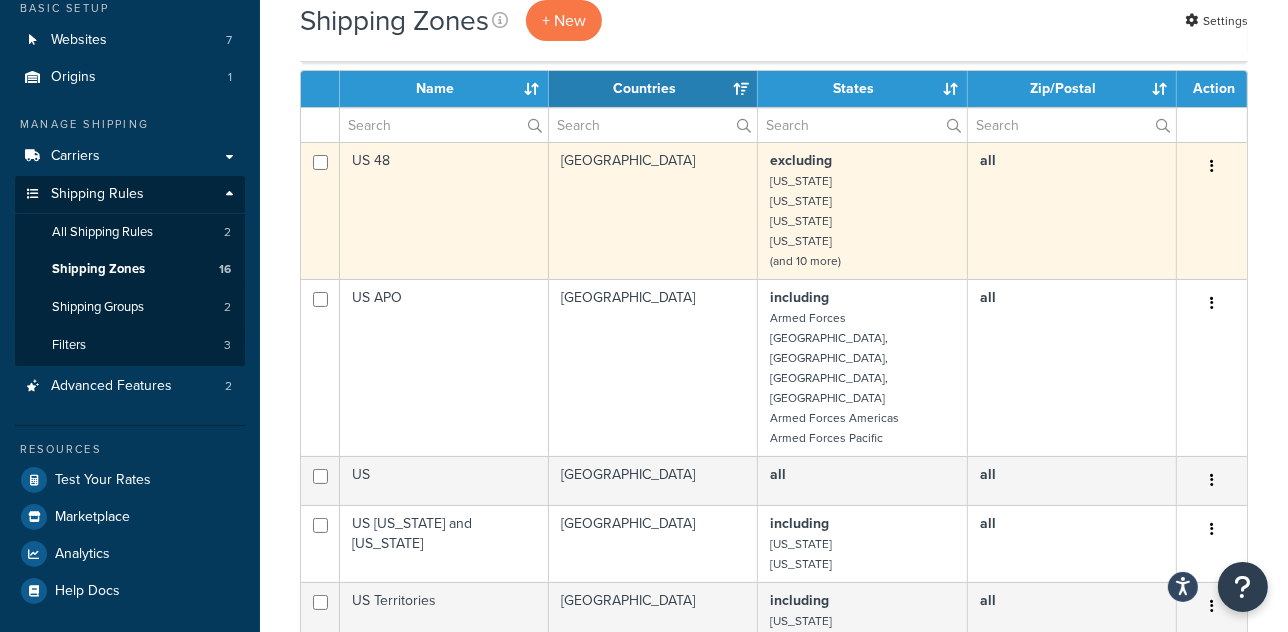 scroll, scrollTop: 316, scrollLeft: 0, axis: vertical 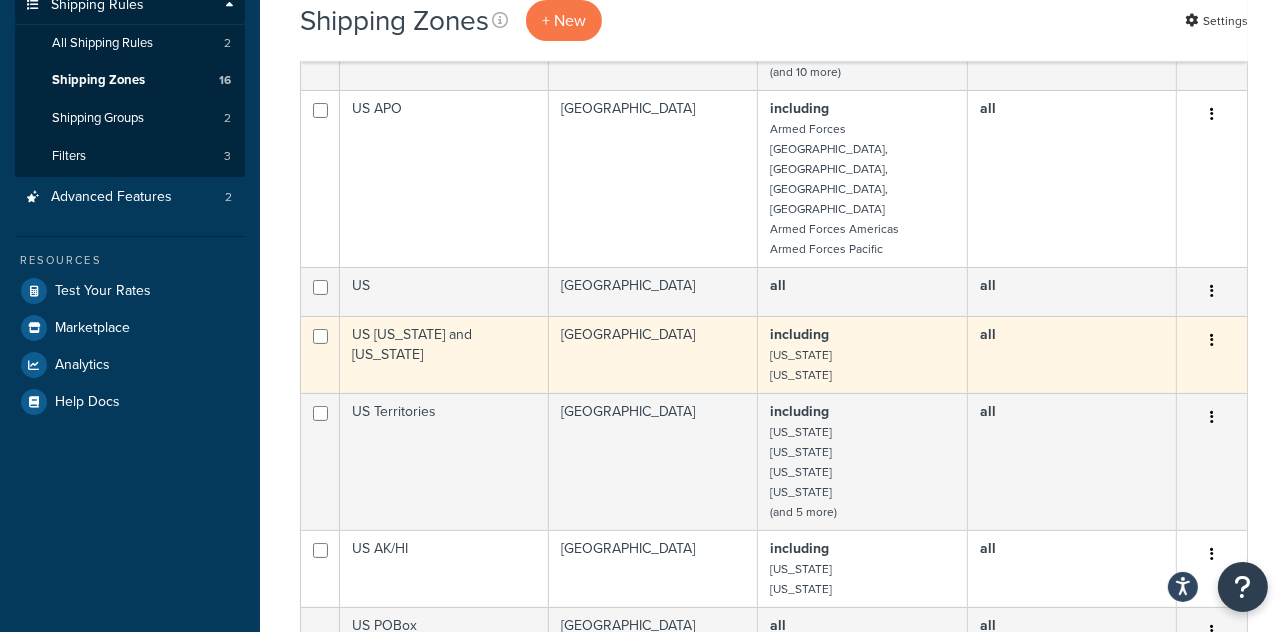 click on "US Alaska and Hawaii" at bounding box center (444, 354) 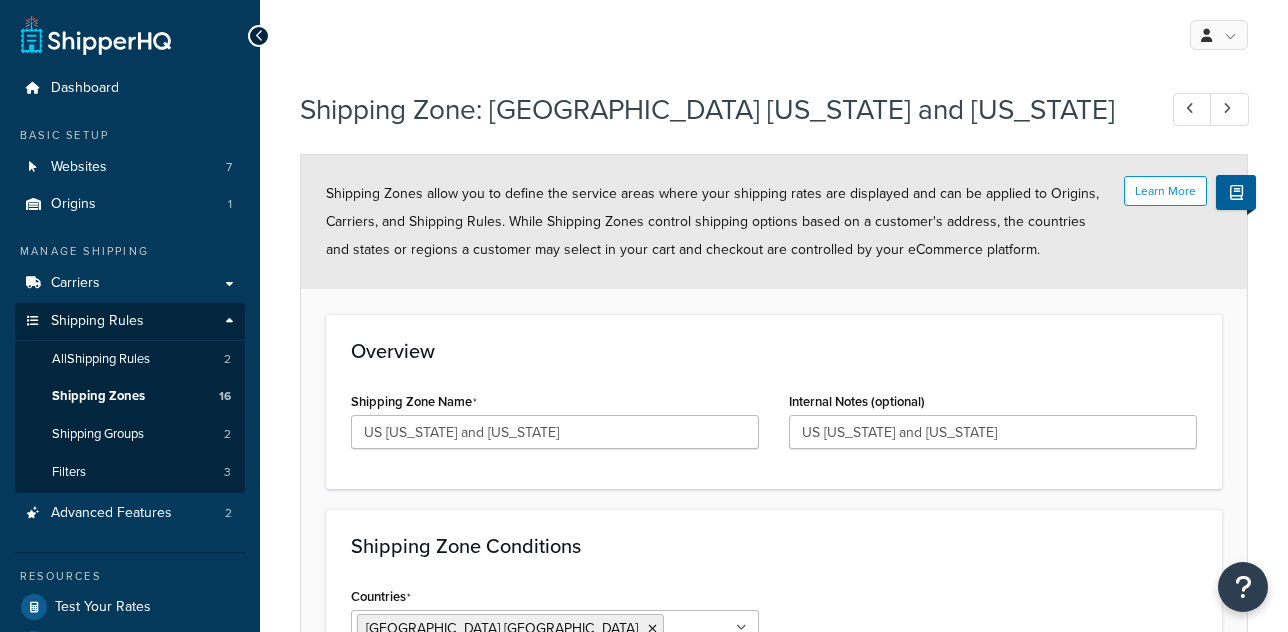 select on "including" 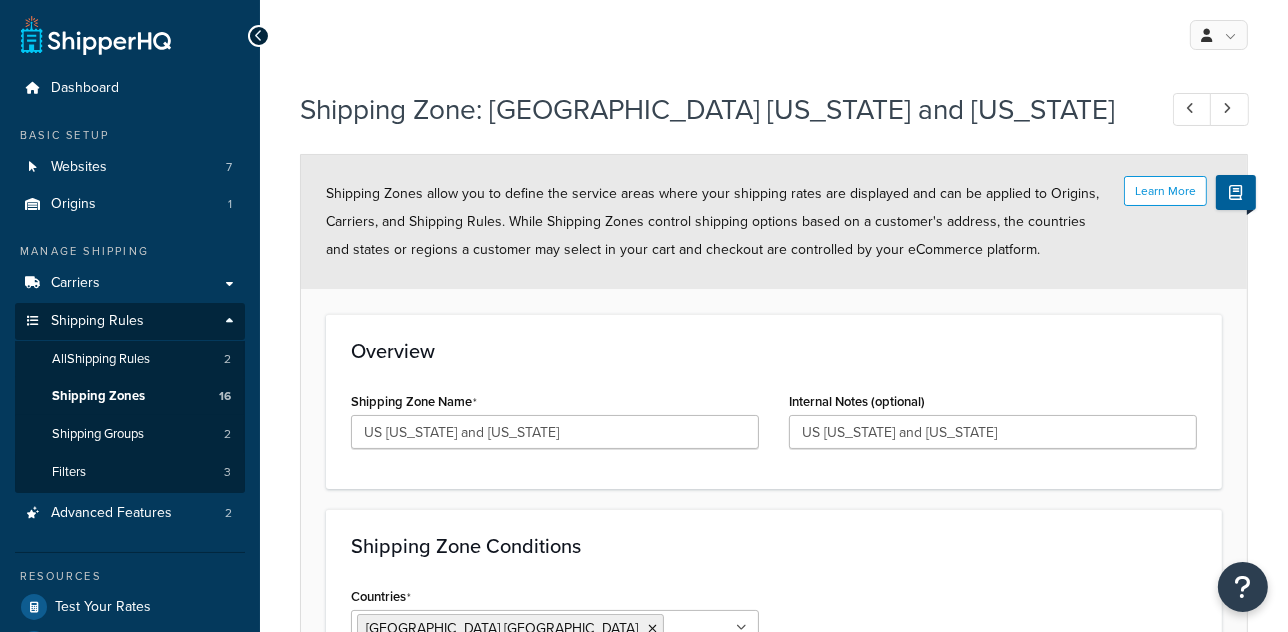 scroll, scrollTop: 0, scrollLeft: 0, axis: both 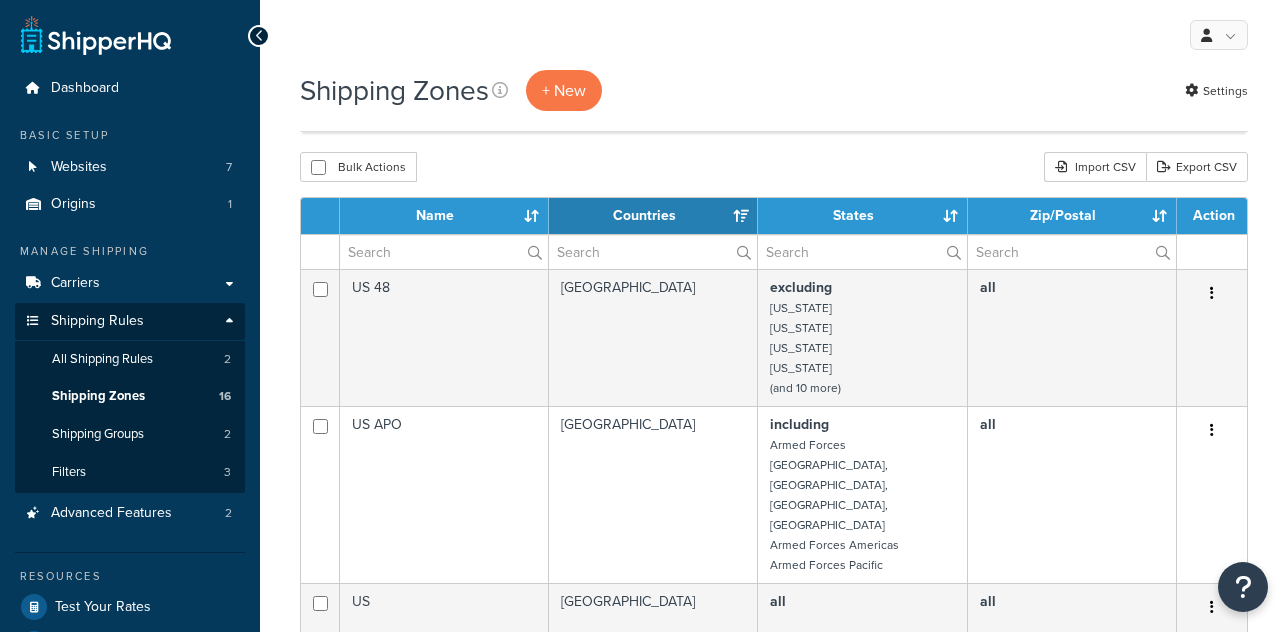 select on "15" 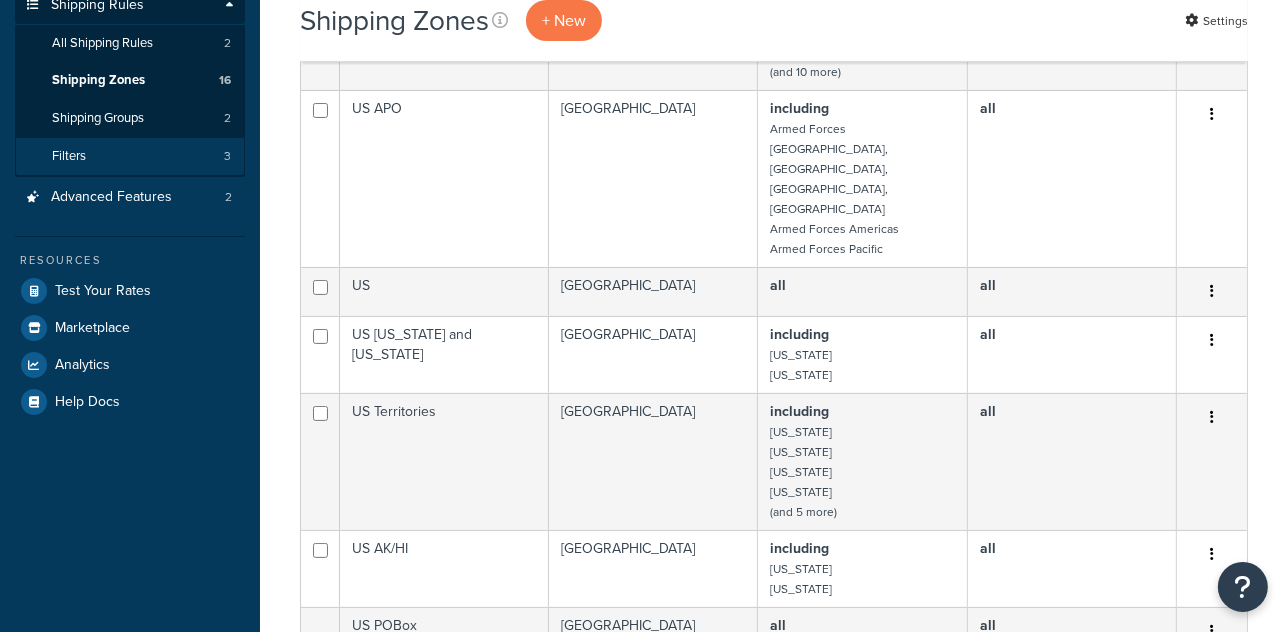 scroll, scrollTop: 0, scrollLeft: 0, axis: both 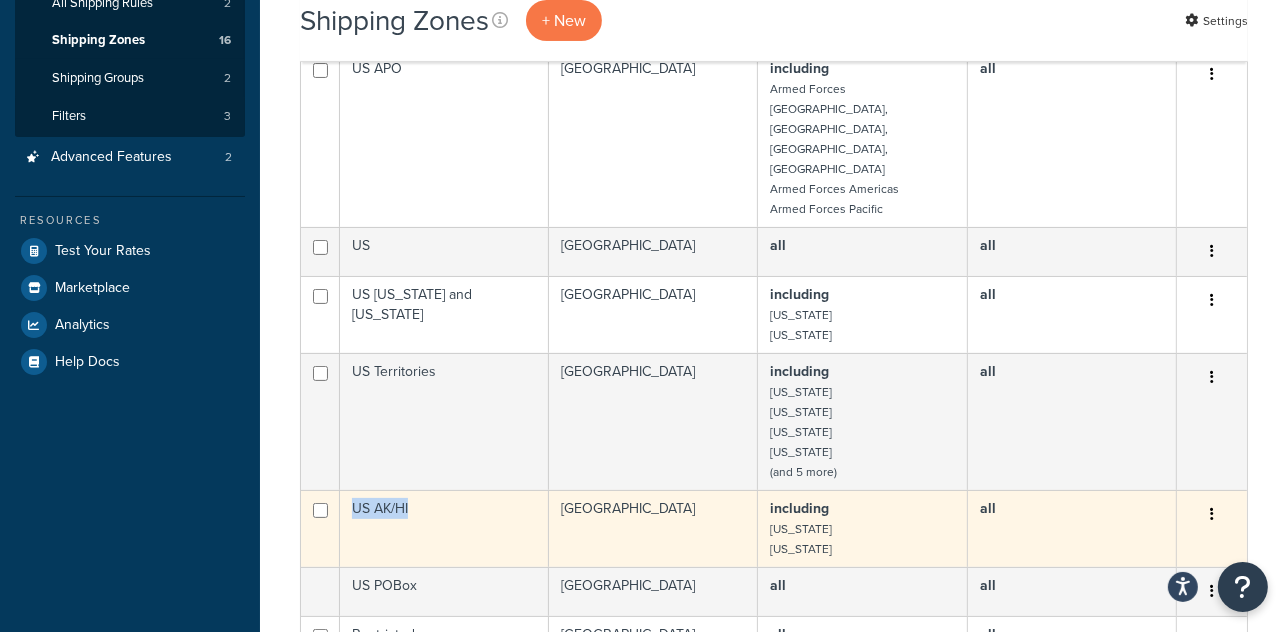 drag, startPoint x: 416, startPoint y: 449, endPoint x: 355, endPoint y: 450, distance: 61.008198 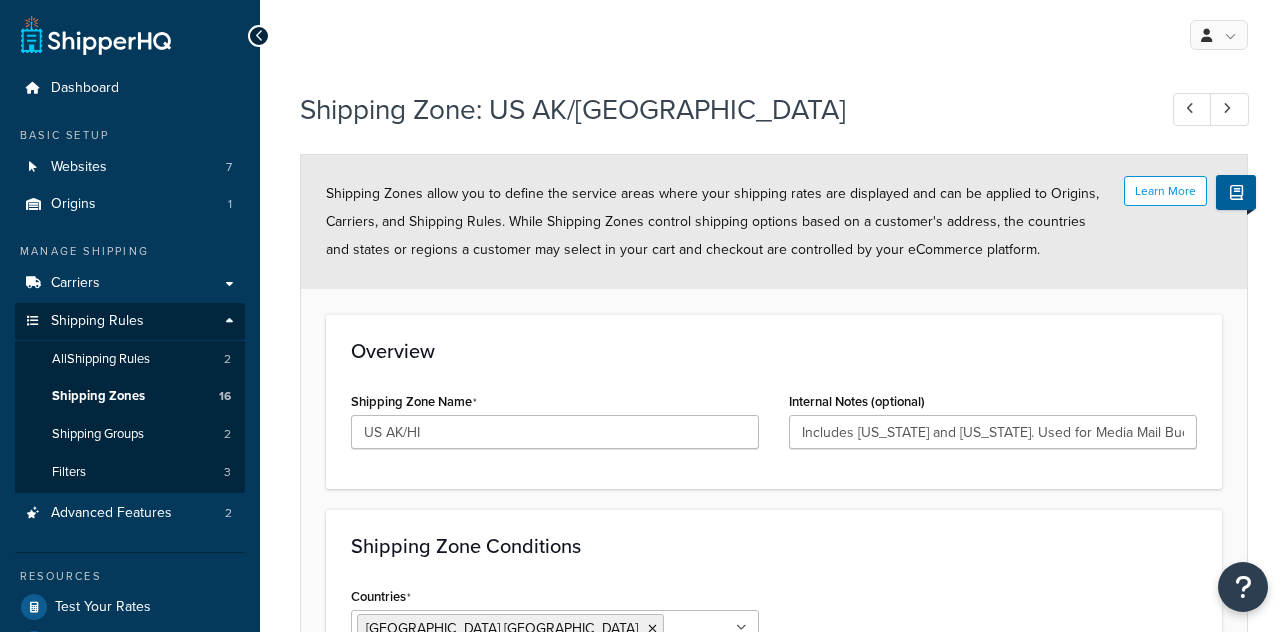 select on "including" 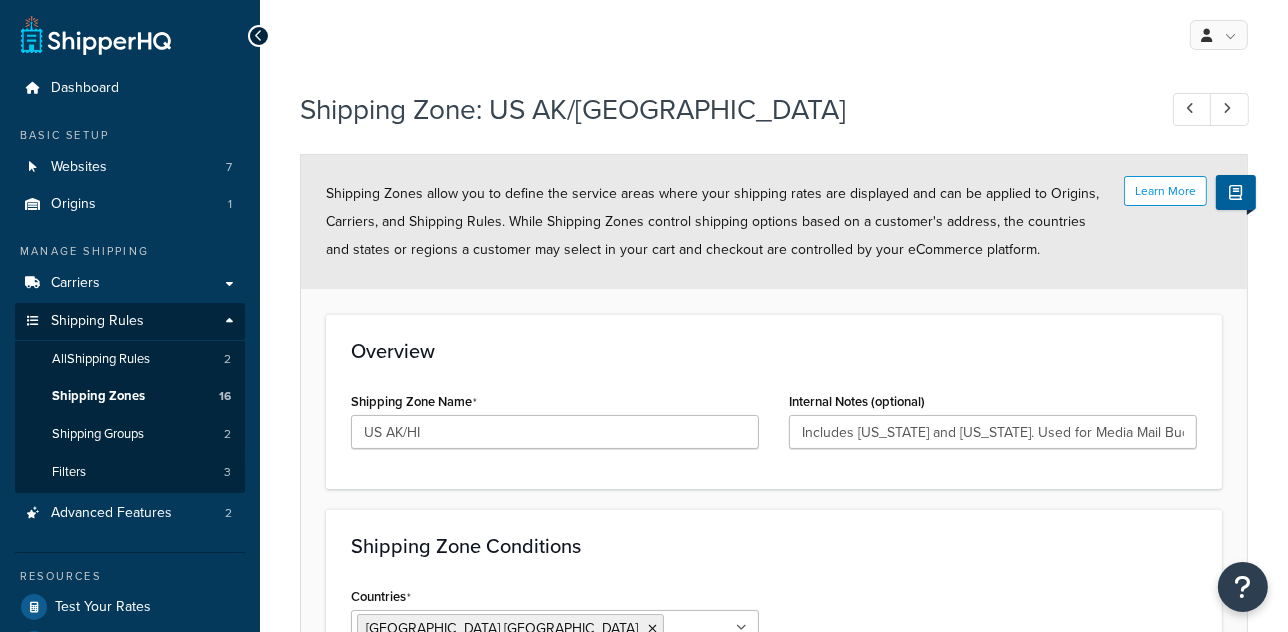 scroll, scrollTop: 0, scrollLeft: 0, axis: both 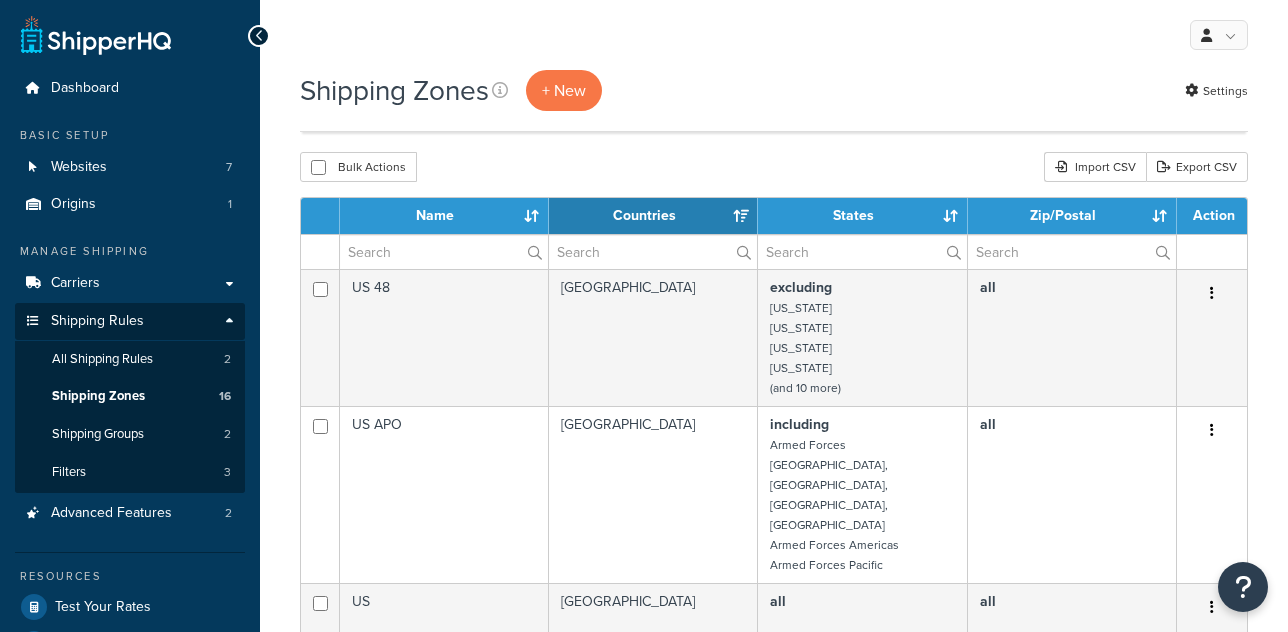 select on "15" 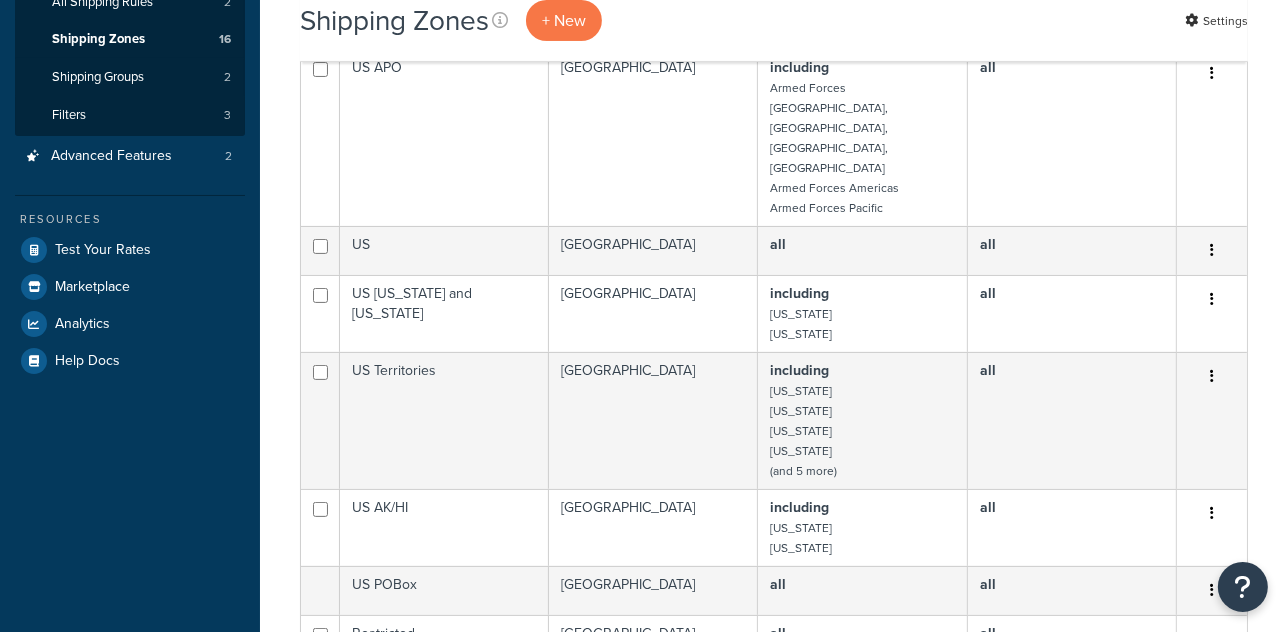 scroll, scrollTop: 0, scrollLeft: 0, axis: both 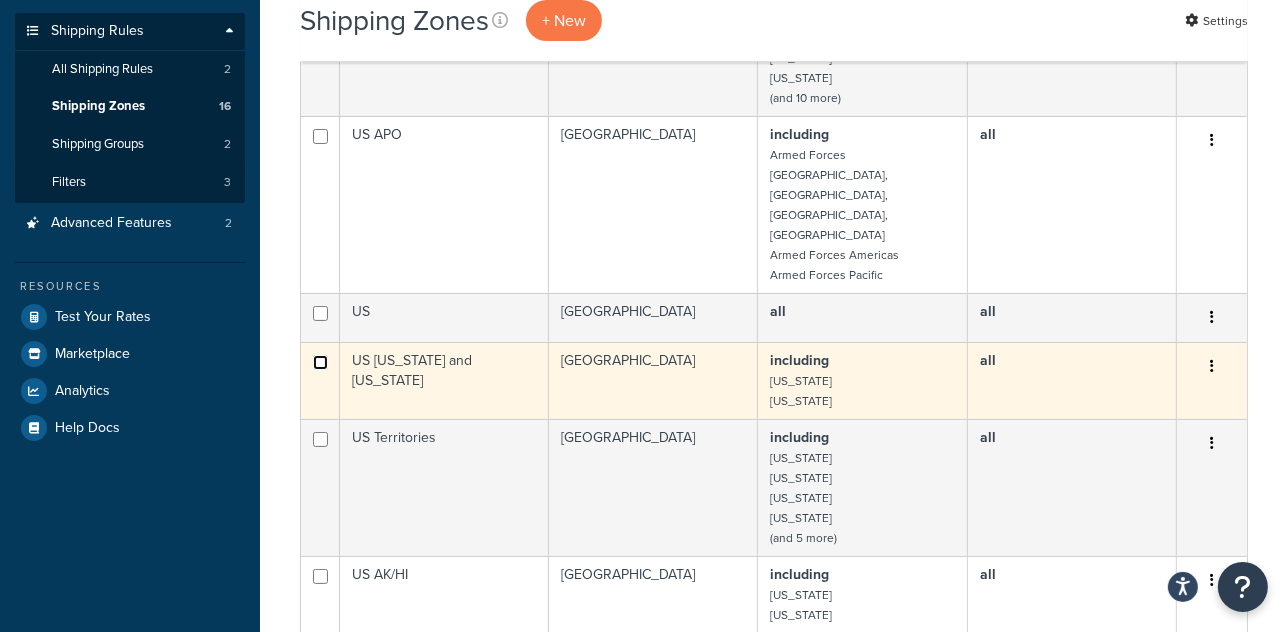 click at bounding box center (320, 136) 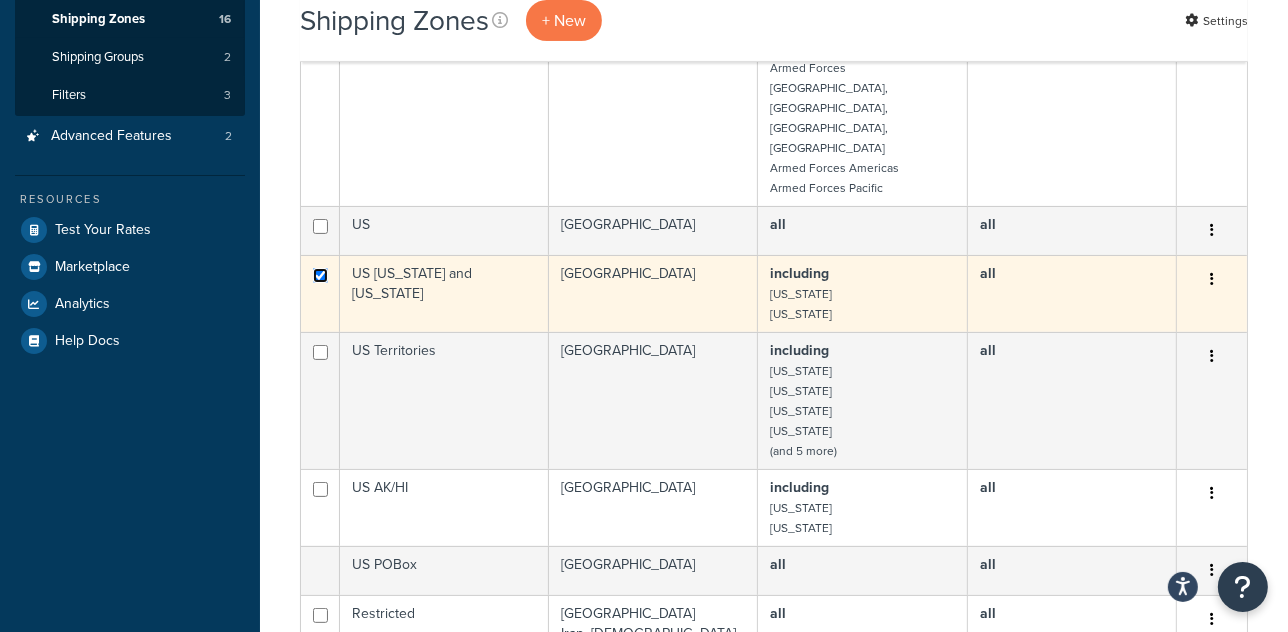 scroll, scrollTop: 290, scrollLeft: 0, axis: vertical 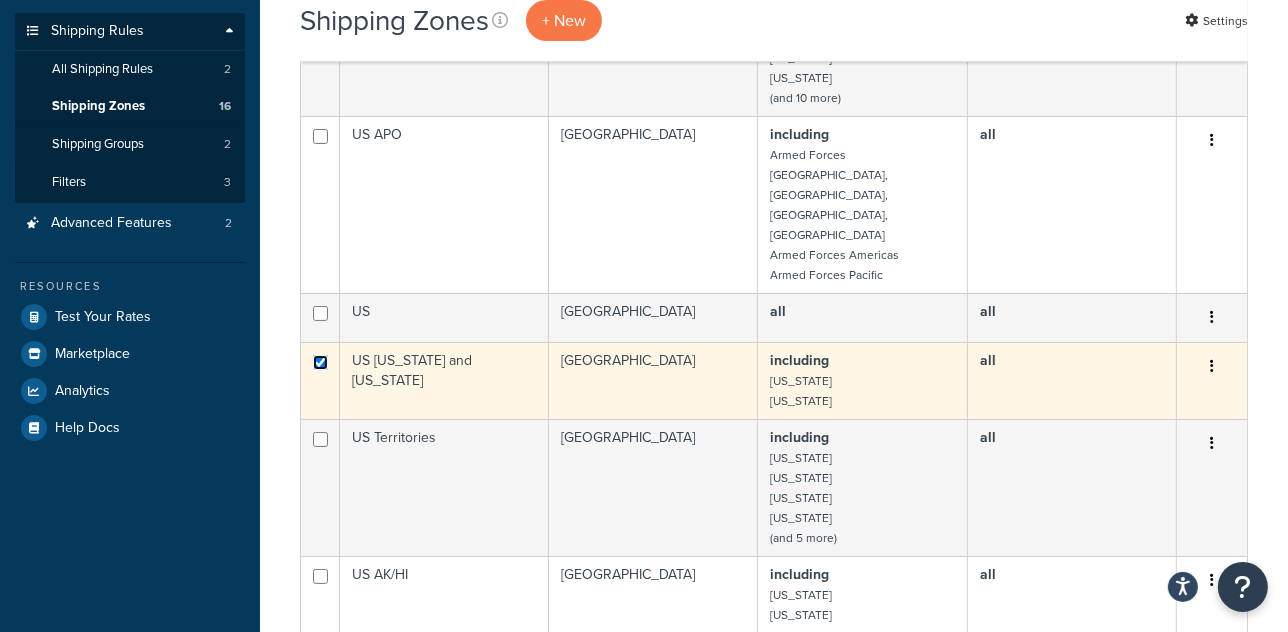 click at bounding box center (320, 136) 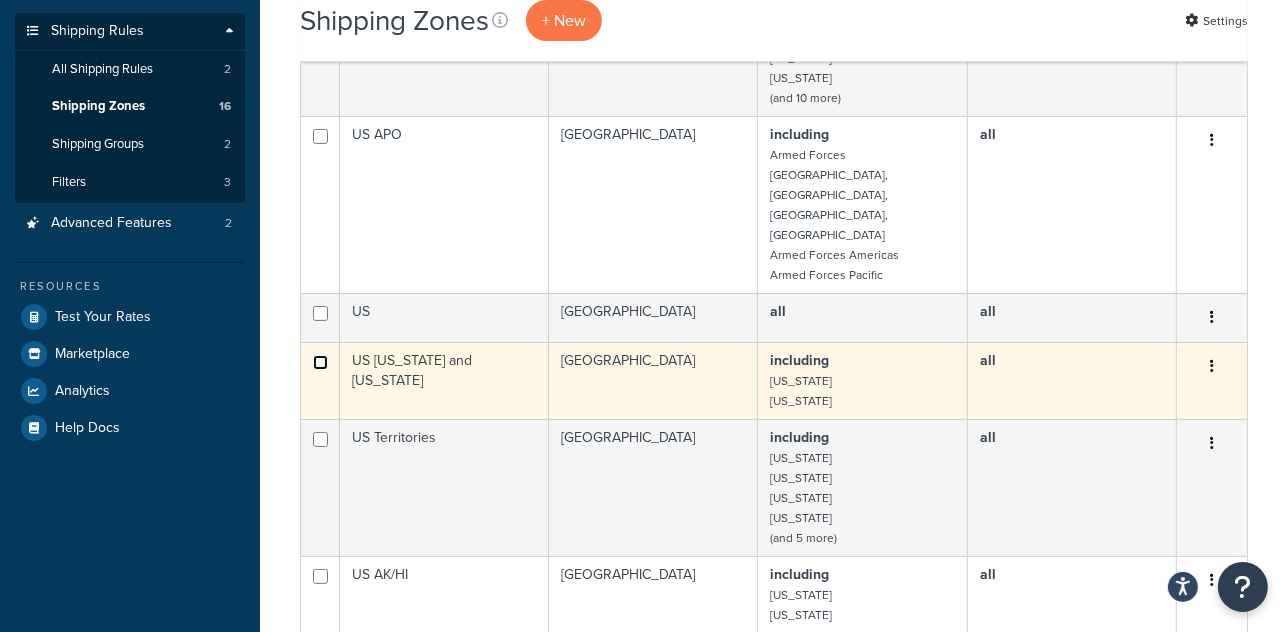 click at bounding box center [320, 136] 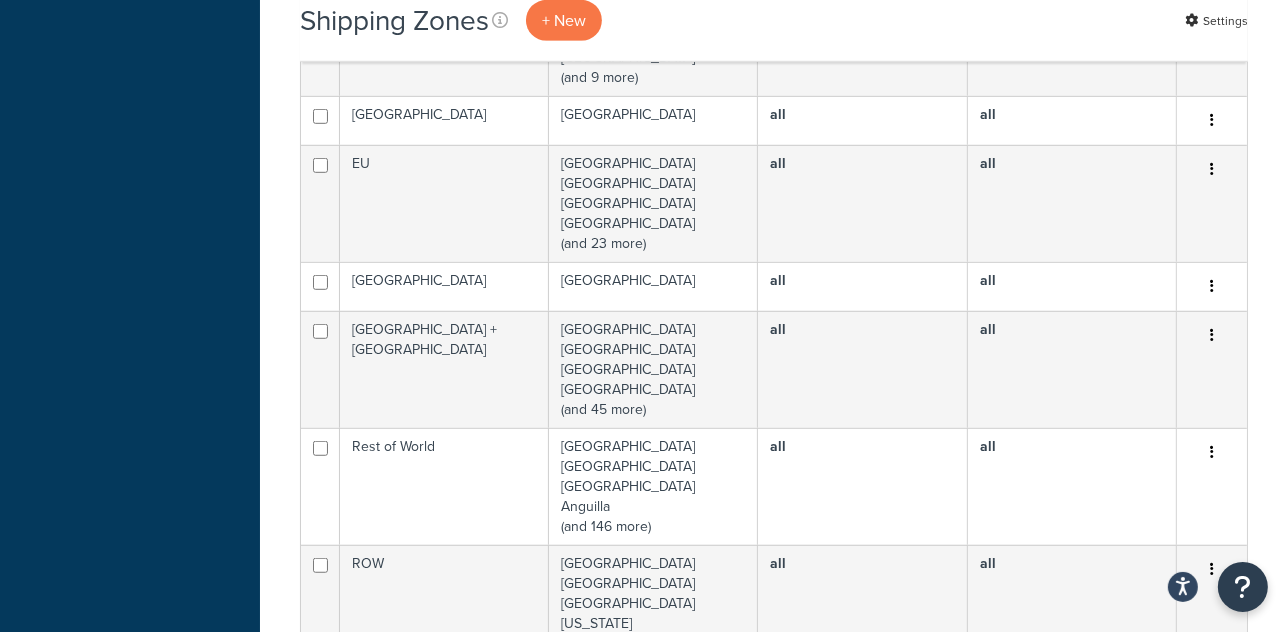 scroll, scrollTop: 1215, scrollLeft: 0, axis: vertical 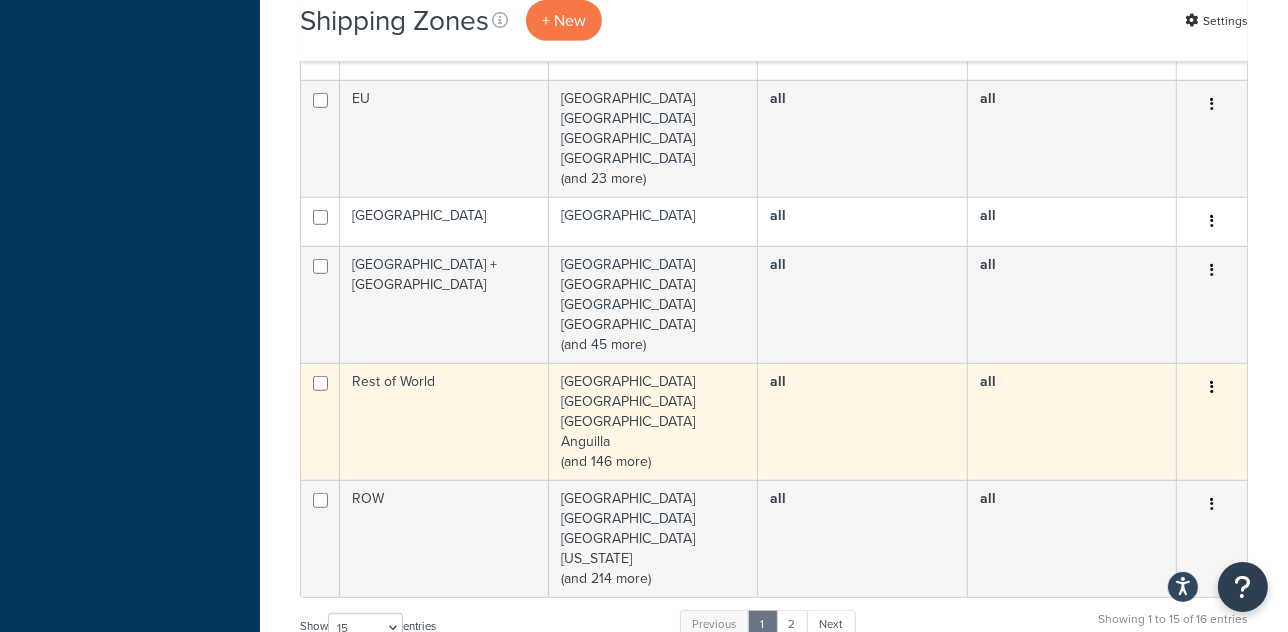 click on "Rest of World" at bounding box center [444, 421] 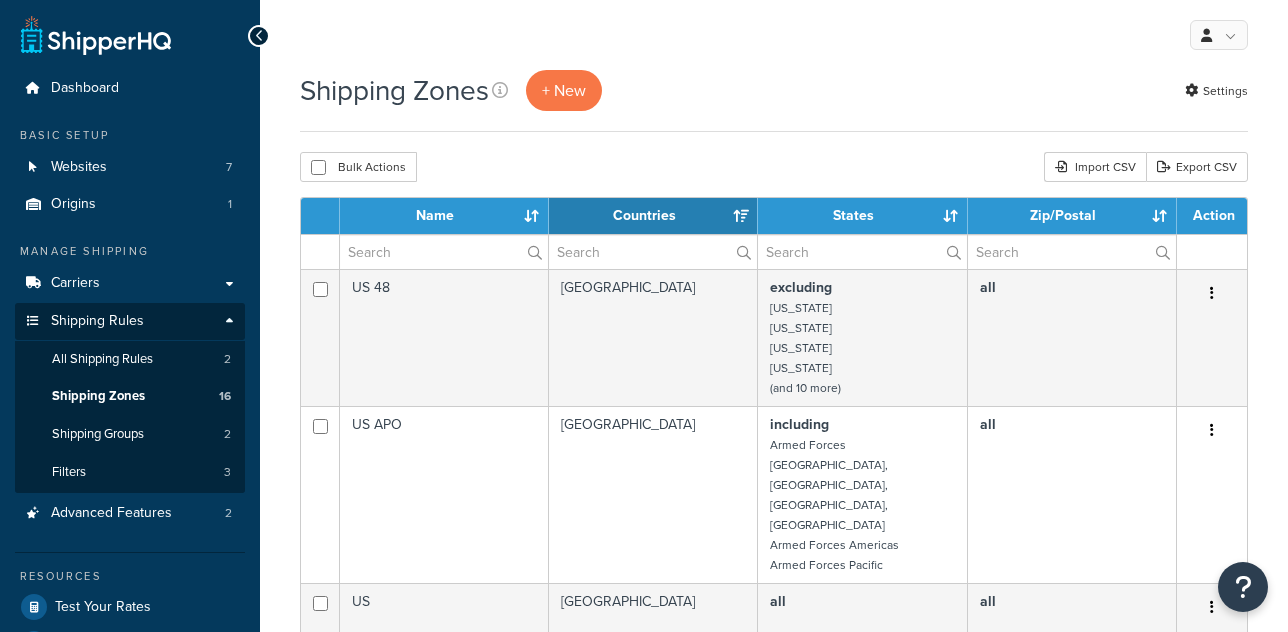 select on "15" 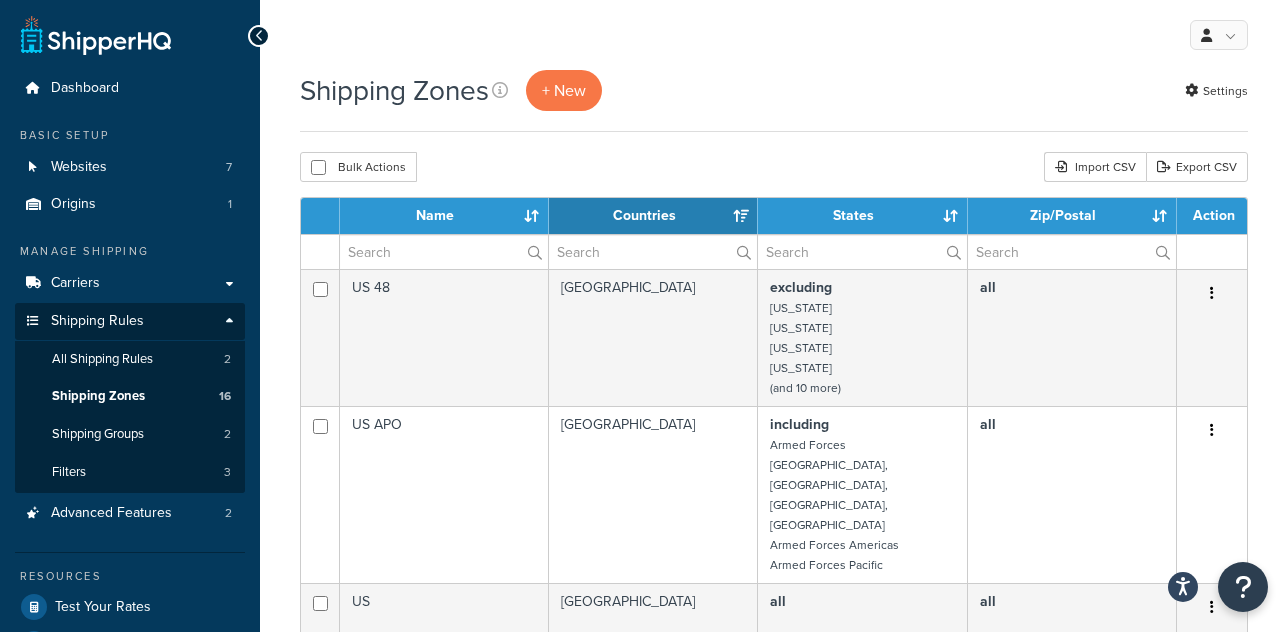 scroll, scrollTop: 0, scrollLeft: 0, axis: both 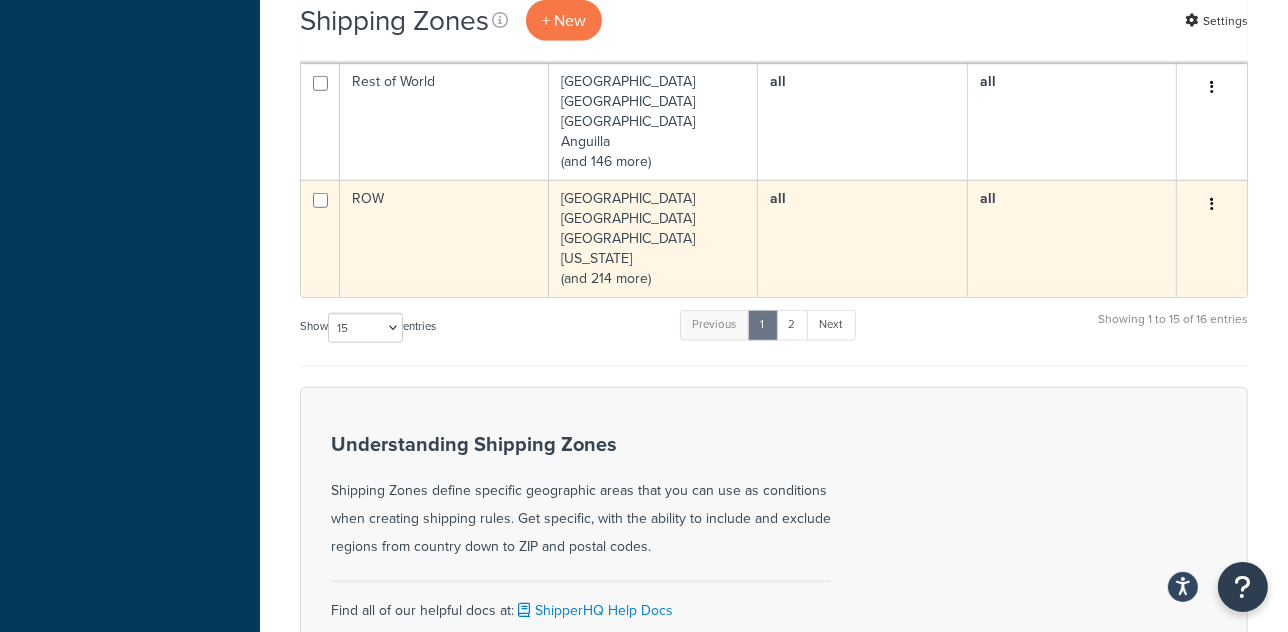 click on "ROW" at bounding box center (444, 238) 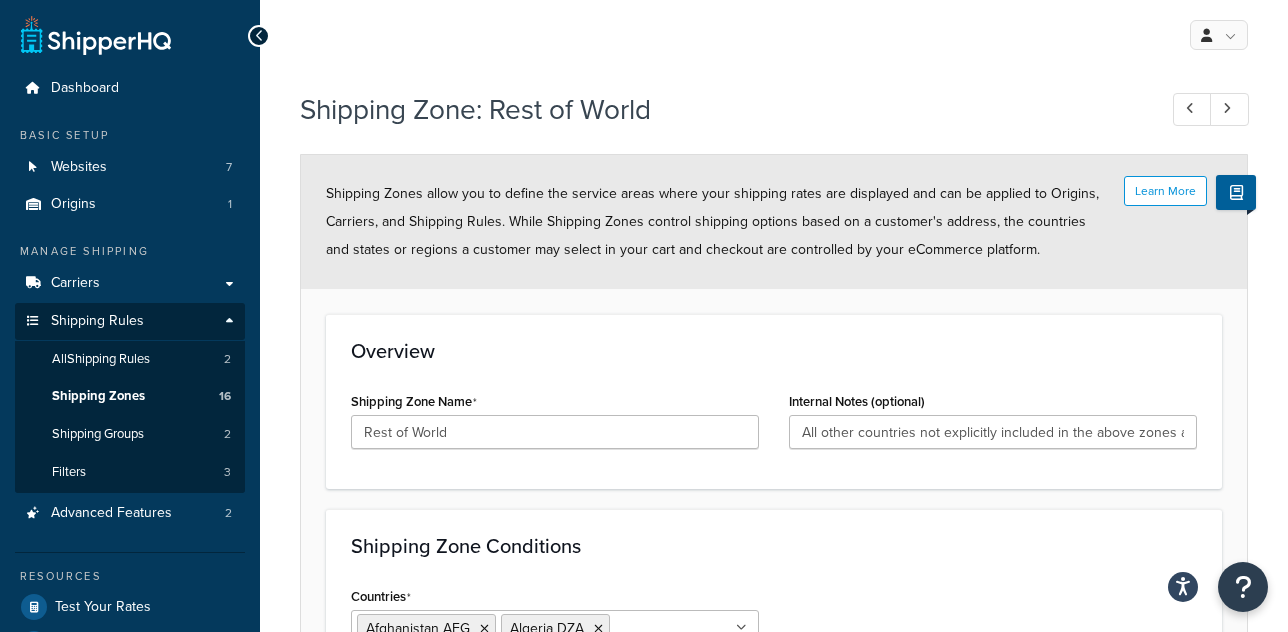 scroll, scrollTop: 0, scrollLeft: 0, axis: both 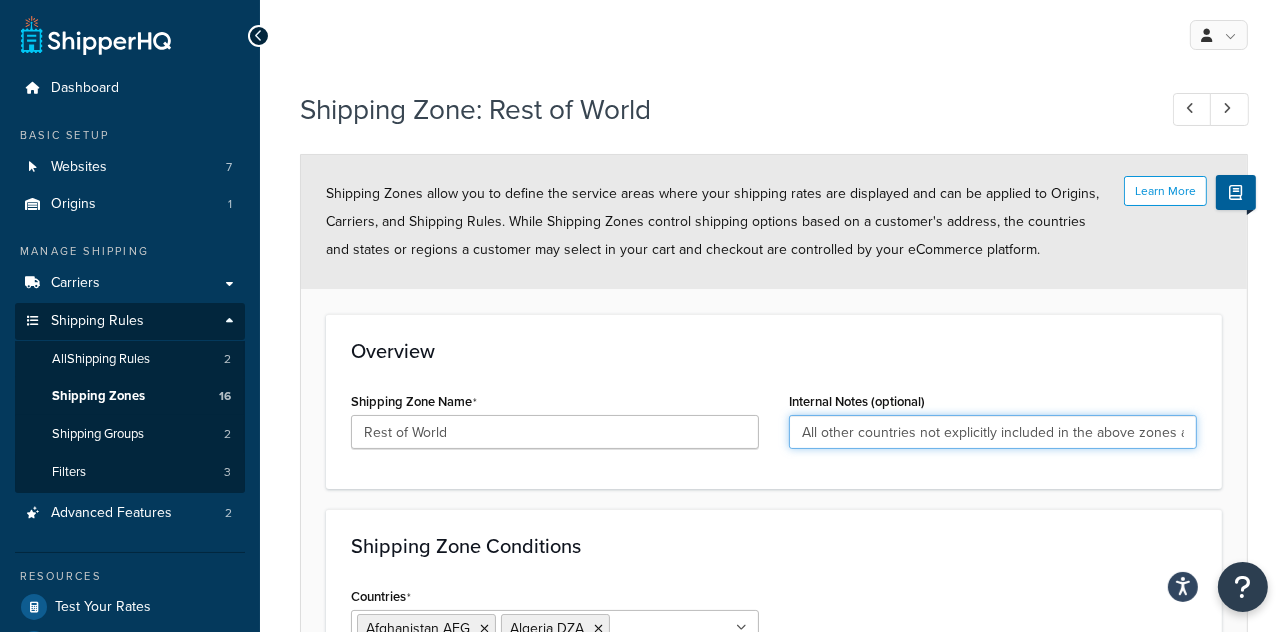 click on "All other countries not explicitly included in the above zones and not part of the restricted list." at bounding box center (993, 432) 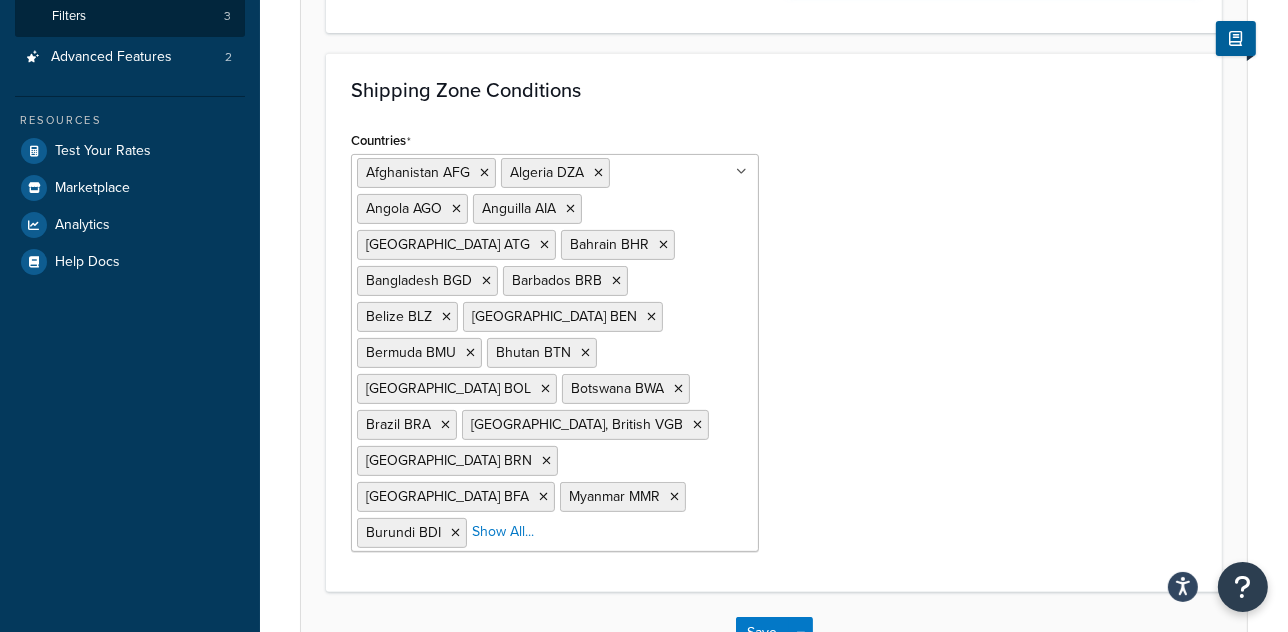 scroll, scrollTop: 462, scrollLeft: 0, axis: vertical 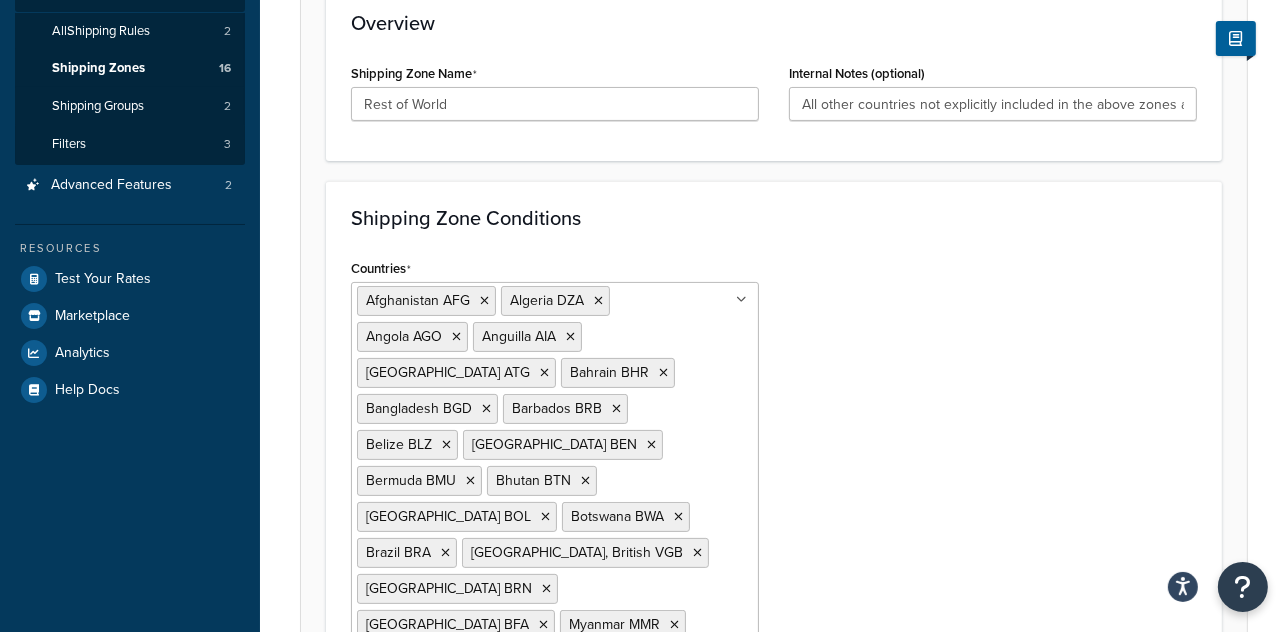 click on "Afghanistan AFG   Algeria DZA   Angola AGO   Anguilla AIA   Antigua and Barbuda ATG   Bahrain BHR   Bangladesh BGD   Barbados BRB   Belize BLZ   Benin BEN   Bermuda BMU   Bhutan BTN   Bolivia BOL   Botswana BWA   Brazil BRA   Virgin Islands, British VGB   Brunei Darussalam BRN   Burkina Faso BFA   Myanmar MMR   Burundi BDI   Cambodia KHM   Cameroon CMR   Cape Verde CPV   Cayman Islands CYM   Central African Republic CAF   Chad TCD   Chile CHL   Cocos (Keeling) Islands CCK   Colombia COL   Comoros COM   Congo, The Democratic Republic of the COD   Congo COG   Cook Islands COK   Costa Rica CRI   Côte d'Ivoire CIV   Djibouti DJI   Dominica DMA   Dominican Republic DOM   Timor-Leste TLS   Ecuador ECU   Egypt EGY   El Salvador SLV   Equatorial Guinea GNQ   Eritrea ERI   Ethiopia ETH   Falkland Islands (Malvinas) FLK   Fiji FJI   French Guiana GUF   French Polynesia PYF   Gabon GAB   Ghana GHA   Grenada GRD   Guadeloupe GLP   Guam GUM   Guatemala GTM   Guinea GIN   Guinea-Bissau GNB   Guyana GUY   Haiti HTI" at bounding box center [555, 1846] 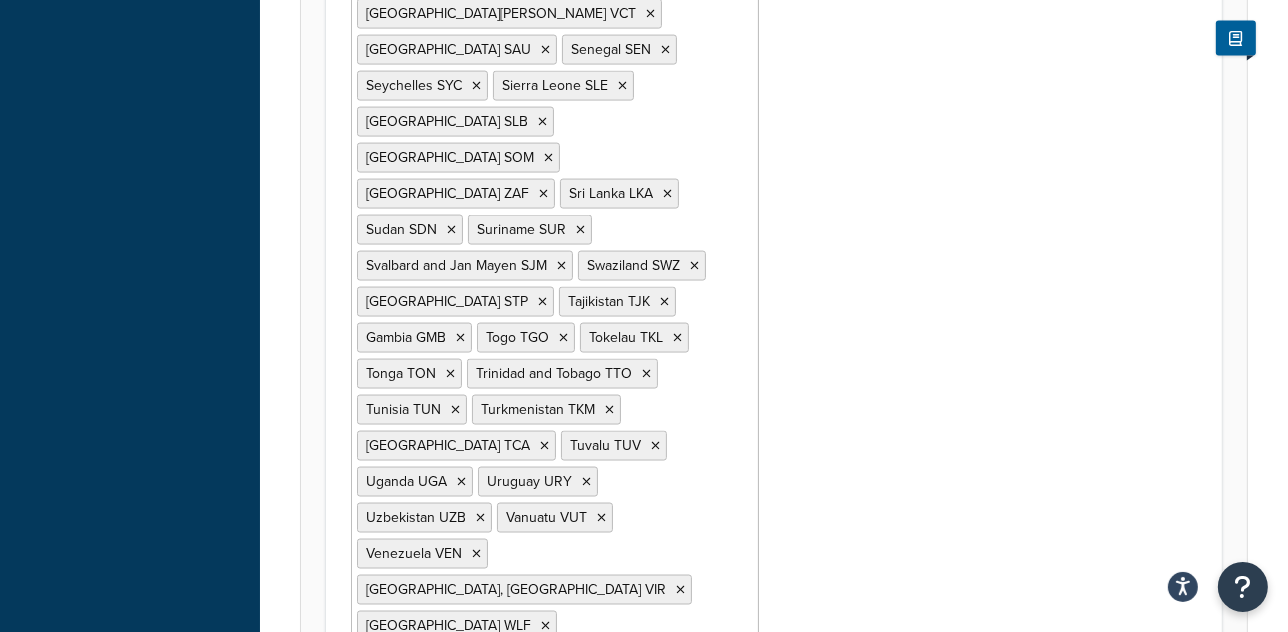 click on "Countries   Afghanistan AFG   Algeria DZA   Angola AGO   Anguilla AIA   Antigua and Barbuda ATG   Bahrain BHR   Bangladesh BGD   Barbados BRB   Belize BLZ   Benin BEN   Bermuda BMU   Bhutan BTN   Bolivia BOL   Botswana BWA   Brazil BRA   Virgin Islands, British VGB   Brunei Darussalam BRN   Burkina Faso BFA   Myanmar MMR   Burundi BDI   Cambodia KHM   Cameroon CMR   Cape Verde CPV   Cayman Islands CYM   Central African Republic CAF   Chad TCD   Chile CHL   Cocos (Keeling) Islands CCK   Colombia COL   Comoros COM   Congo, The Democratic Republic of the COD   Congo COG   Cook Islands COK   Costa Rica CRI   Côte d'Ivoire CIV   Djibouti DJI   Dominica DMA   Dominican Republic DOM   Timor-Leste TLS   Ecuador ECU   Egypt EGY   El Salvador SLV   Equatorial Guinea GNQ   Eritrea ERI   Ethiopia ETH   Falkland Islands (Malvinas) FLK   Fiji FJI   French Guiana GUF   French Polynesia PYF   Gabon GAB   Ghana GHA   Grenada GRD   Guadeloupe GLP   Guam GUM   Guatemala GTM   Guinea GIN   Guinea-Bissau GNB   Guyana GUY" at bounding box center (774, -679) 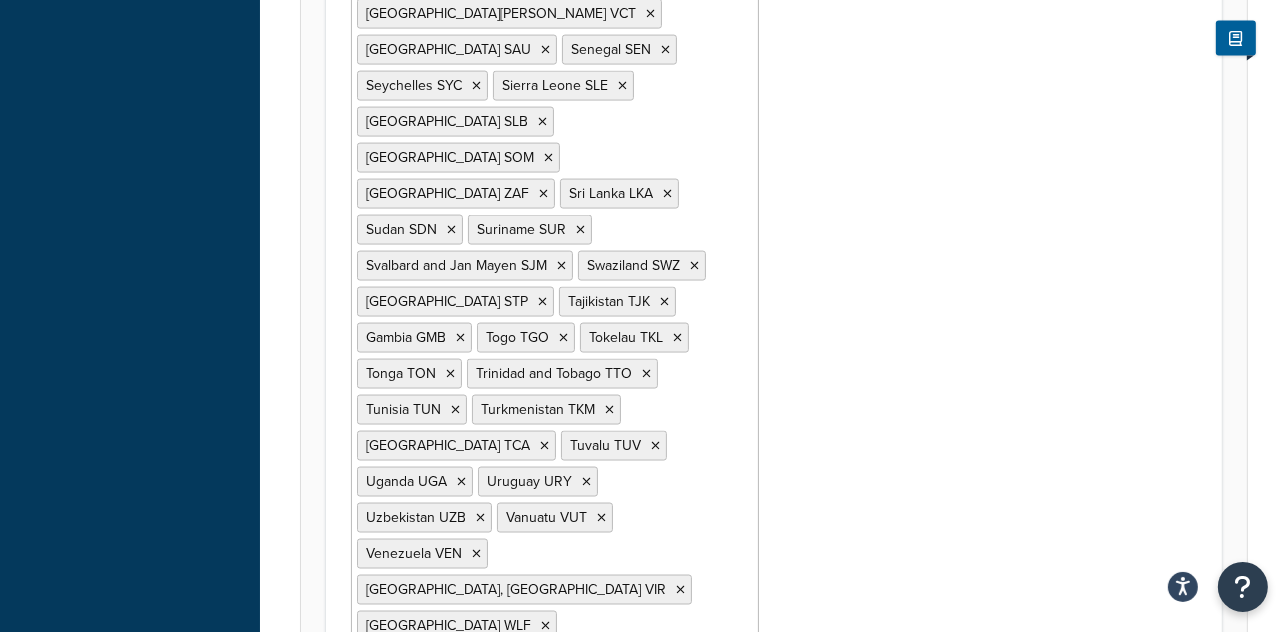 click on "Countries   Afghanistan AFG   Algeria DZA   Angola AGO   Anguilla AIA   Antigua and Barbuda ATG   Bahrain BHR   Bangladesh BGD   Barbados BRB   Belize BLZ   Benin BEN   Bermuda BMU   Bhutan BTN   Bolivia BOL   Botswana BWA   Brazil BRA   Virgin Islands, British VGB   Brunei Darussalam BRN   Burkina Faso BFA   Myanmar MMR   Burundi BDI   Cambodia KHM   Cameroon CMR   Cape Verde CPV   Cayman Islands CYM   Central African Republic CAF   Chad TCD   Chile CHL   Cocos (Keeling) Islands CCK   Colombia COL   Comoros COM   Congo, The Democratic Republic of the COD   Congo COG   Cook Islands COK   Costa Rica CRI   Côte d'Ivoire CIV   Djibouti DJI   Dominica DMA   Dominican Republic DOM   Timor-Leste TLS   Ecuador ECU   Egypt EGY   El Salvador SLV   Equatorial Guinea GNQ   Eritrea ERI   Ethiopia ETH   Falkland Islands (Malvinas) FLK   Fiji FJI   French Guiana GUF   French Polynesia PYF   Gabon GAB   Ghana GHA   Grenada GRD   Guadeloupe GLP   Guam GUM   Guatemala GTM   Guinea GIN   Guinea-Bissau GNB   Guyana GUY" at bounding box center (774, -679) 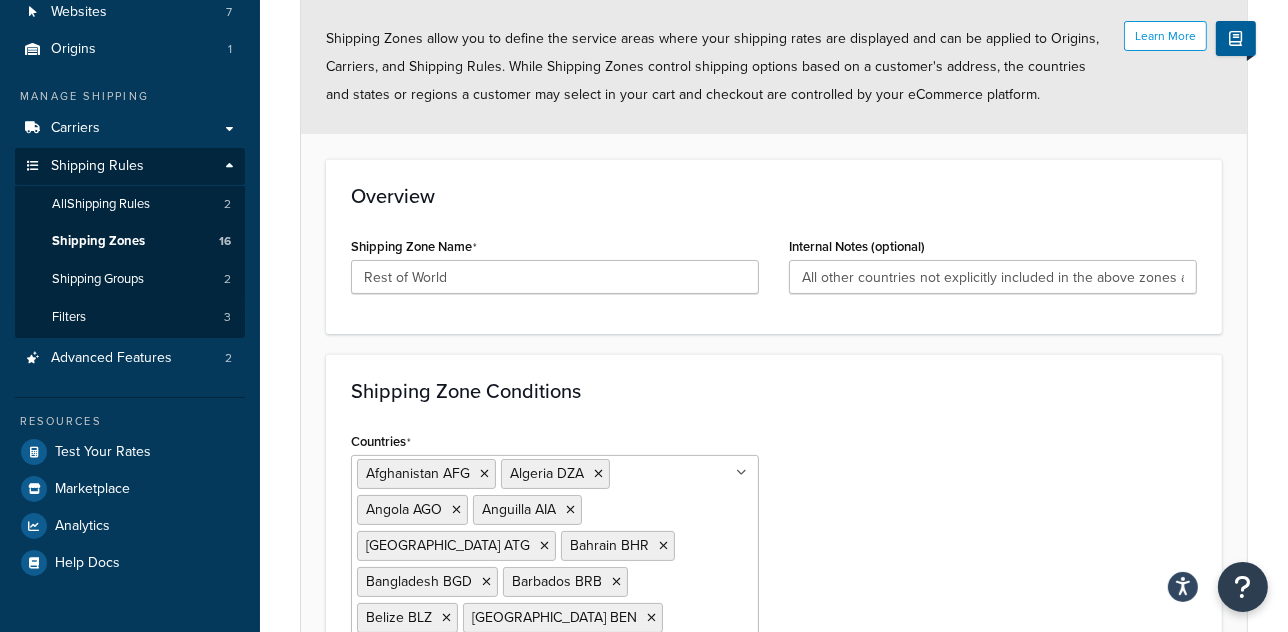 scroll, scrollTop: 0, scrollLeft: 0, axis: both 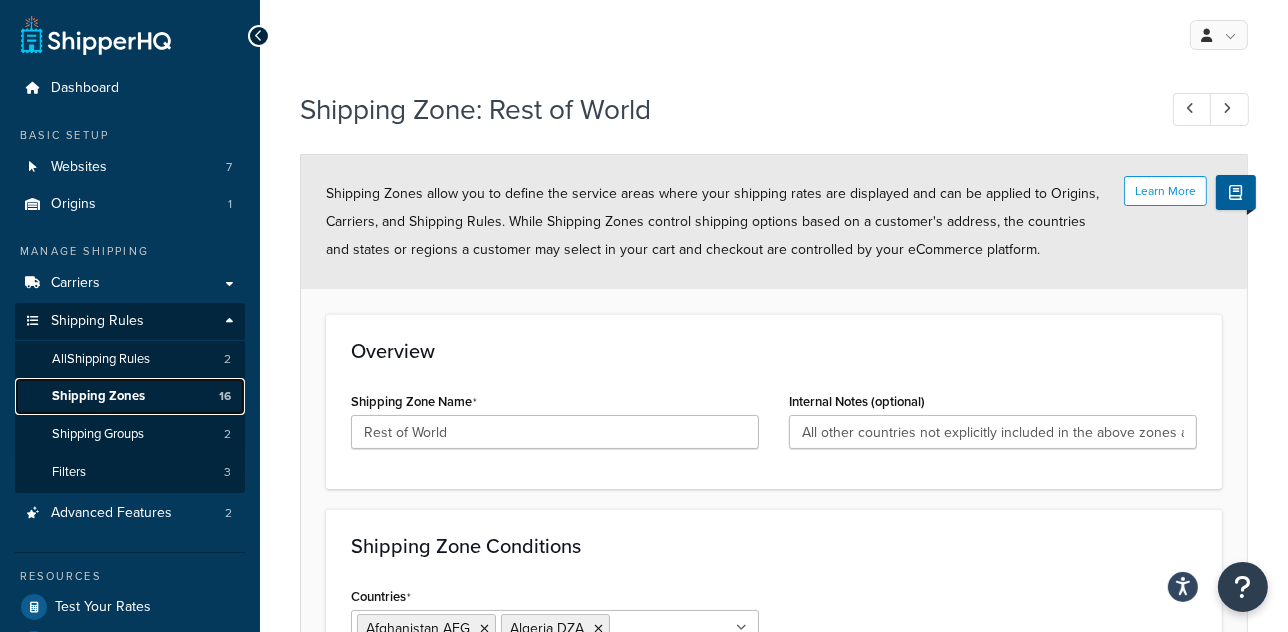 click on "Shipping Zones 16" at bounding box center [130, 396] 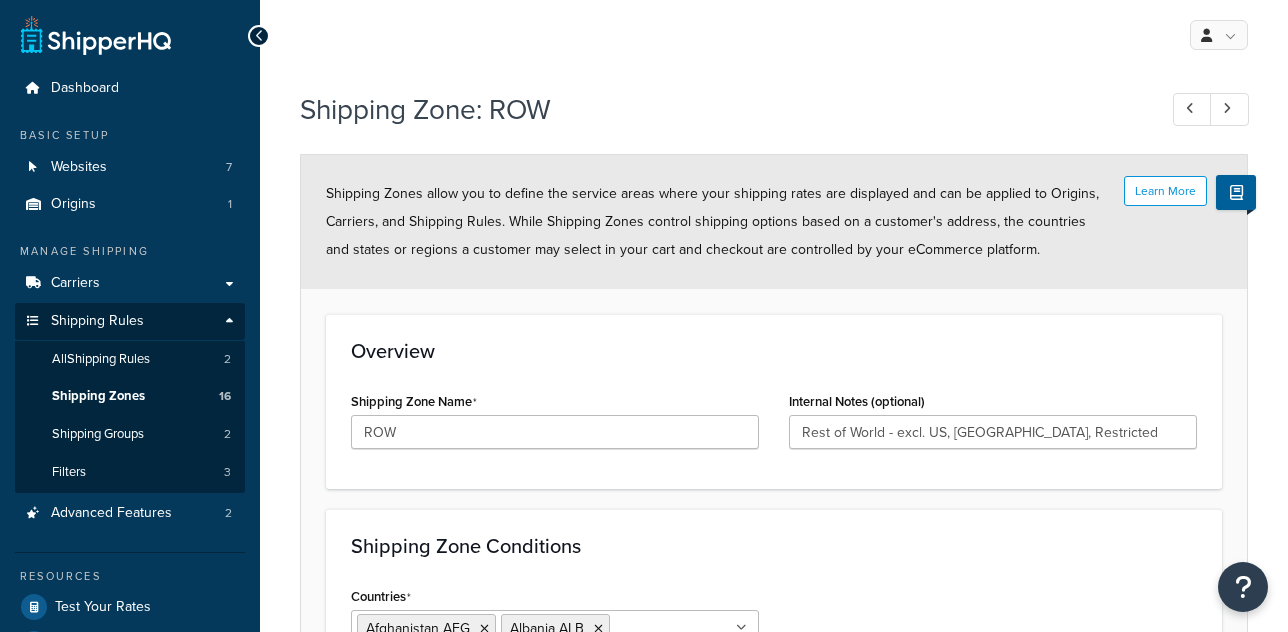 scroll, scrollTop: 0, scrollLeft: 0, axis: both 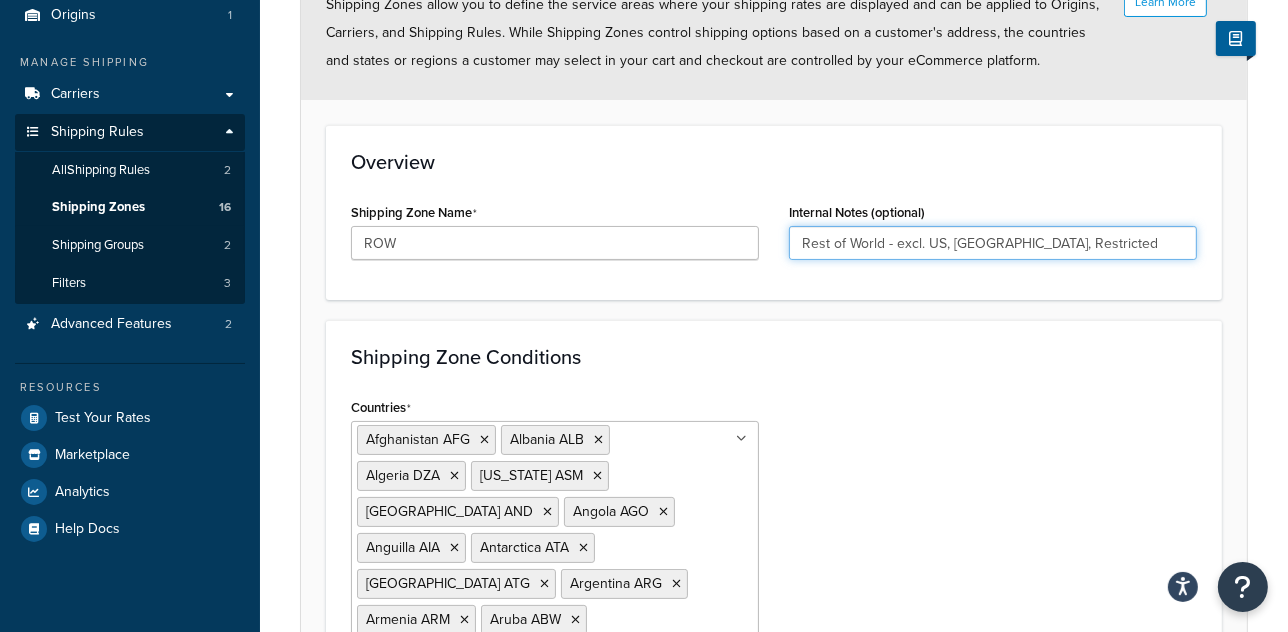 click on "Rest of World - excl. US, EU, Restricted" at bounding box center [993, 243] 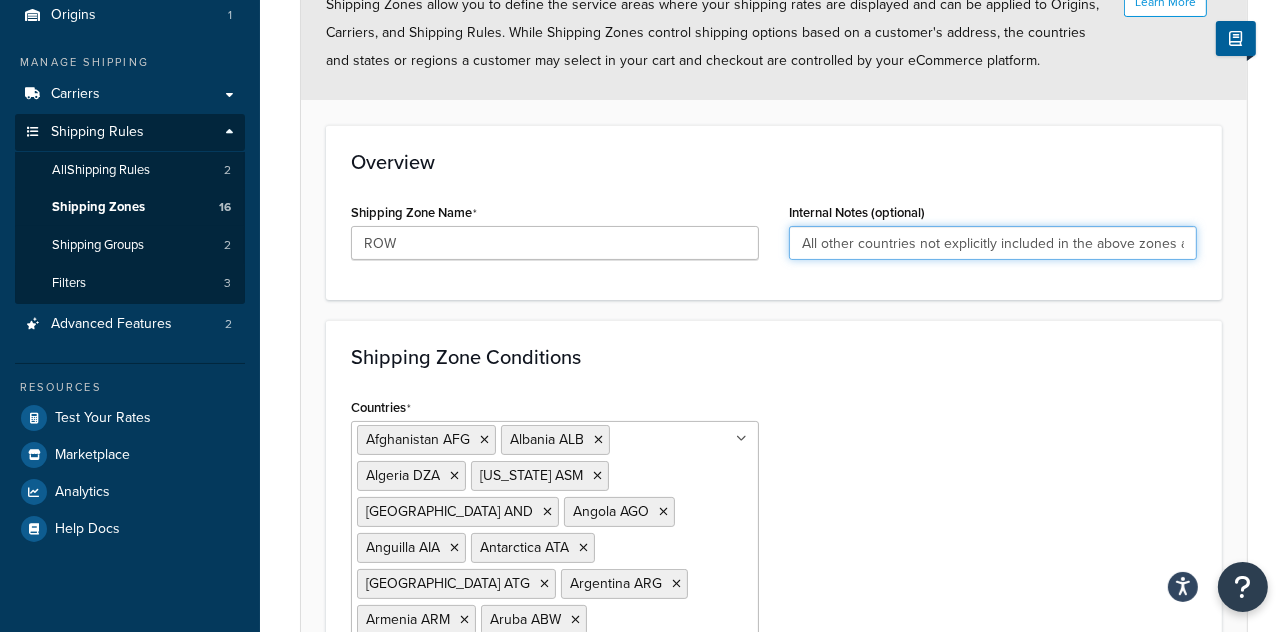scroll, scrollTop: 0, scrollLeft: 187, axis: horizontal 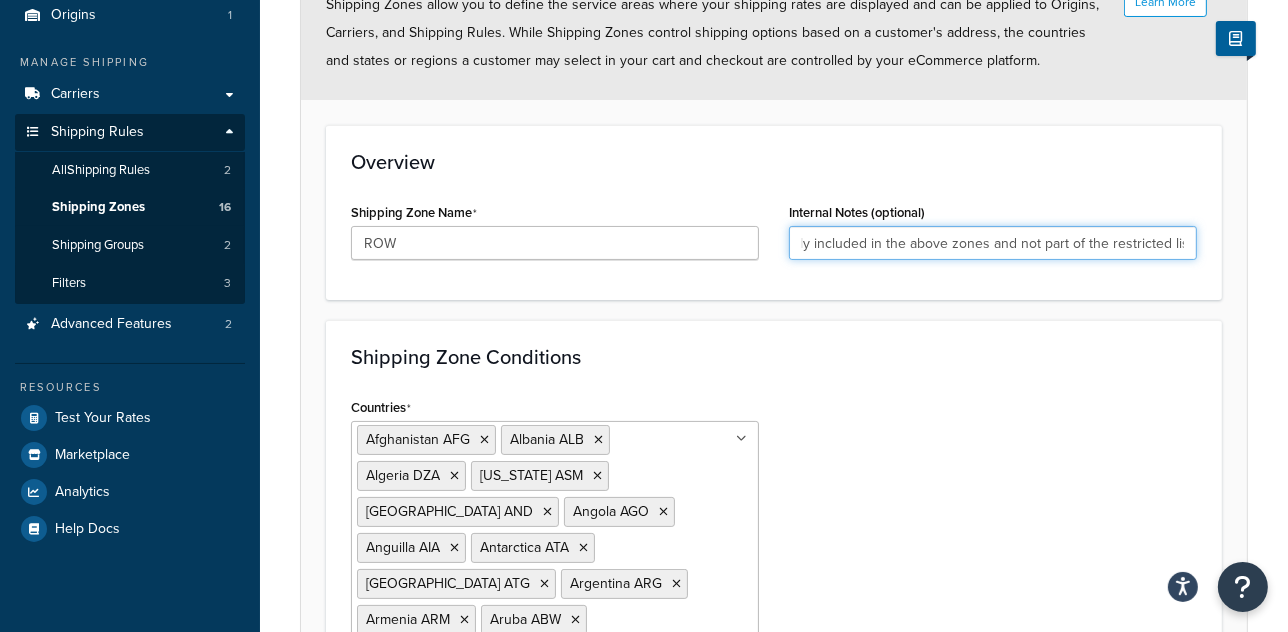 type on "All other countries not explicitly included in the above zones and not part of the restricted list." 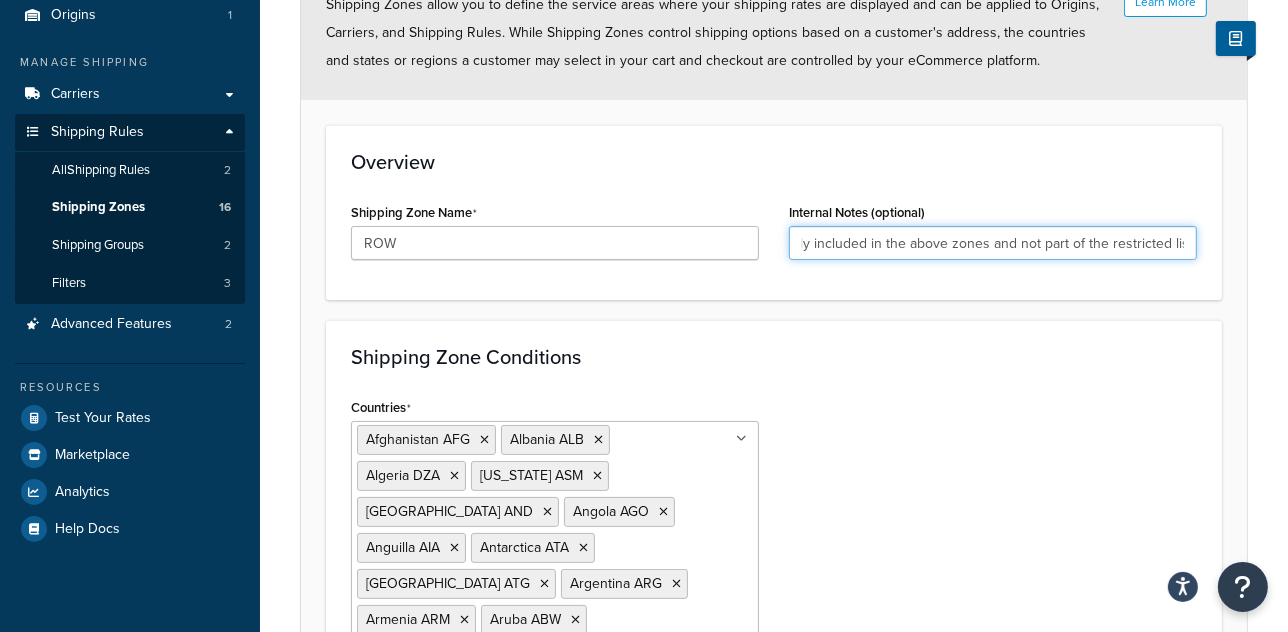 scroll, scrollTop: 0, scrollLeft: 0, axis: both 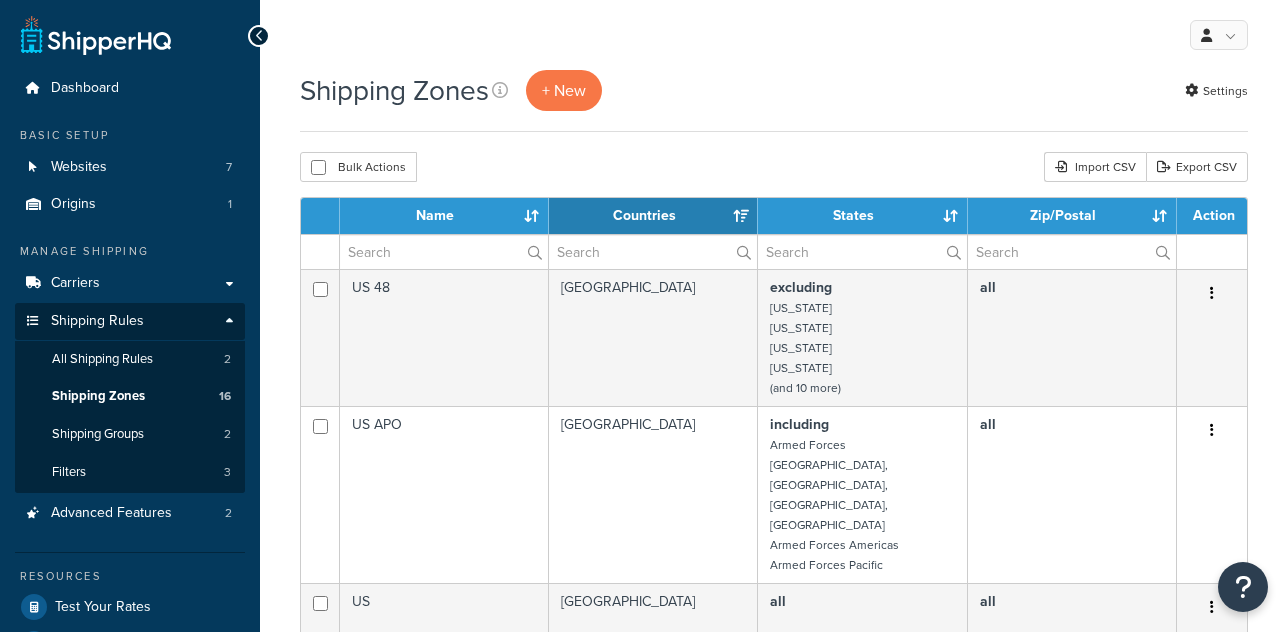 select on "15" 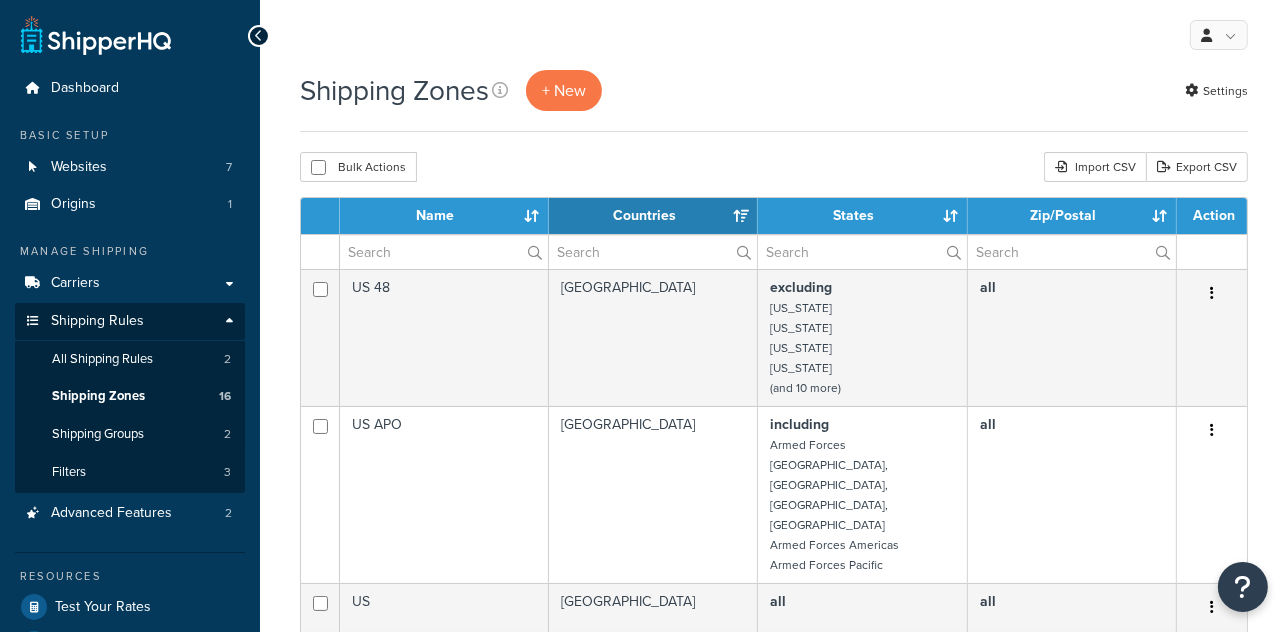 scroll, scrollTop: 0, scrollLeft: 0, axis: both 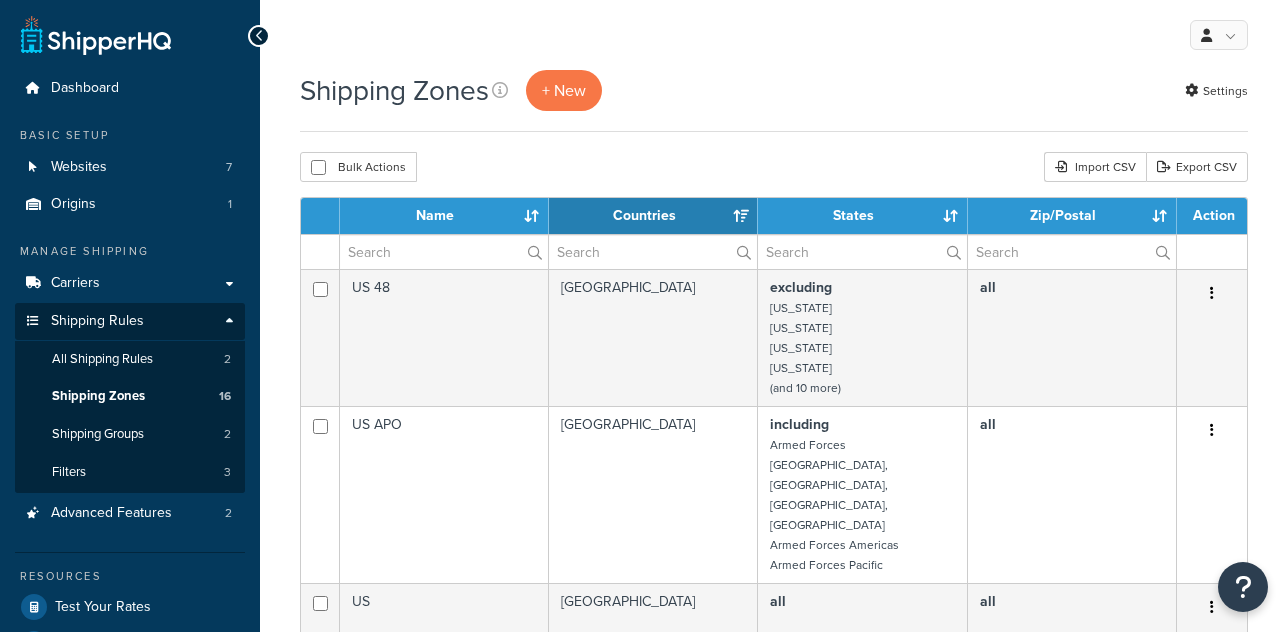 select on "15" 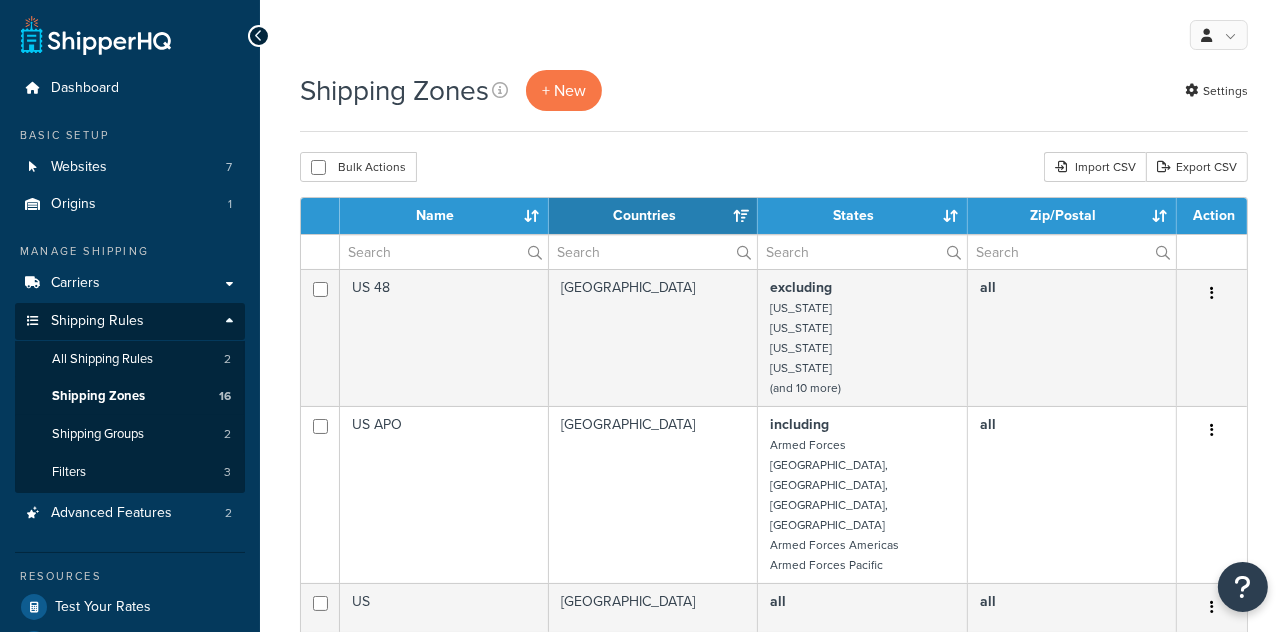 scroll, scrollTop: 0, scrollLeft: 0, axis: both 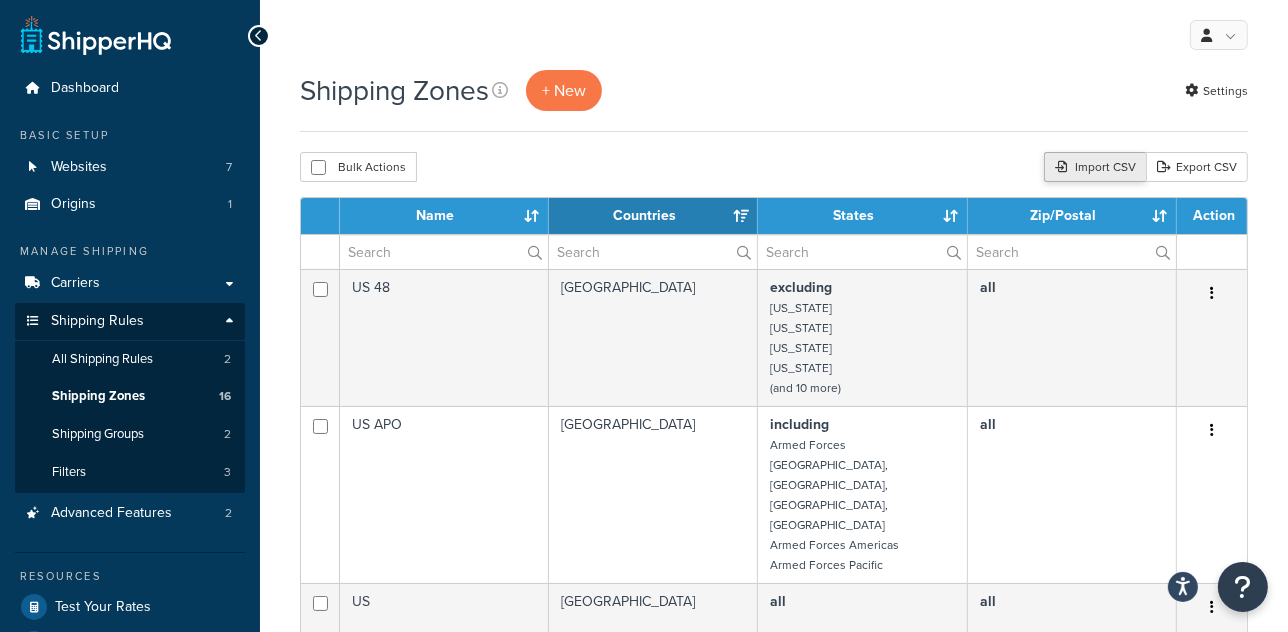click on "Import CSV" at bounding box center (1095, 167) 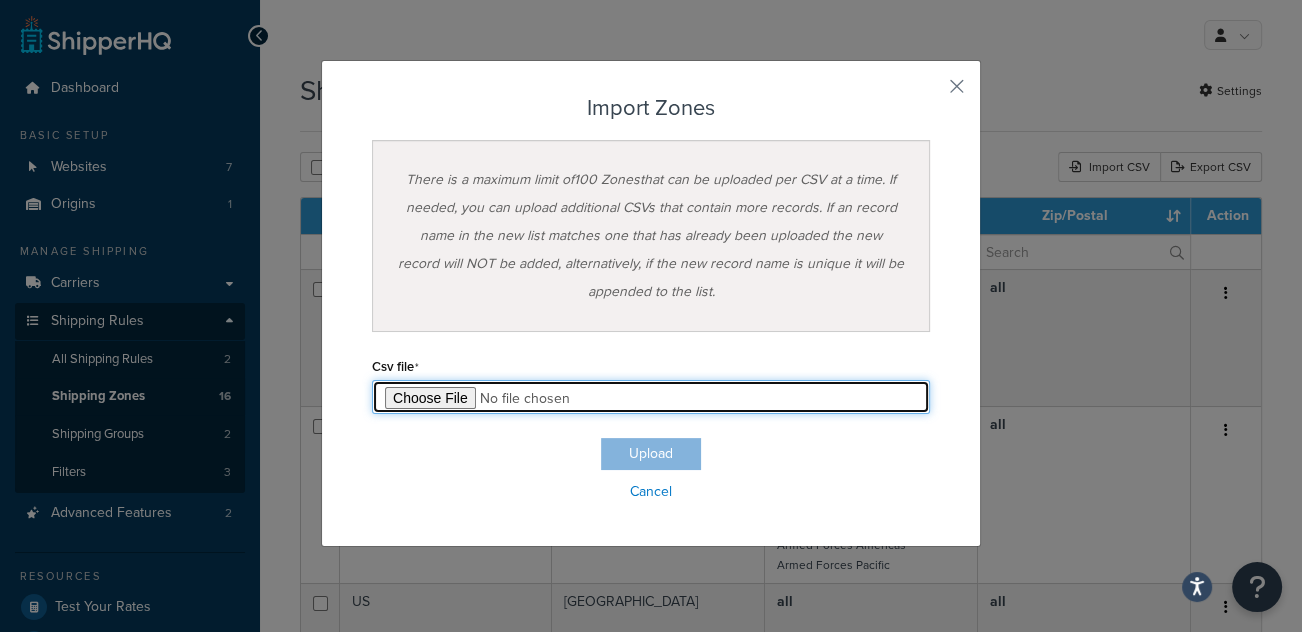 click at bounding box center [651, 397] 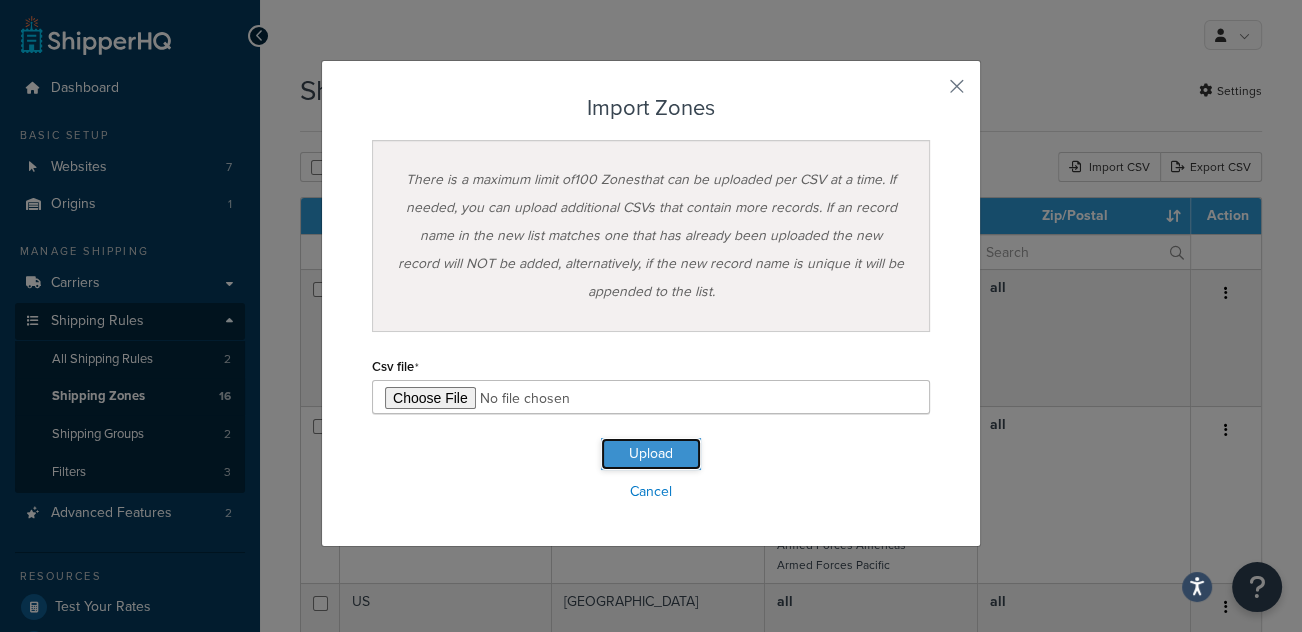 click on "Upload" at bounding box center [651, 454] 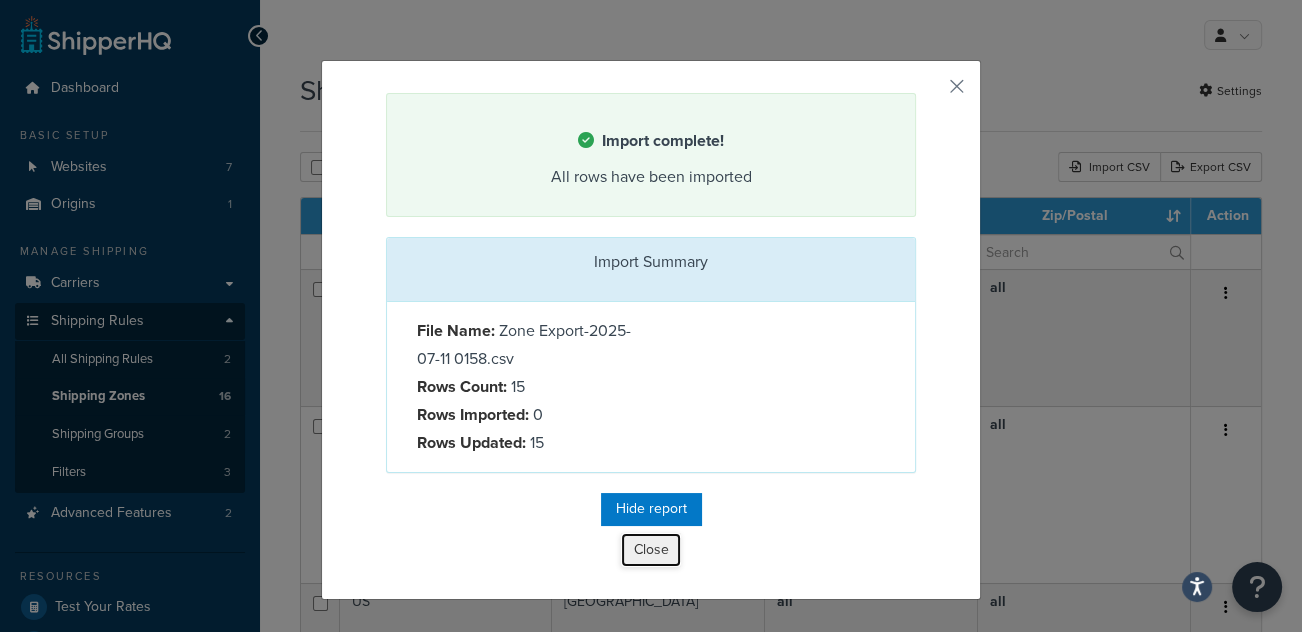 click on "Close" at bounding box center (651, 550) 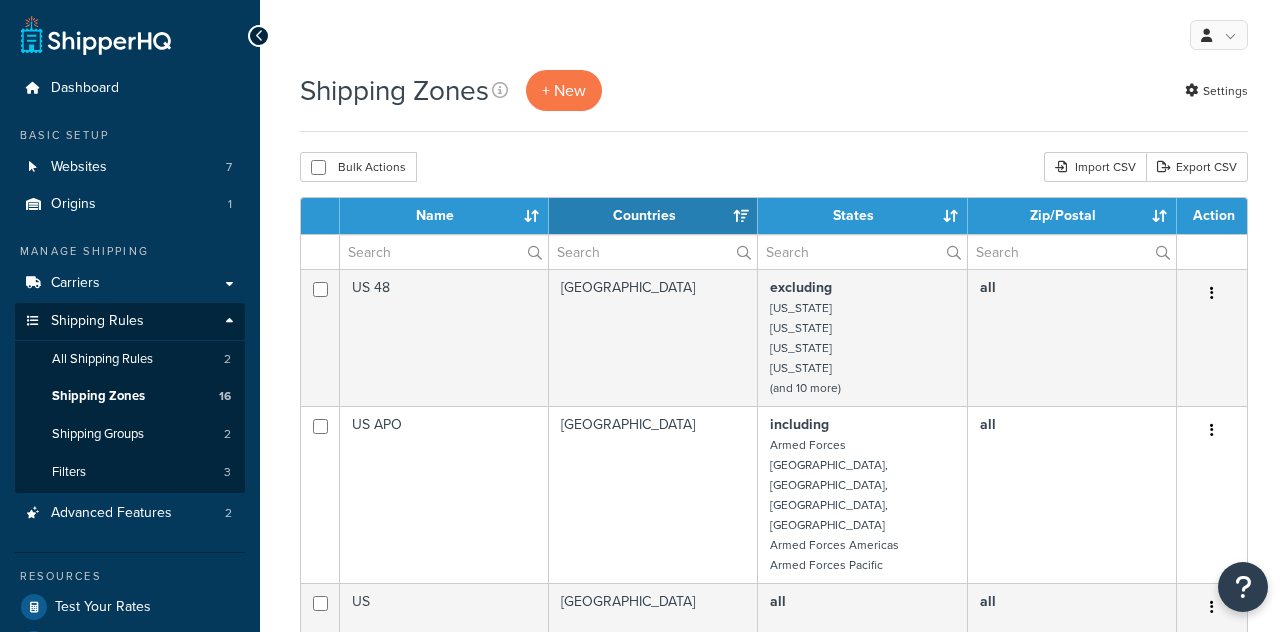 select on "15" 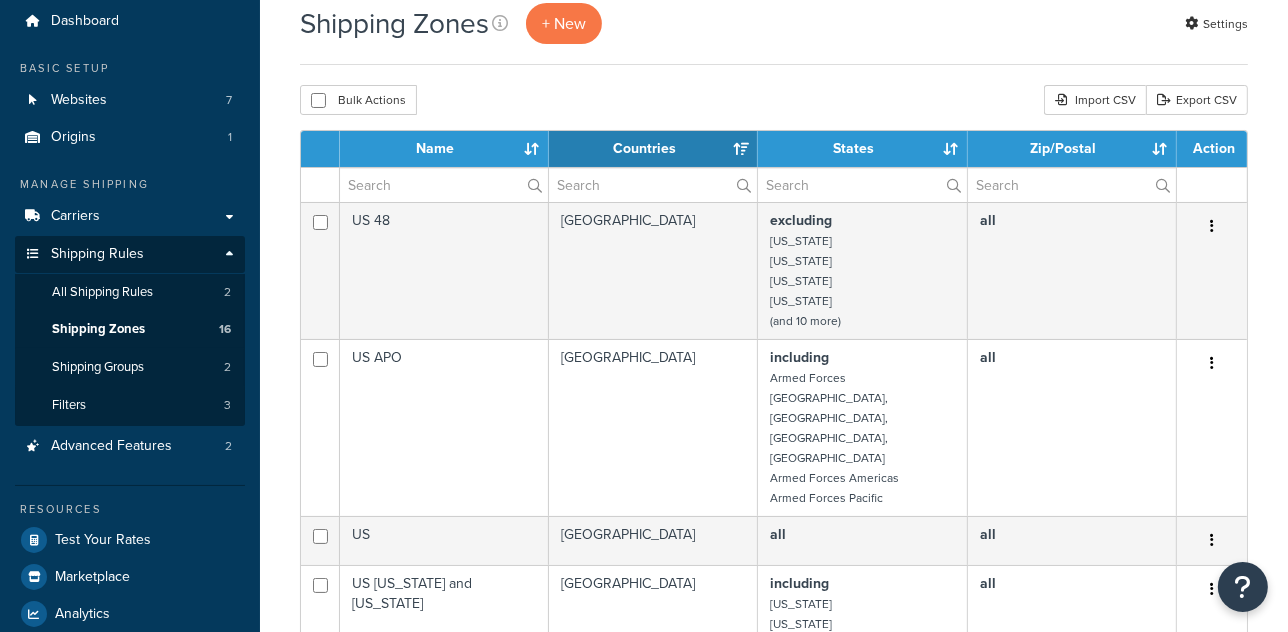scroll, scrollTop: 0, scrollLeft: 0, axis: both 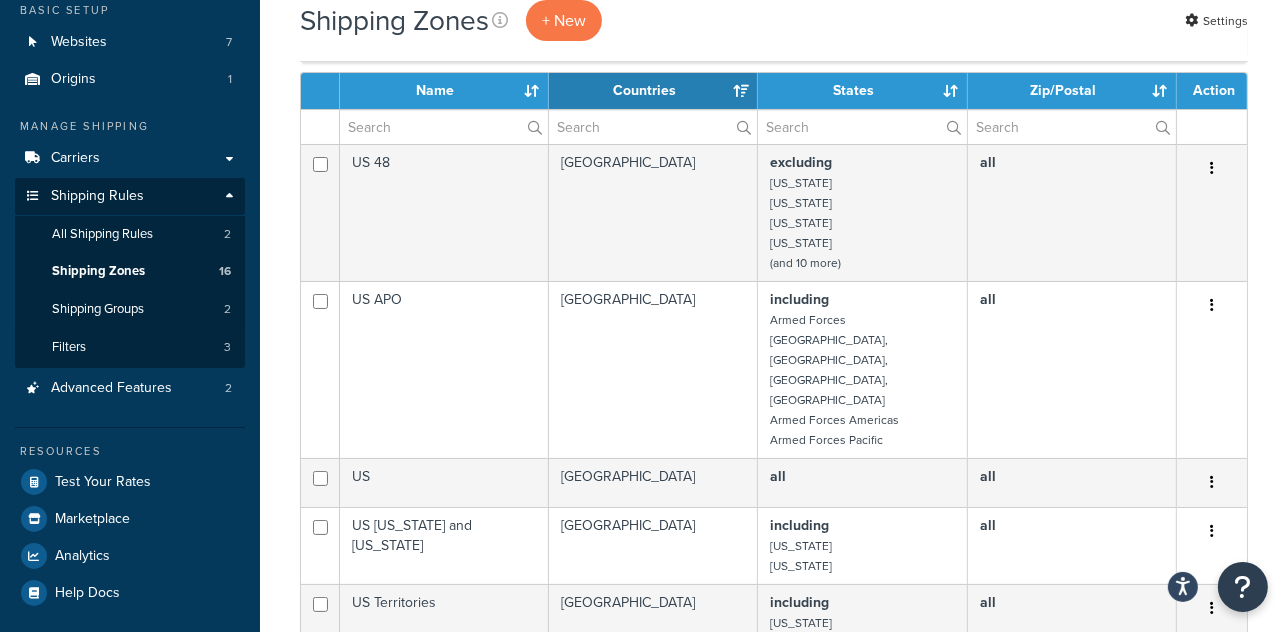 click on "US [US_STATE] and [US_STATE]" at bounding box center [444, 545] 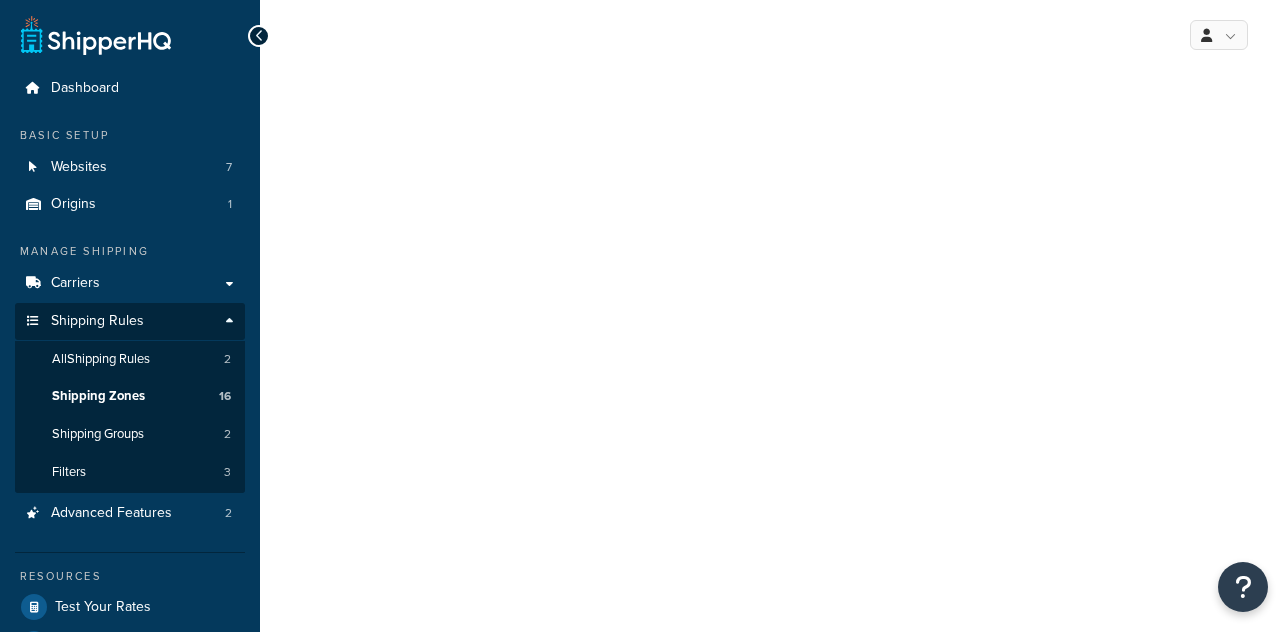 scroll, scrollTop: 0, scrollLeft: 0, axis: both 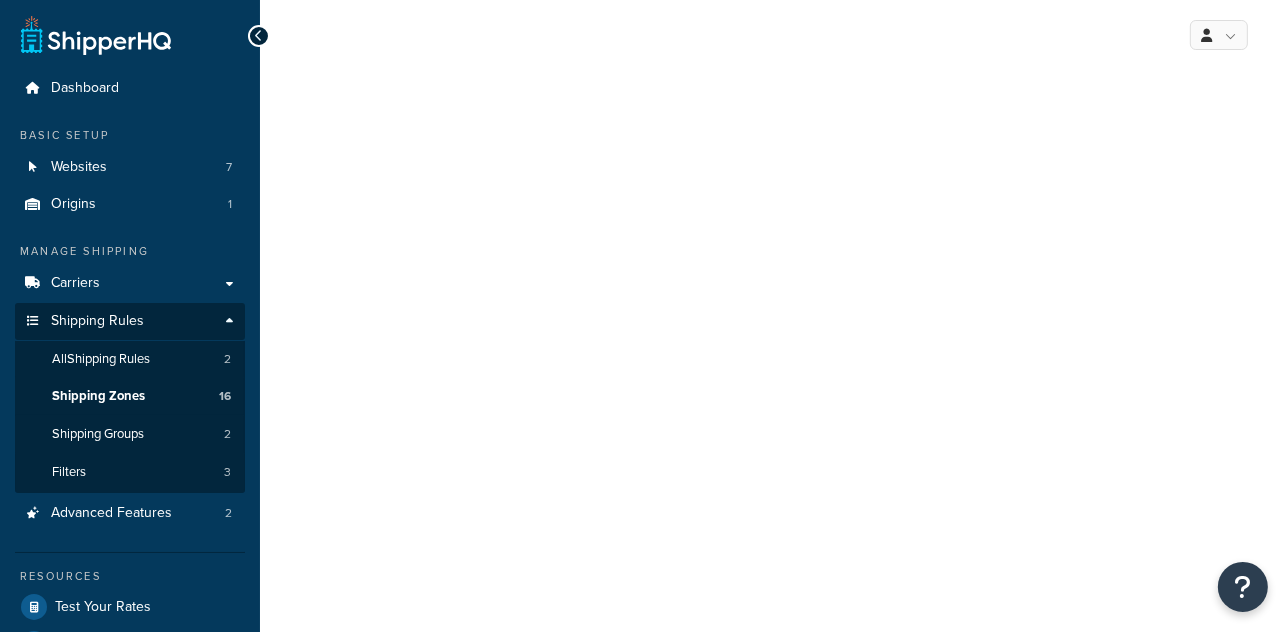 select on "including" 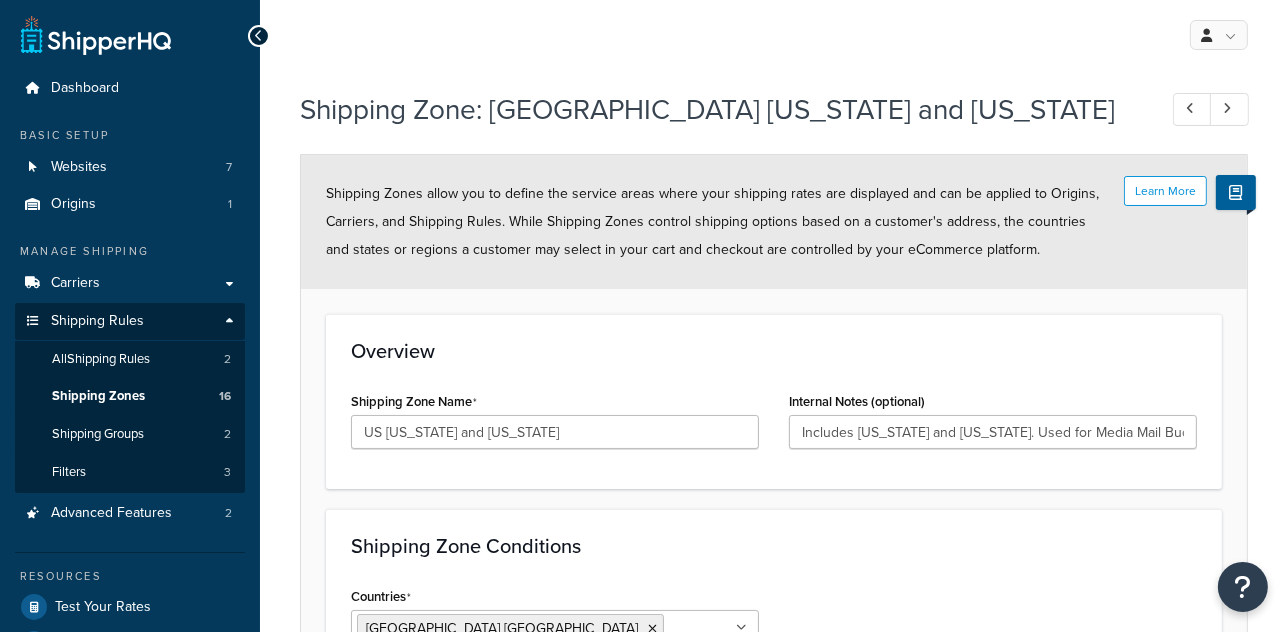 scroll, scrollTop: 0, scrollLeft: 0, axis: both 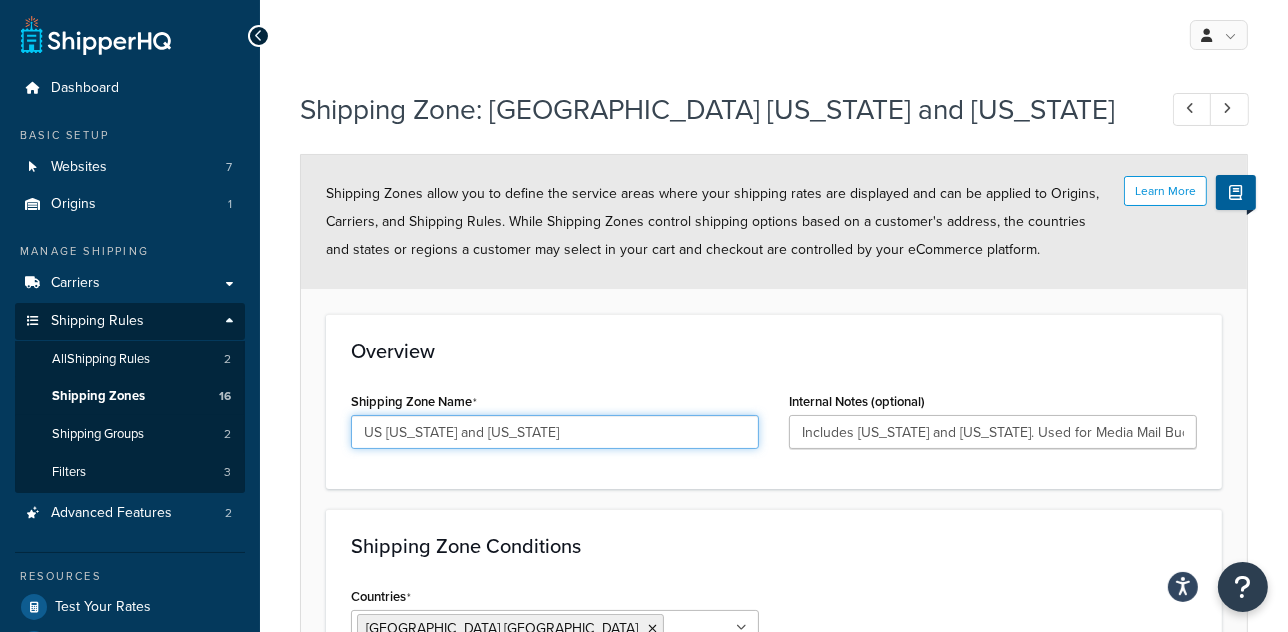 drag, startPoint x: 389, startPoint y: 434, endPoint x: 713, endPoint y: 452, distance: 324.4996 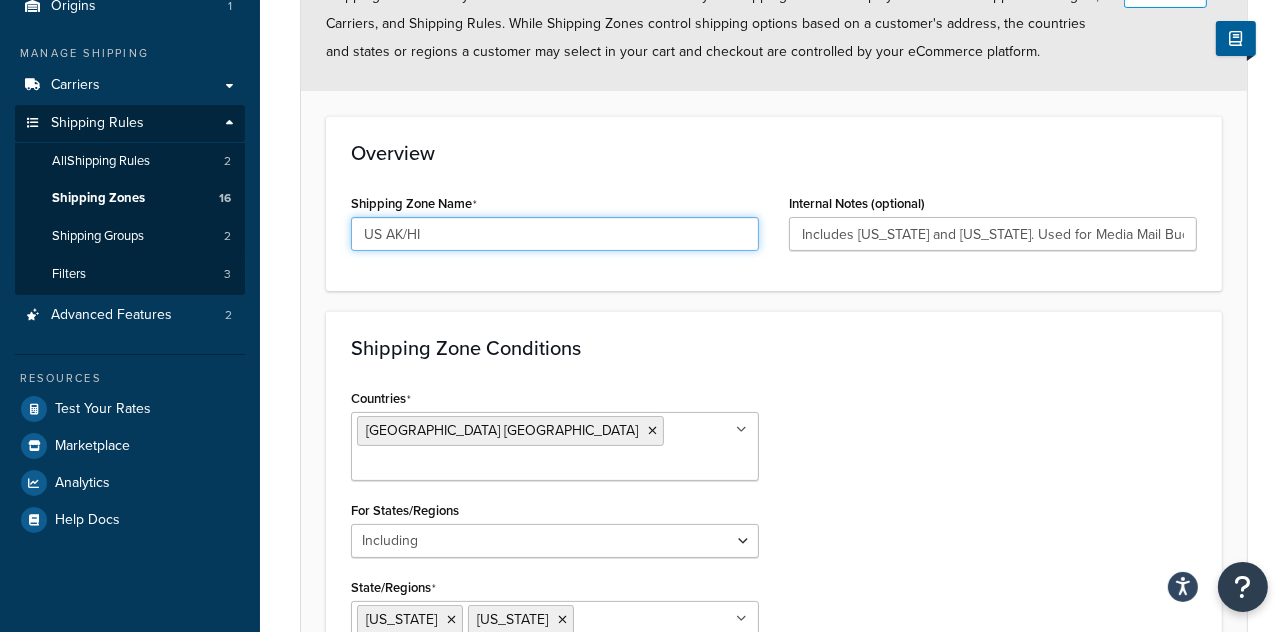 scroll, scrollTop: 399, scrollLeft: 0, axis: vertical 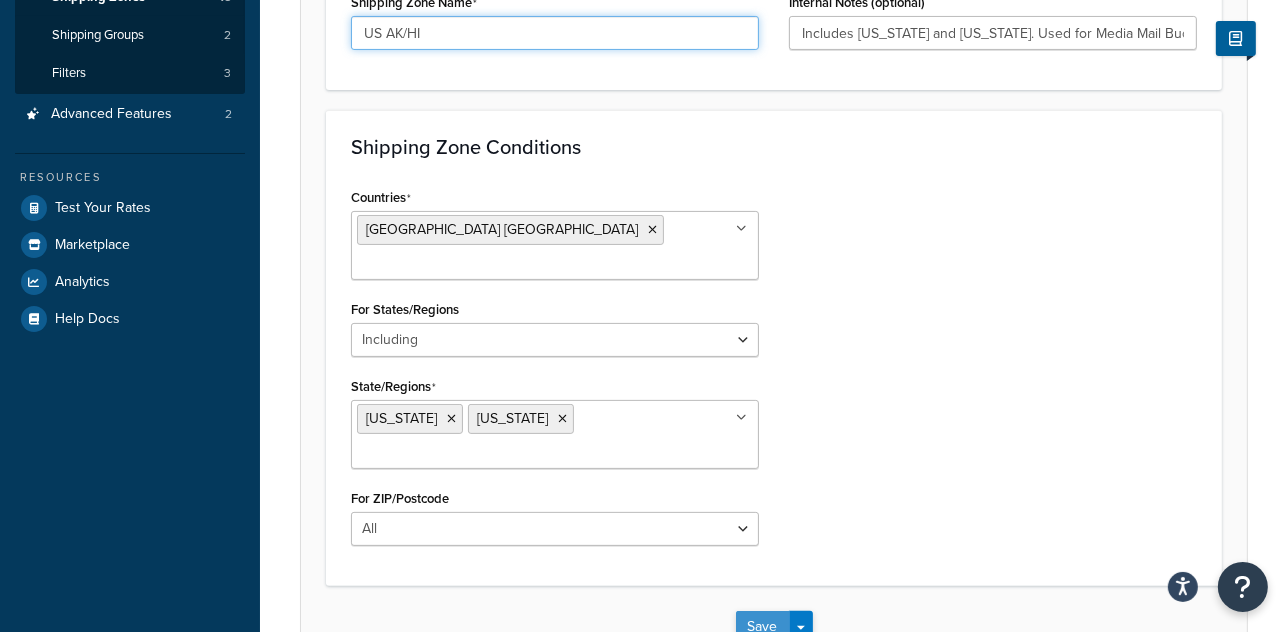 type on "US AK/HI" 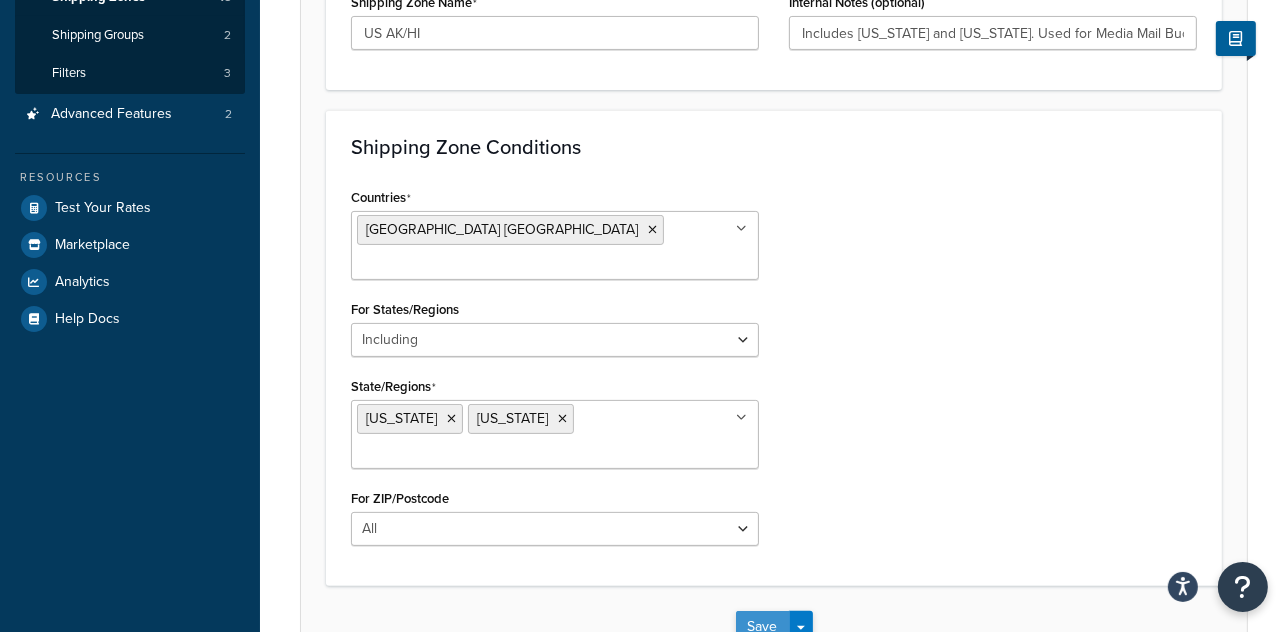 click on "Save" at bounding box center [763, 627] 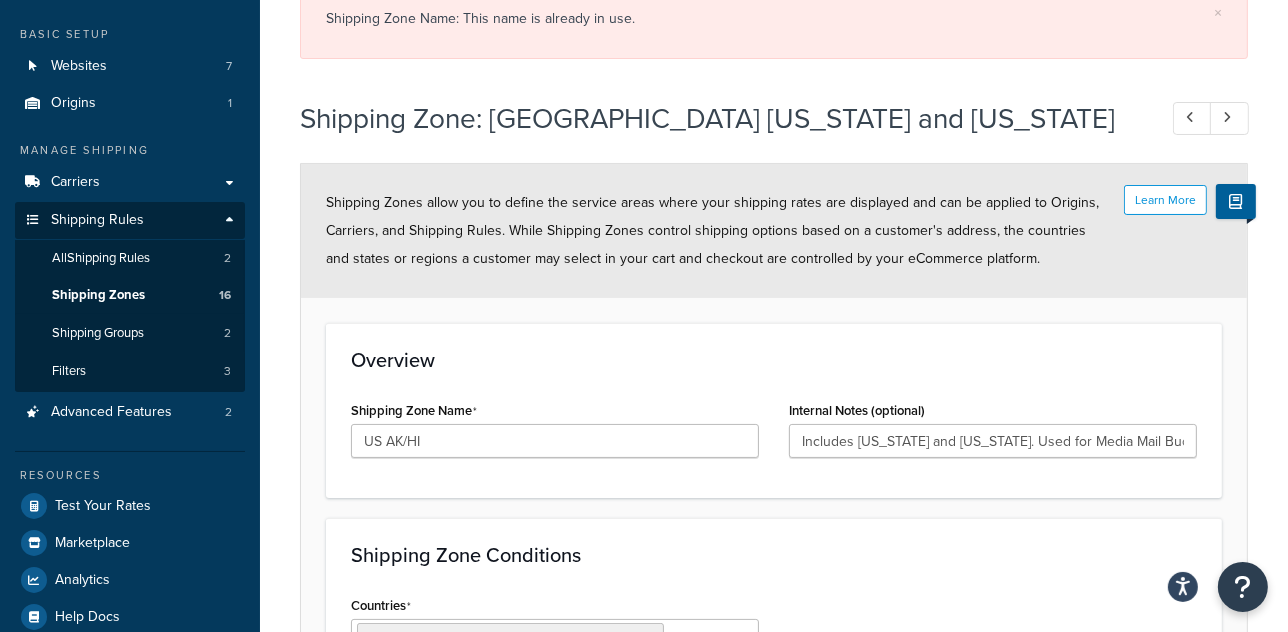 scroll, scrollTop: 0, scrollLeft: 0, axis: both 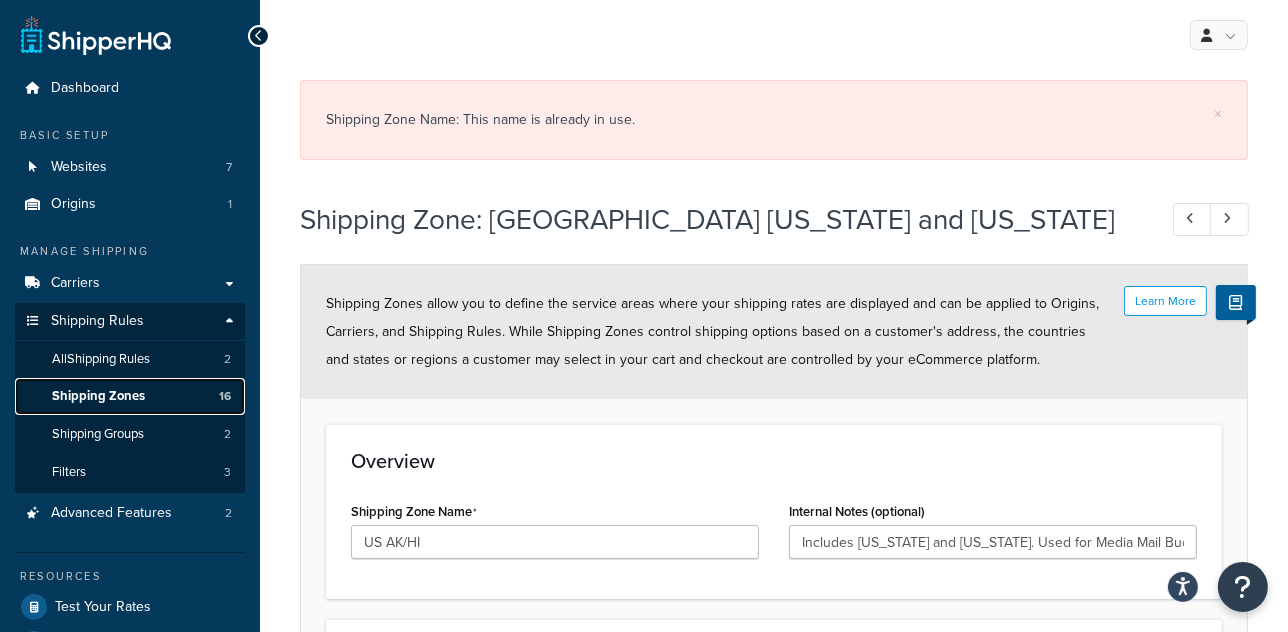 click on "Shipping Zones" at bounding box center [98, 396] 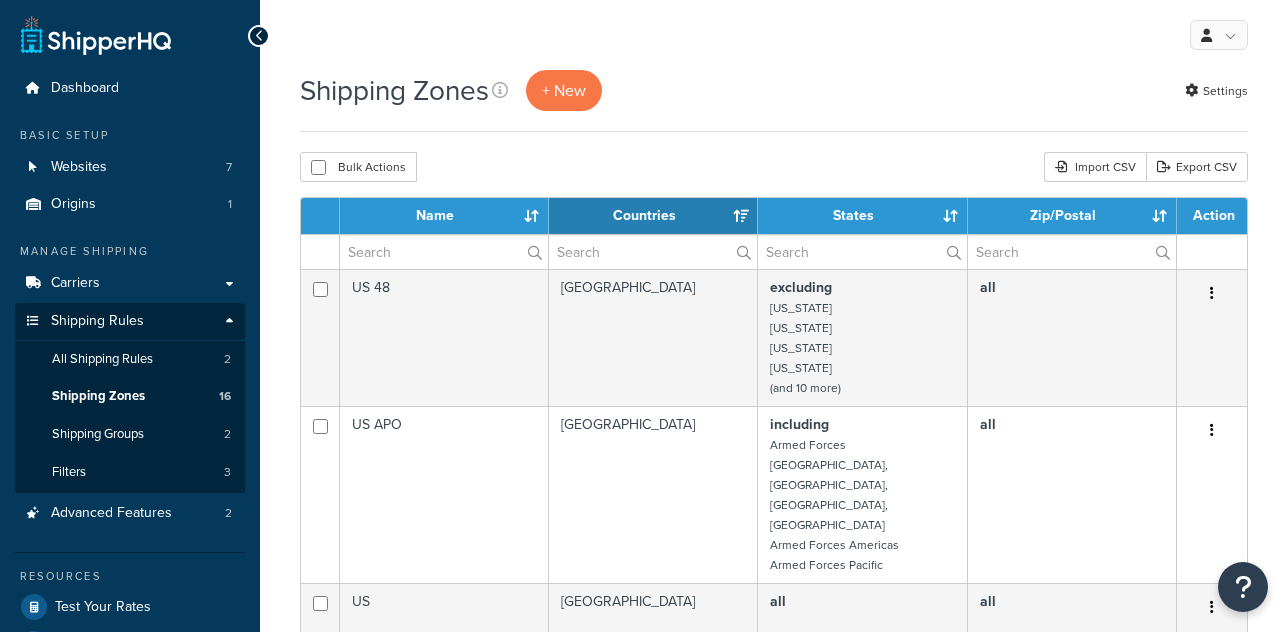 select on "15" 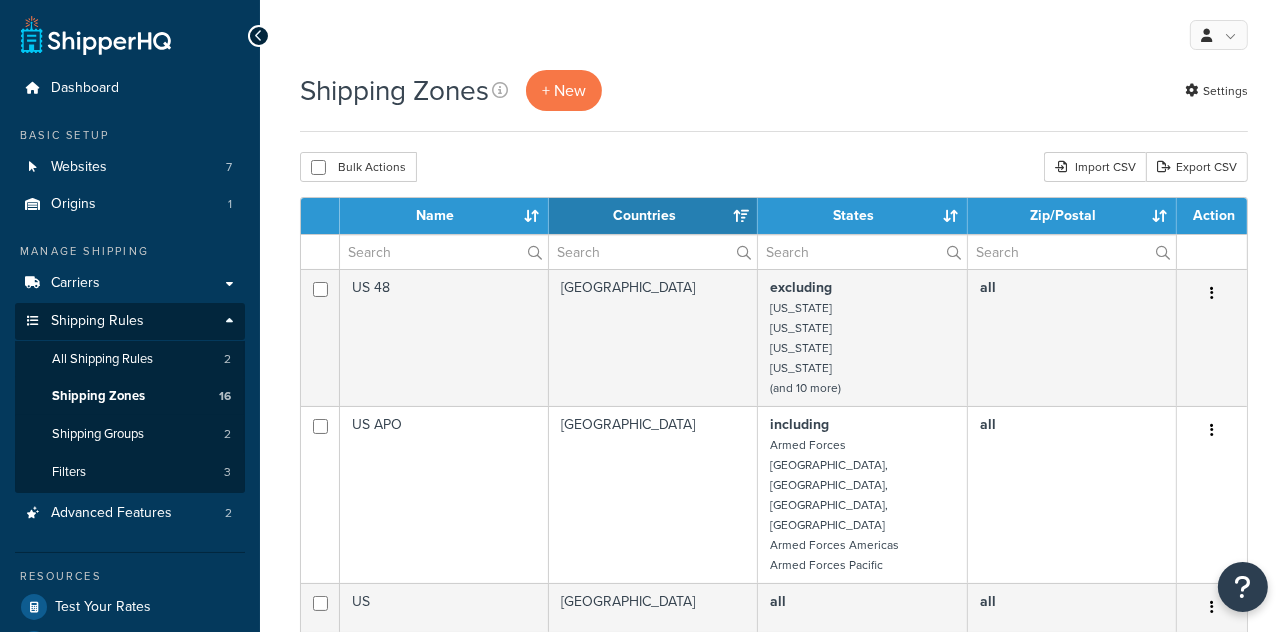 scroll, scrollTop: 0, scrollLeft: 0, axis: both 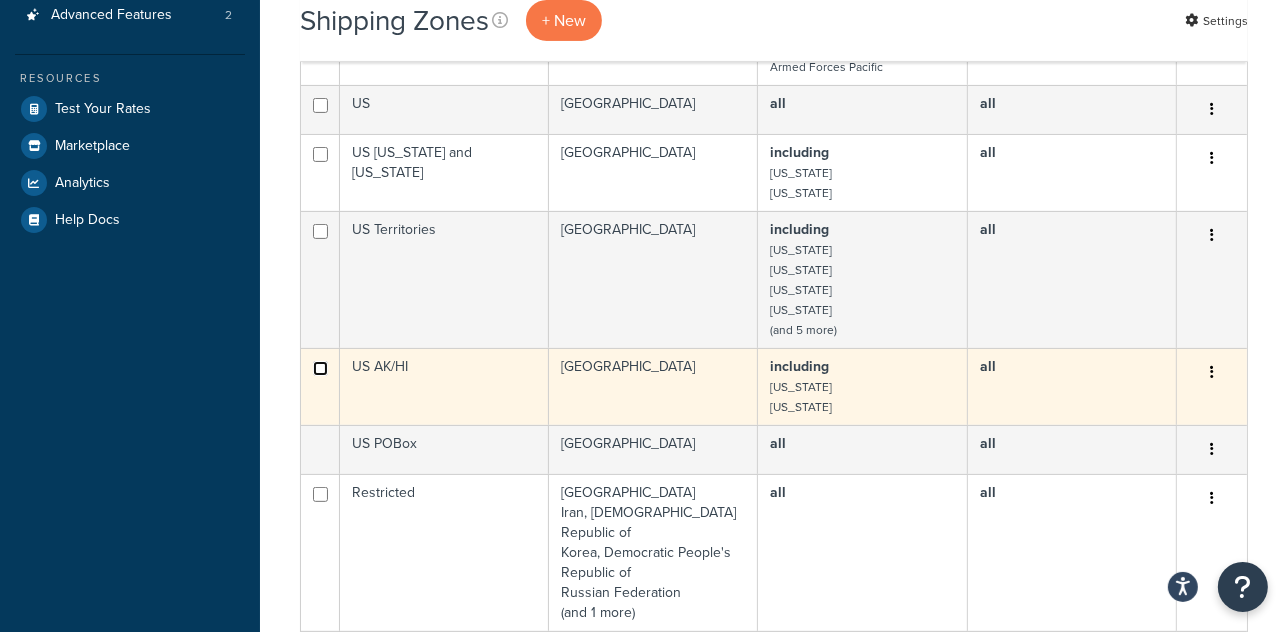 click at bounding box center [320, -72] 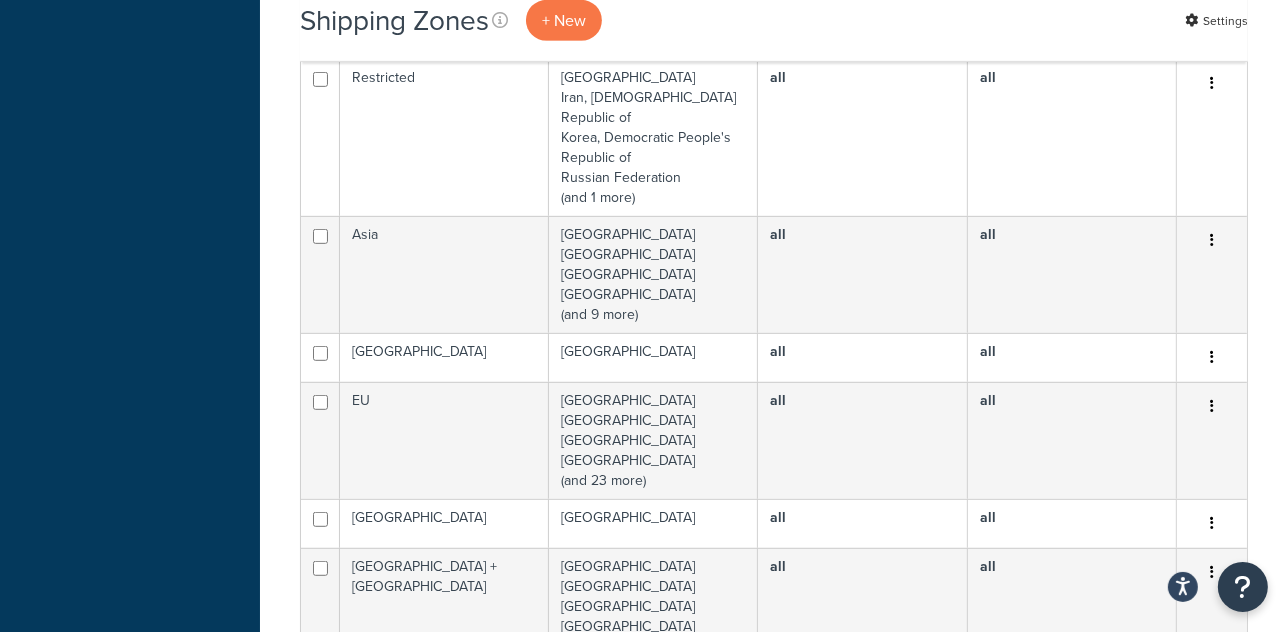 scroll, scrollTop: 1256, scrollLeft: 0, axis: vertical 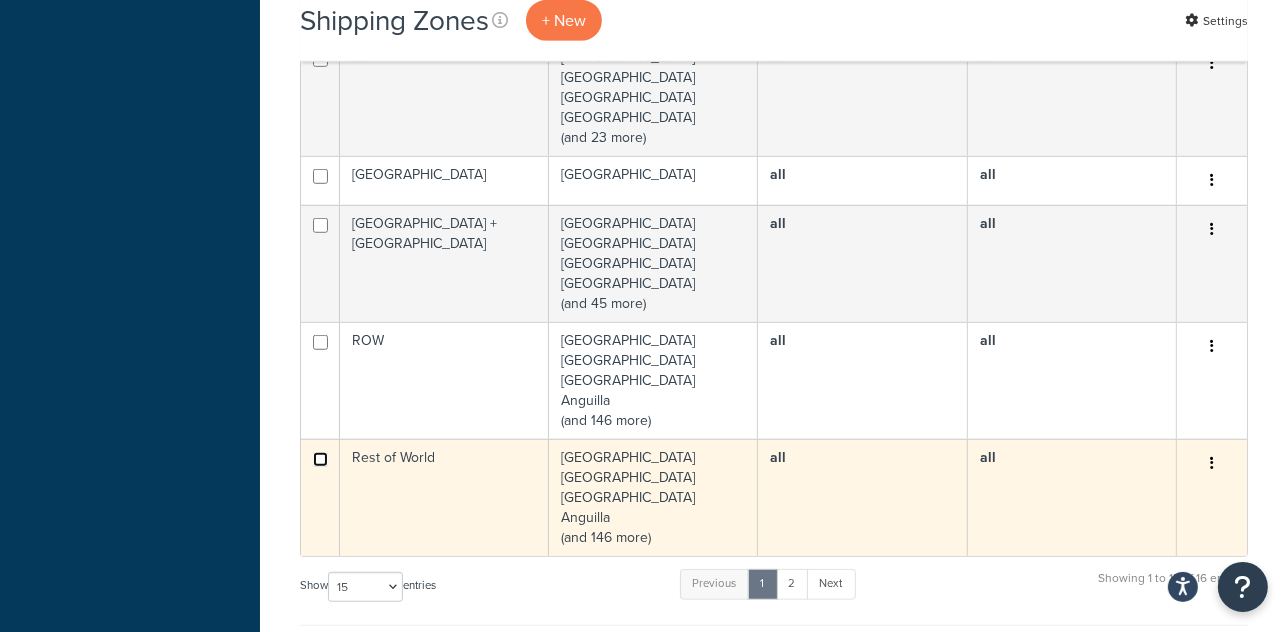 click at bounding box center (320, -967) 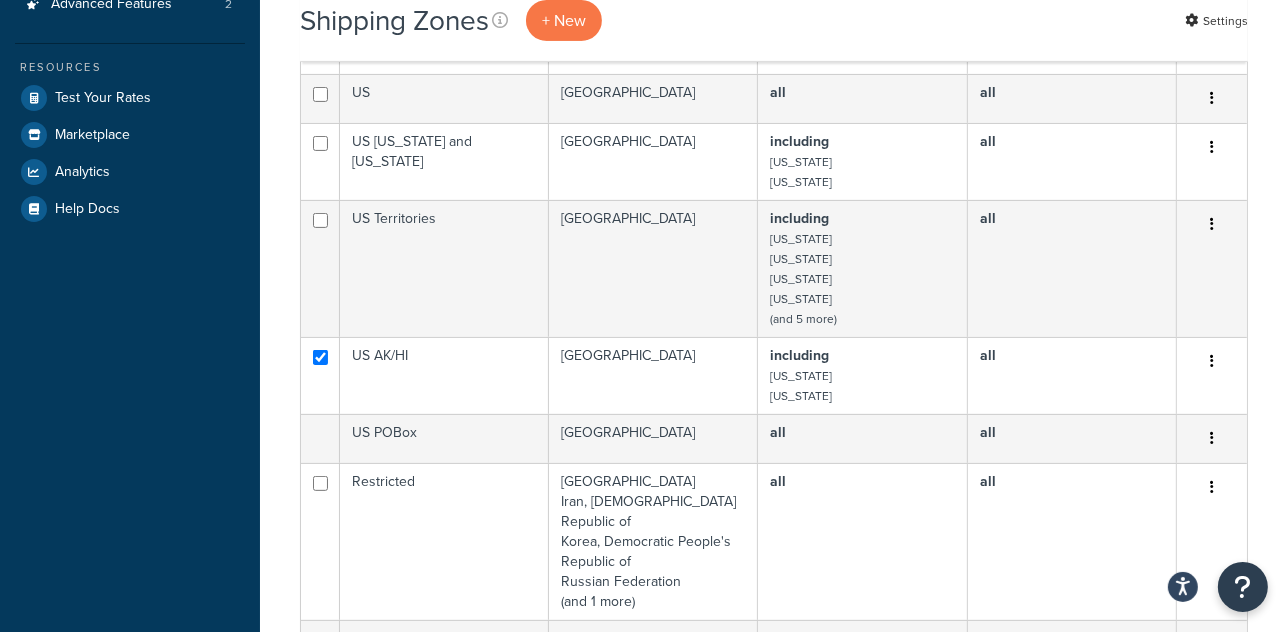 scroll, scrollTop: 0, scrollLeft: 0, axis: both 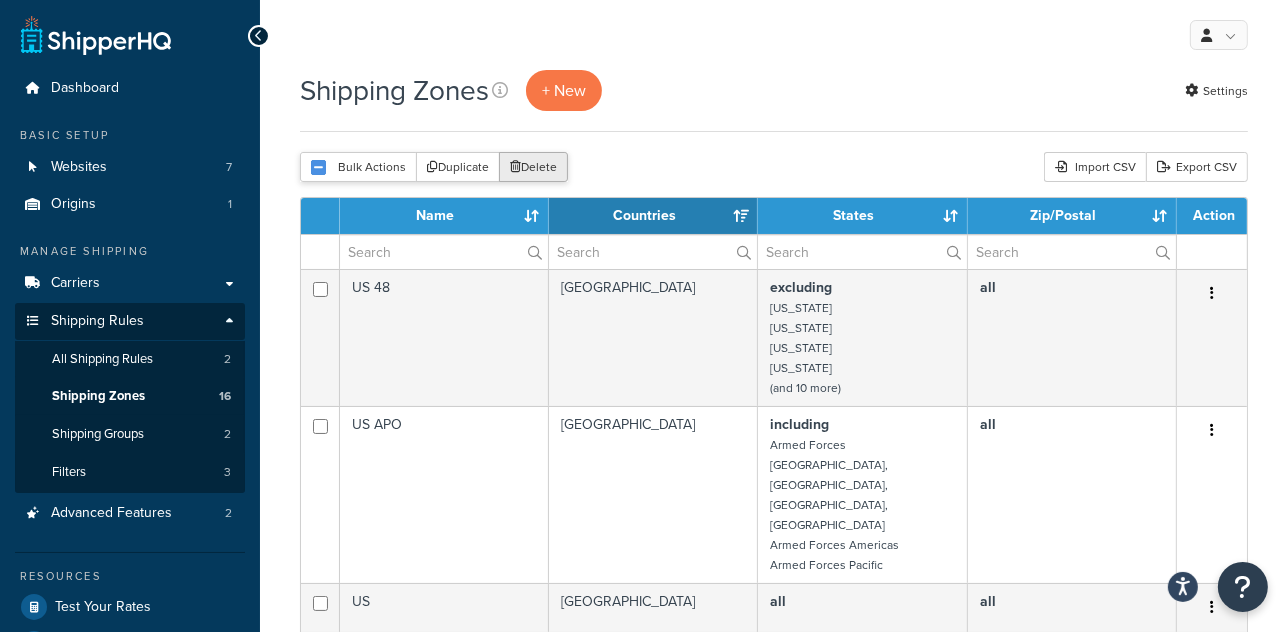 click on "Delete" at bounding box center (533, 167) 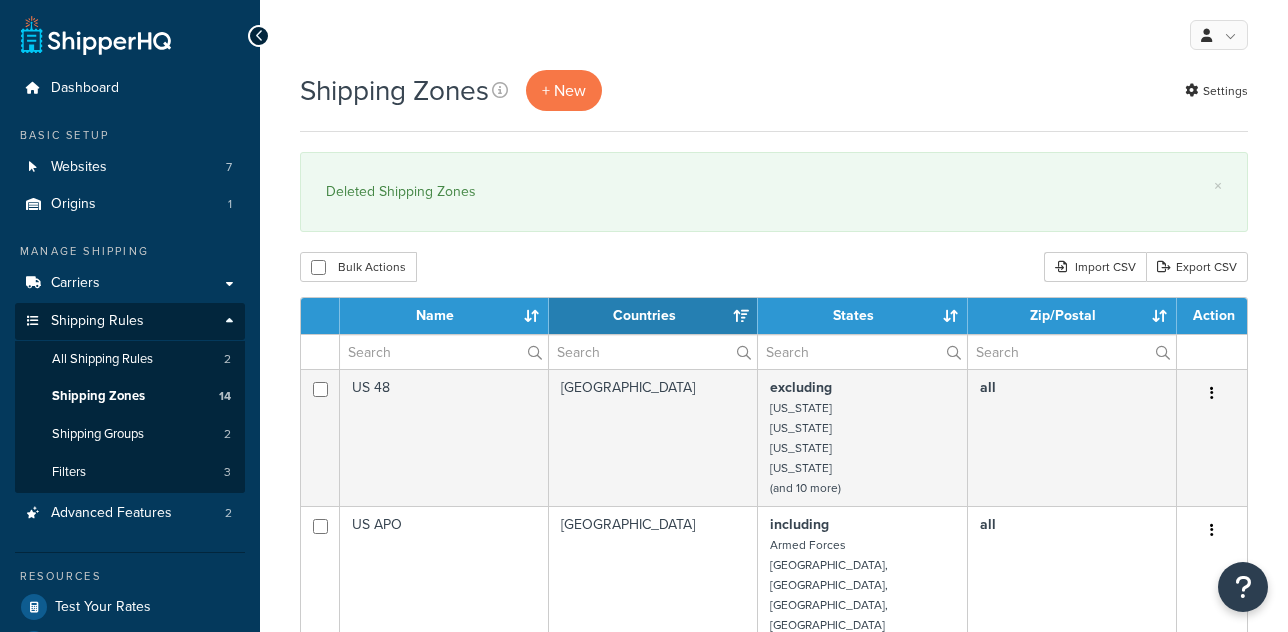 select on "15" 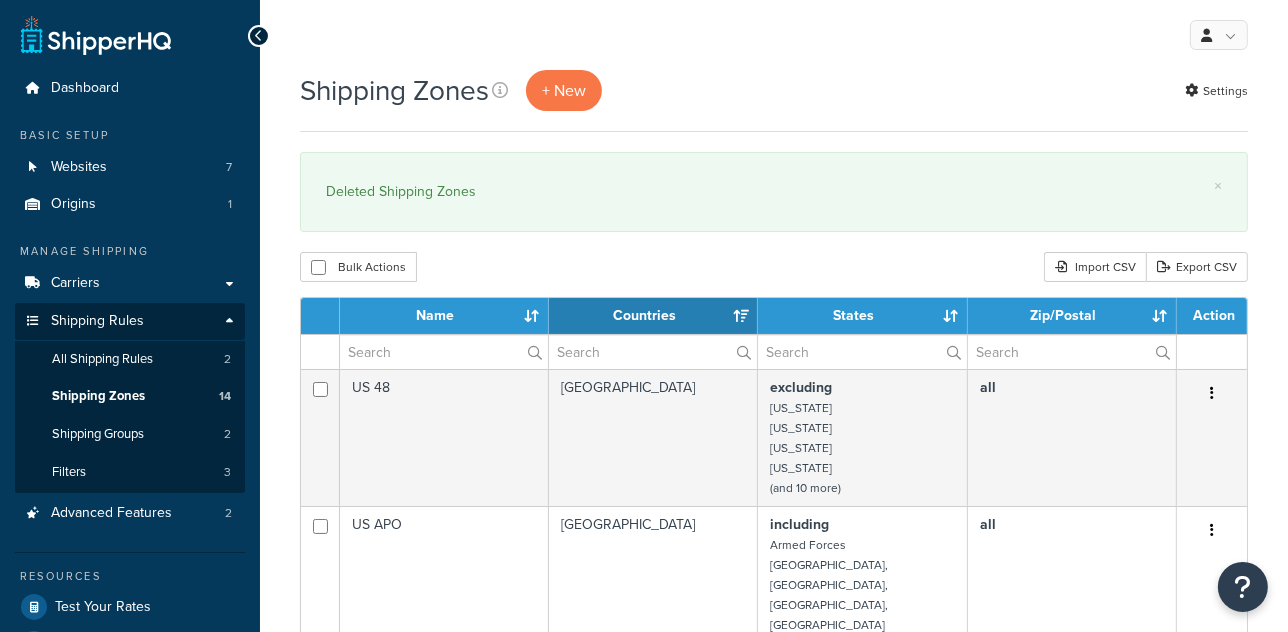 scroll, scrollTop: 438, scrollLeft: 0, axis: vertical 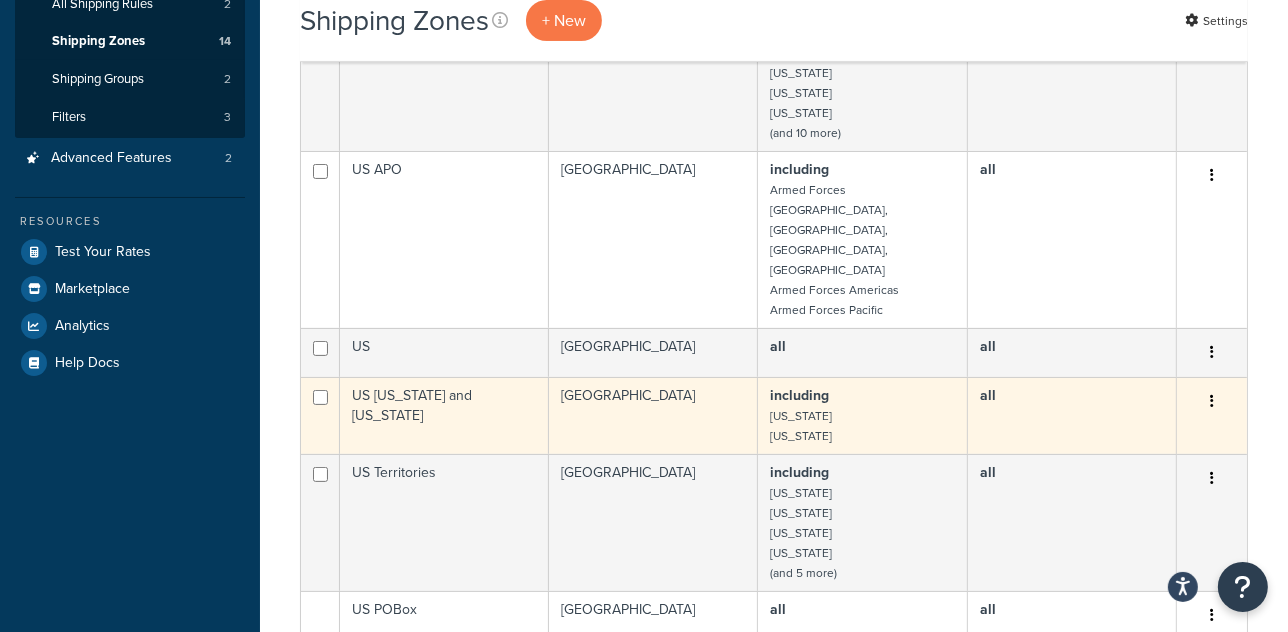 click on "US [US_STATE] and [US_STATE]" at bounding box center [444, 415] 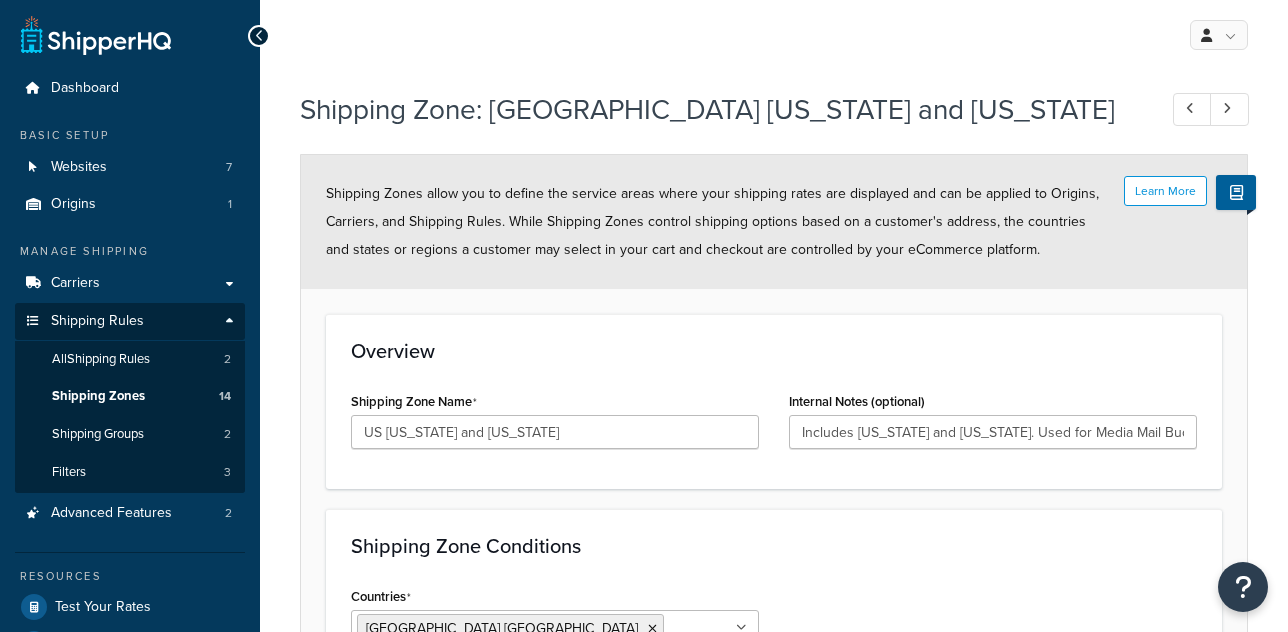 select on "including" 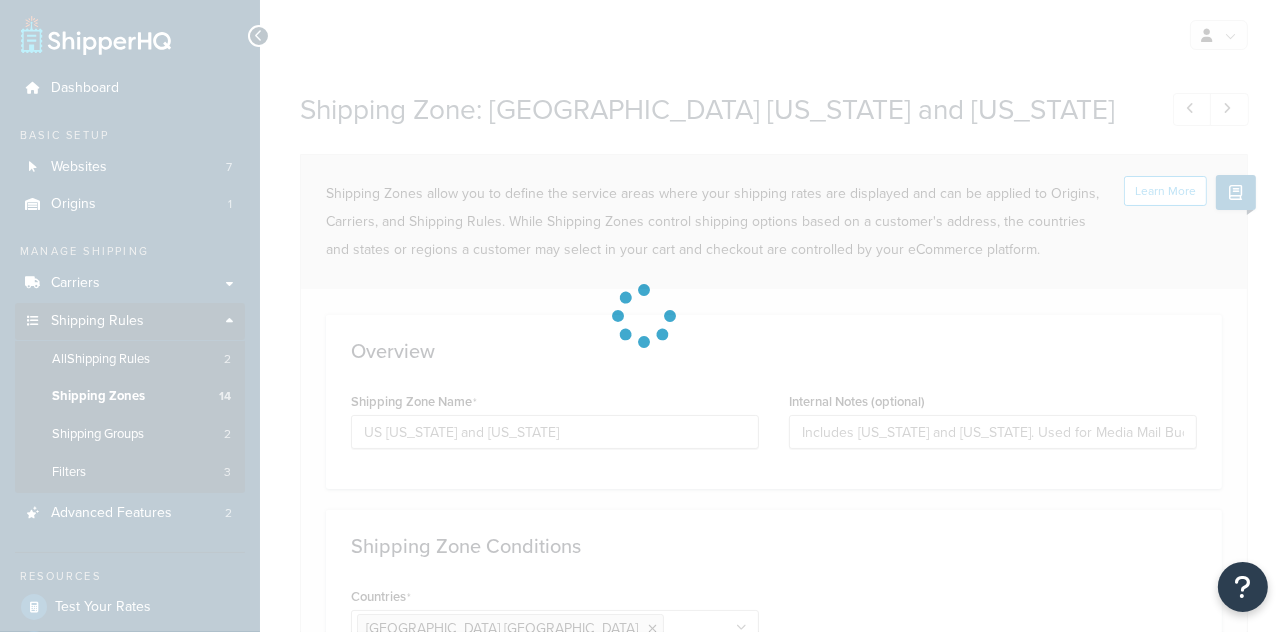 scroll, scrollTop: 0, scrollLeft: 0, axis: both 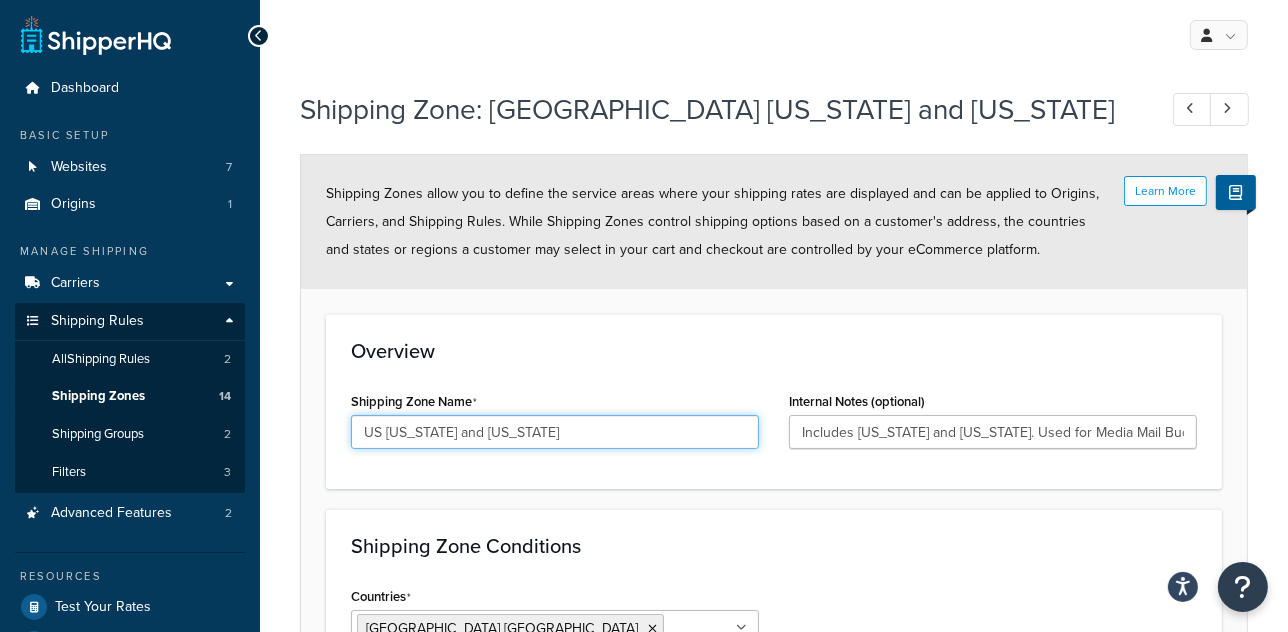 drag, startPoint x: 388, startPoint y: 433, endPoint x: 631, endPoint y: 433, distance: 243 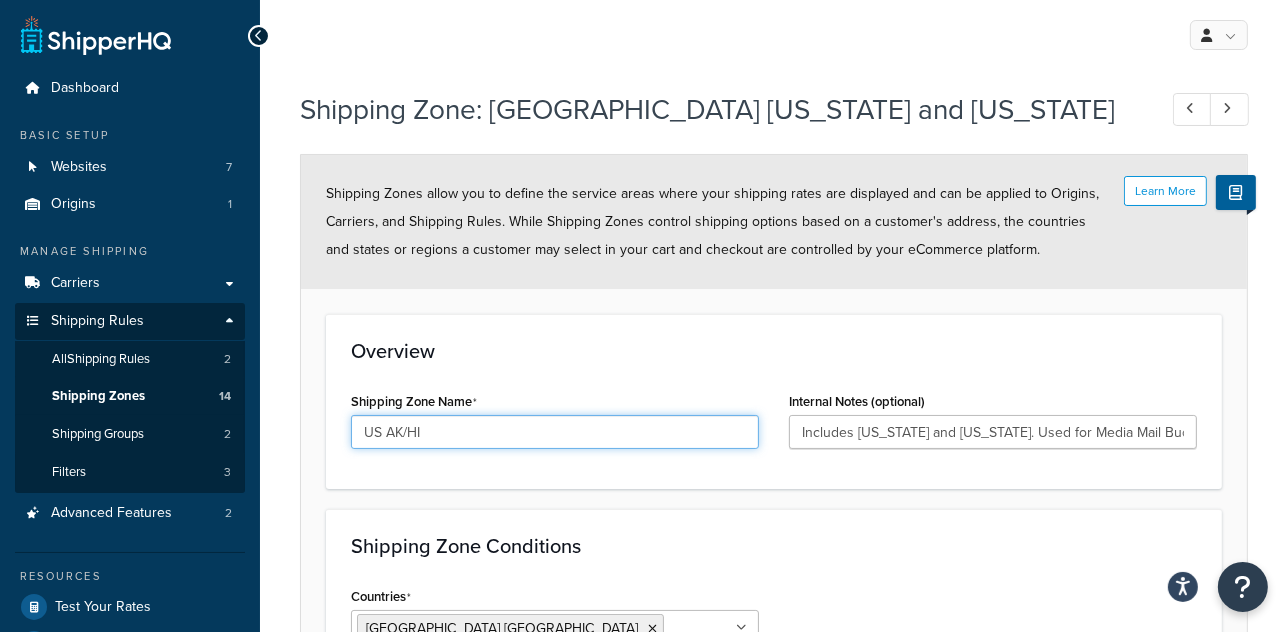 scroll, scrollTop: 473, scrollLeft: 0, axis: vertical 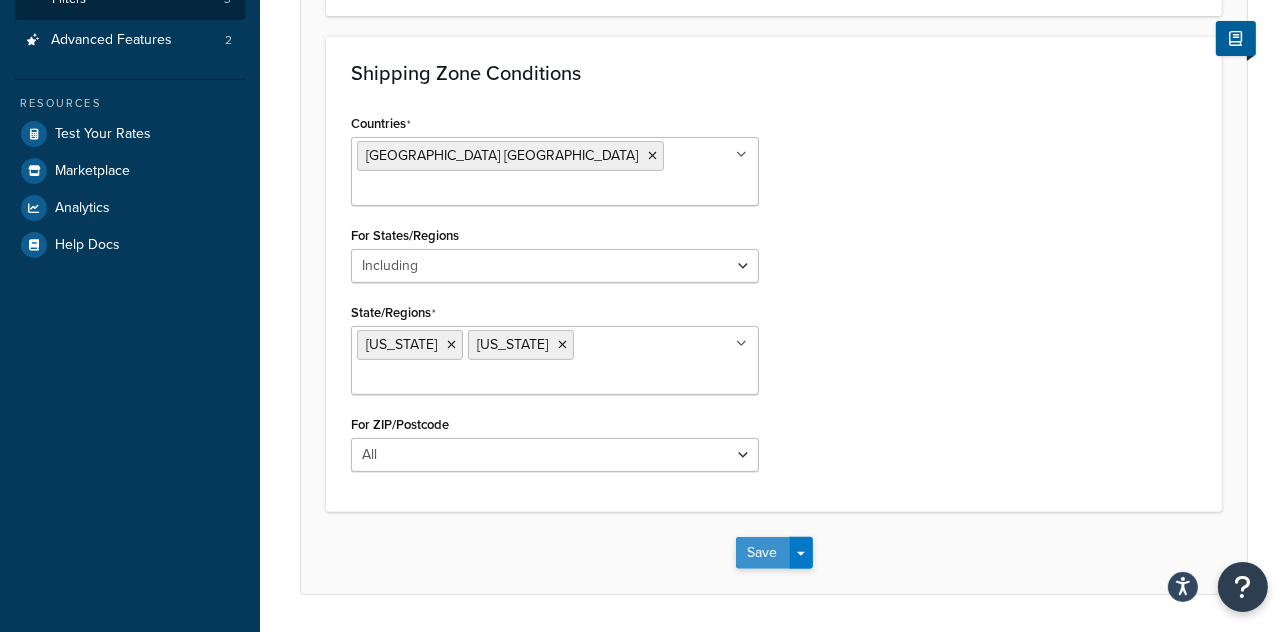 type on "US AK/HI" 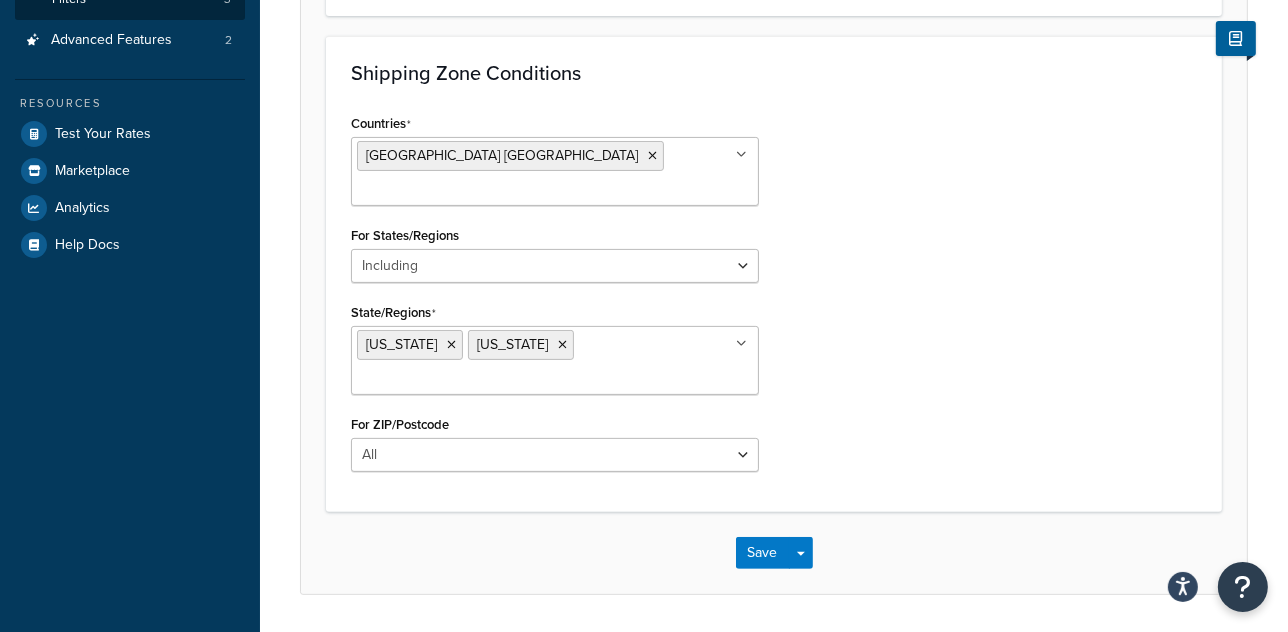 scroll, scrollTop: 0, scrollLeft: 0, axis: both 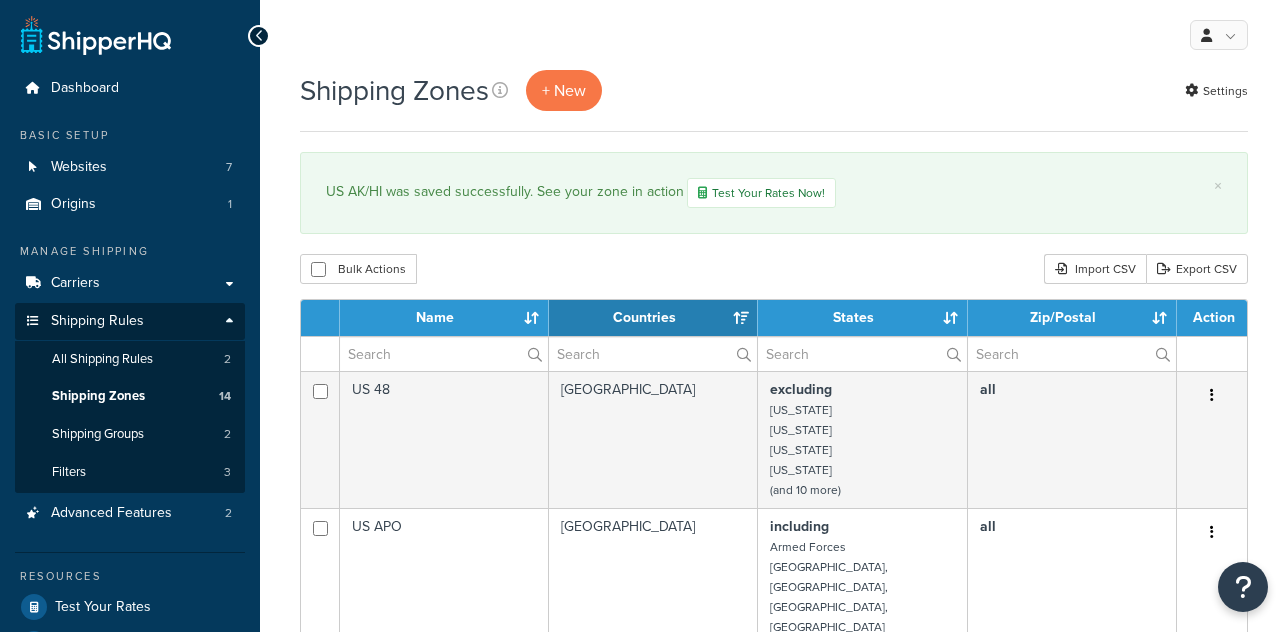 select on "15" 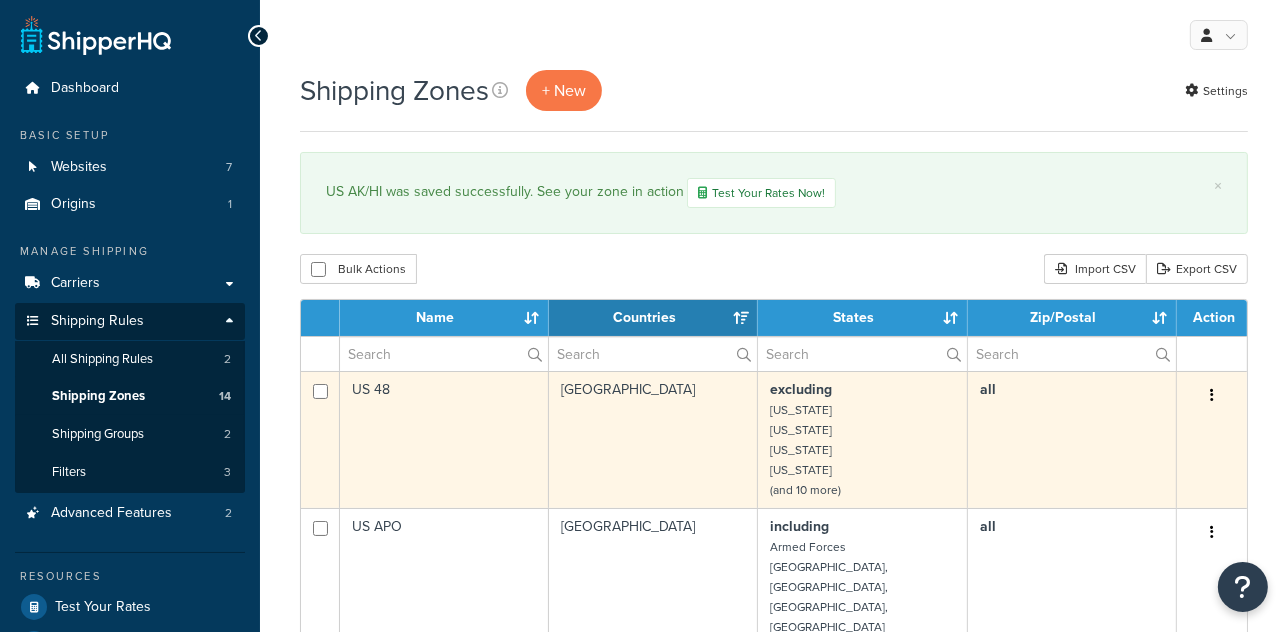 scroll, scrollTop: 0, scrollLeft: 0, axis: both 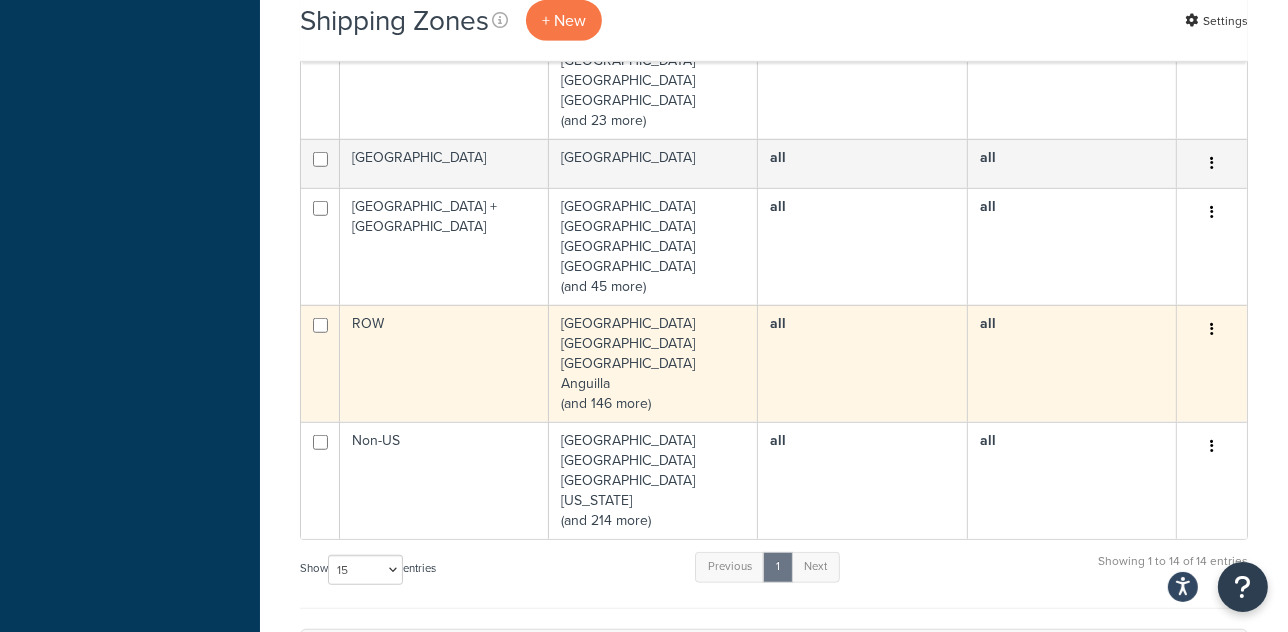 click on "ROW" at bounding box center (444, 363) 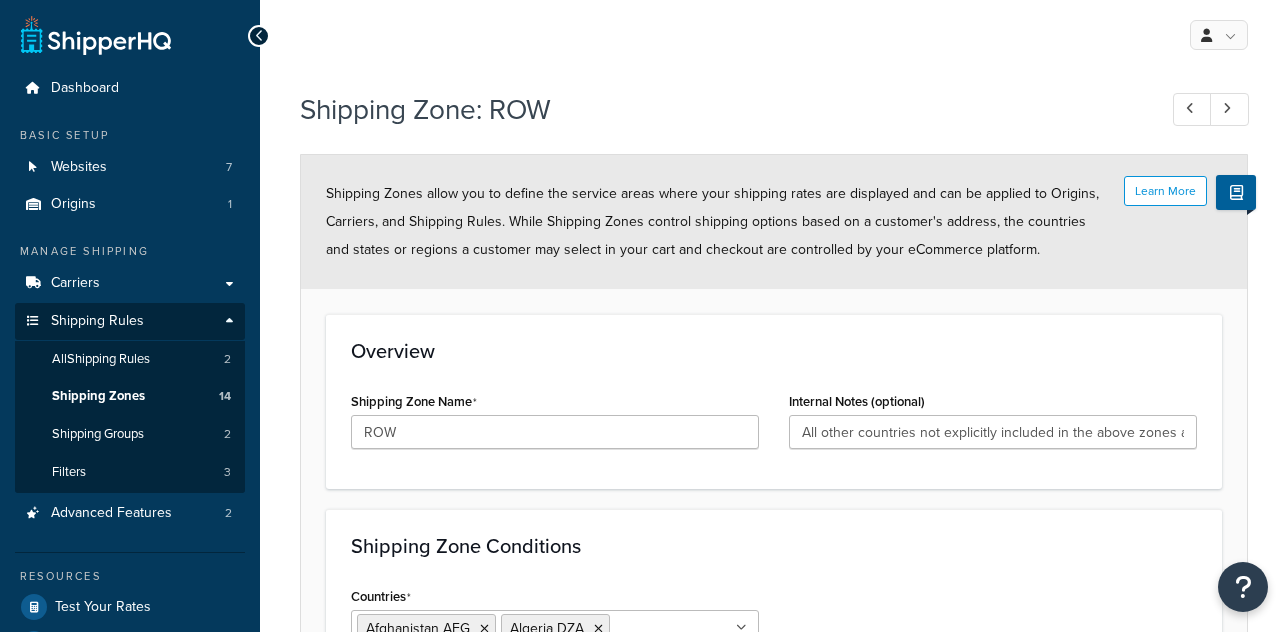 scroll, scrollTop: 0, scrollLeft: 0, axis: both 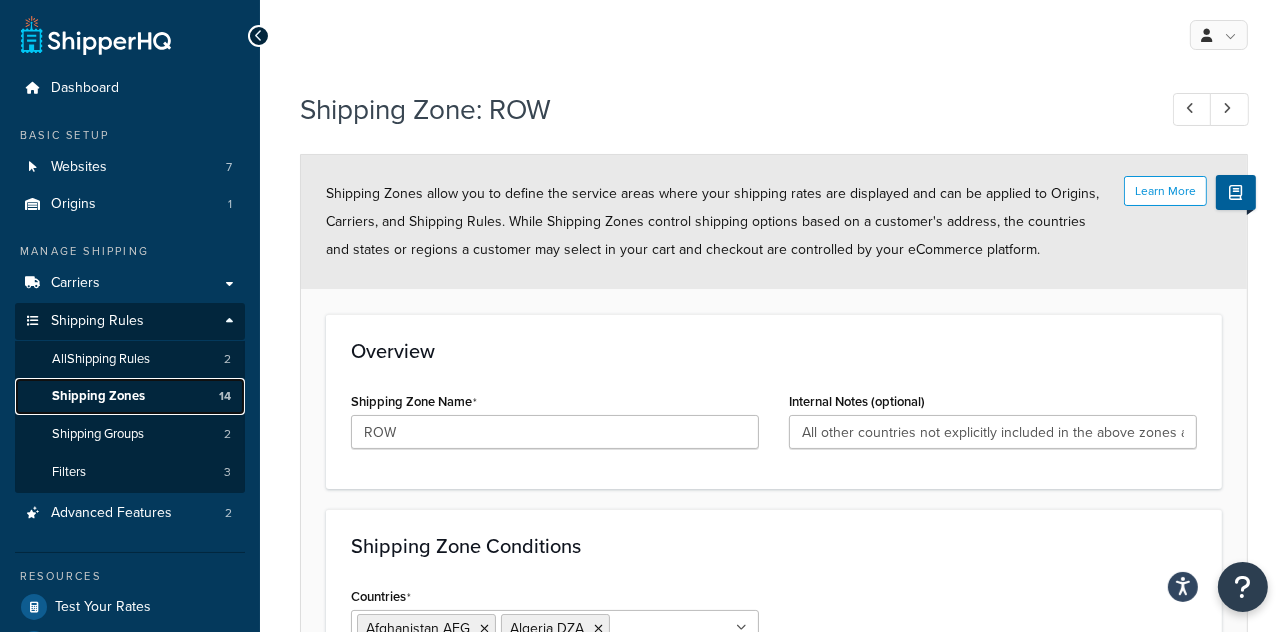 click on "Shipping Zones 14" at bounding box center [130, 396] 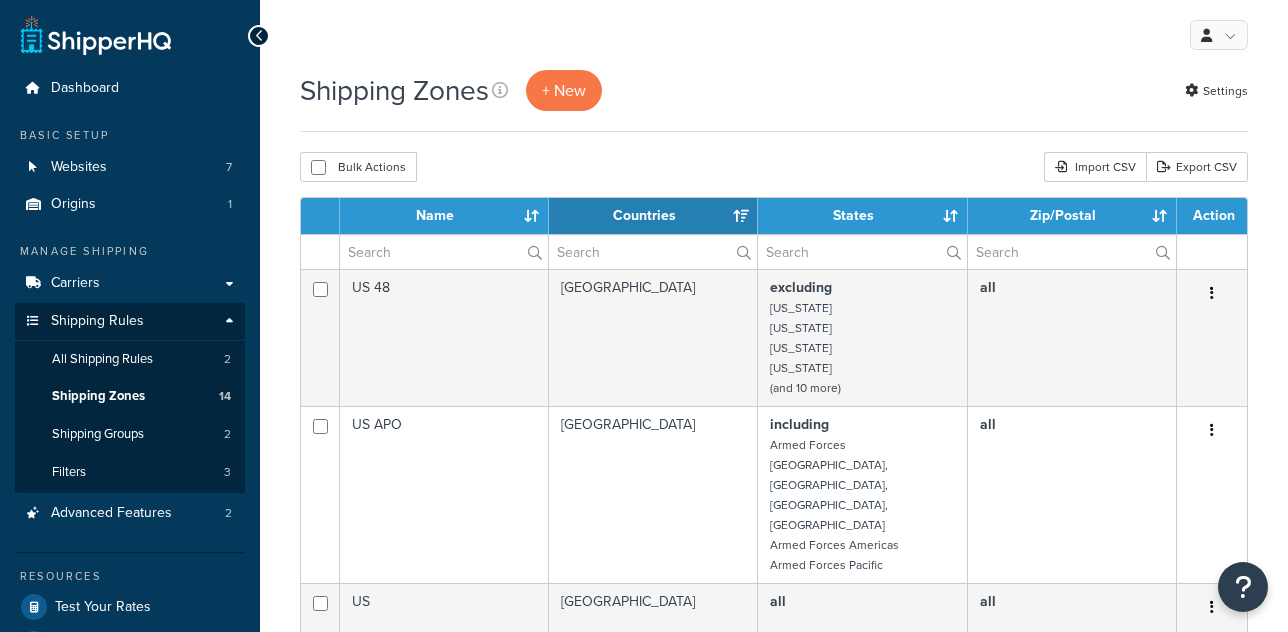 select on "15" 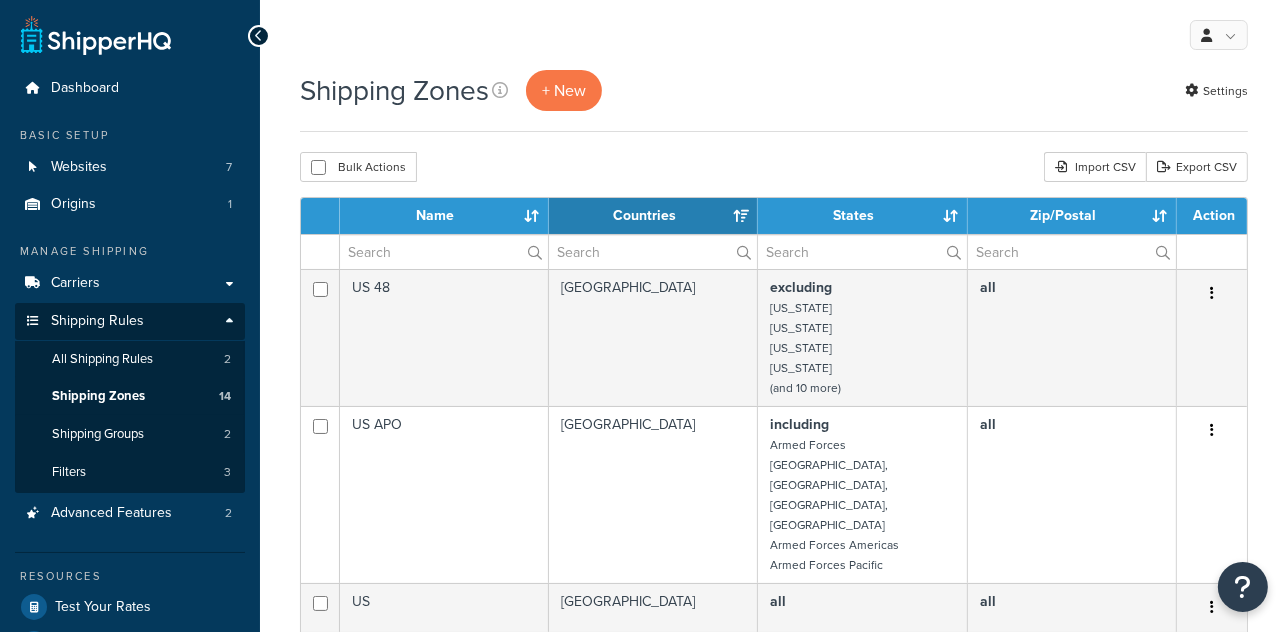 scroll, scrollTop: 0, scrollLeft: 0, axis: both 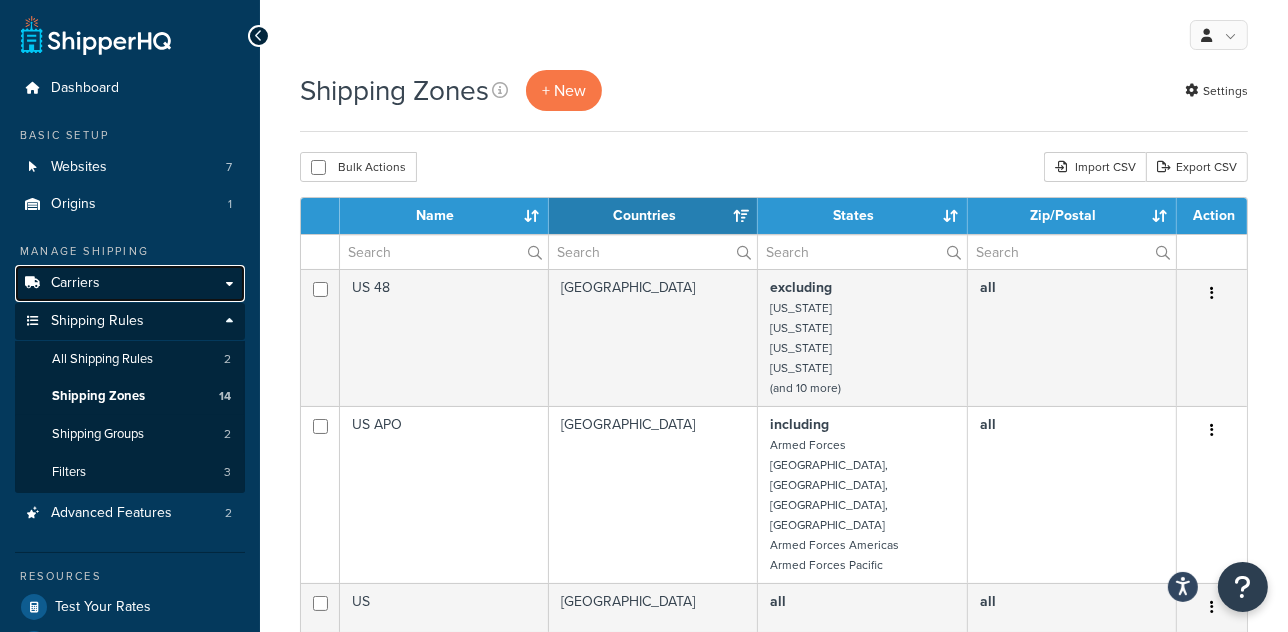 click on "Carriers" at bounding box center (75, 283) 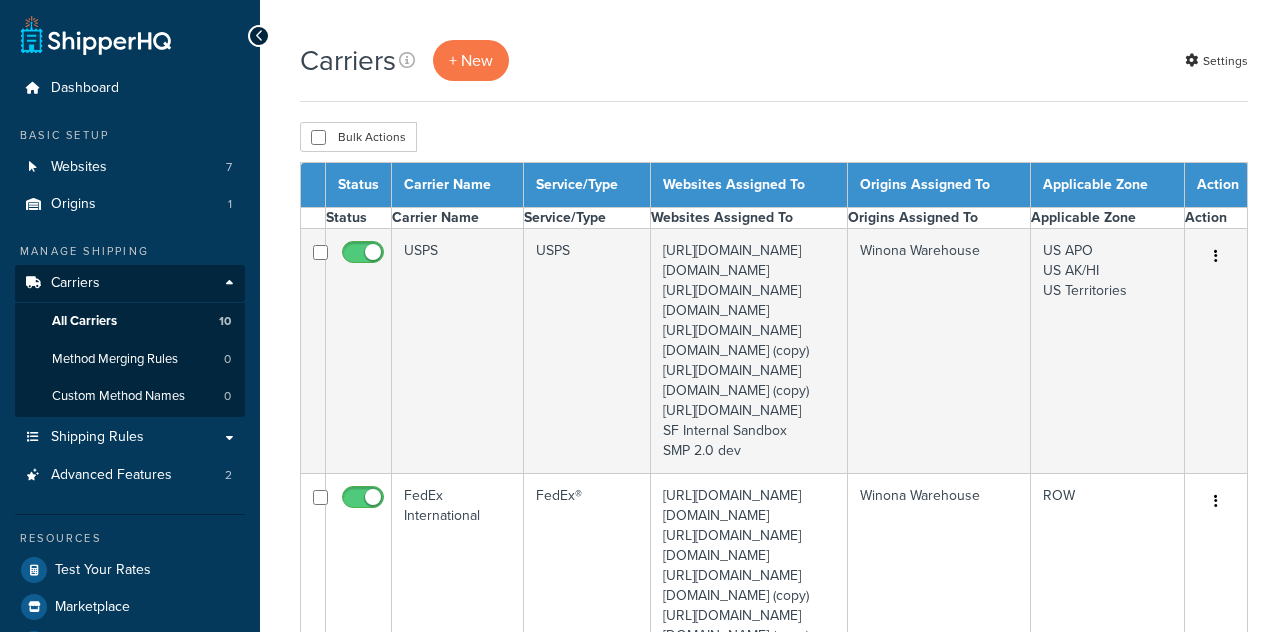 scroll, scrollTop: 0, scrollLeft: 0, axis: both 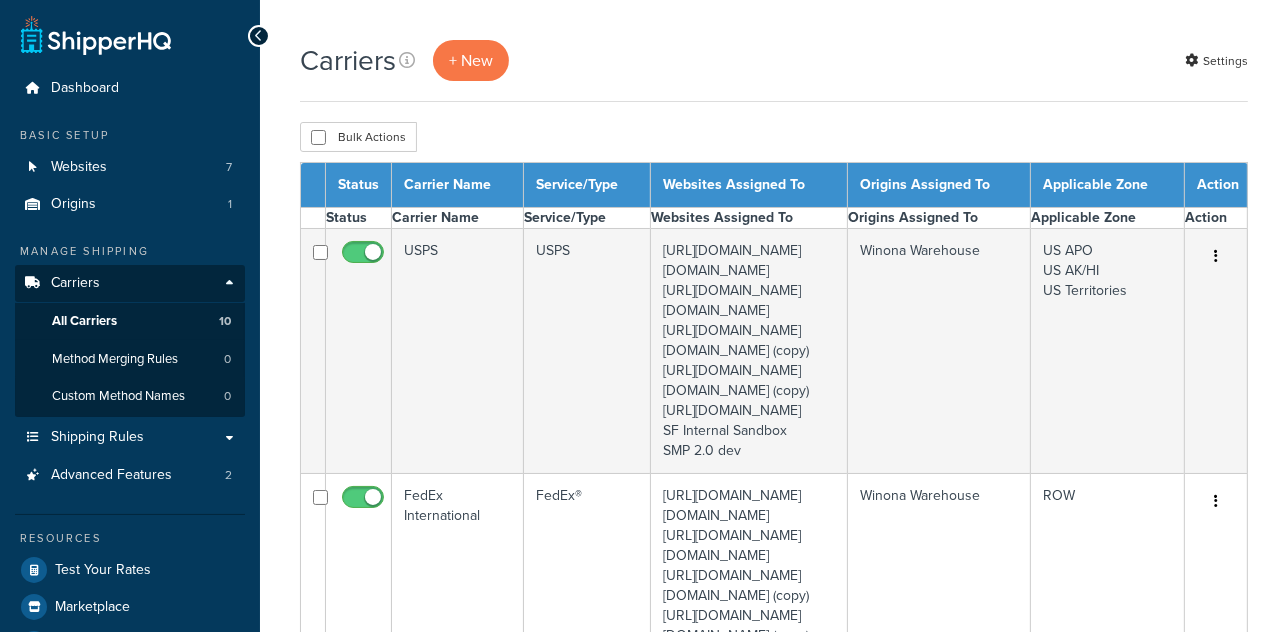 select on "15" 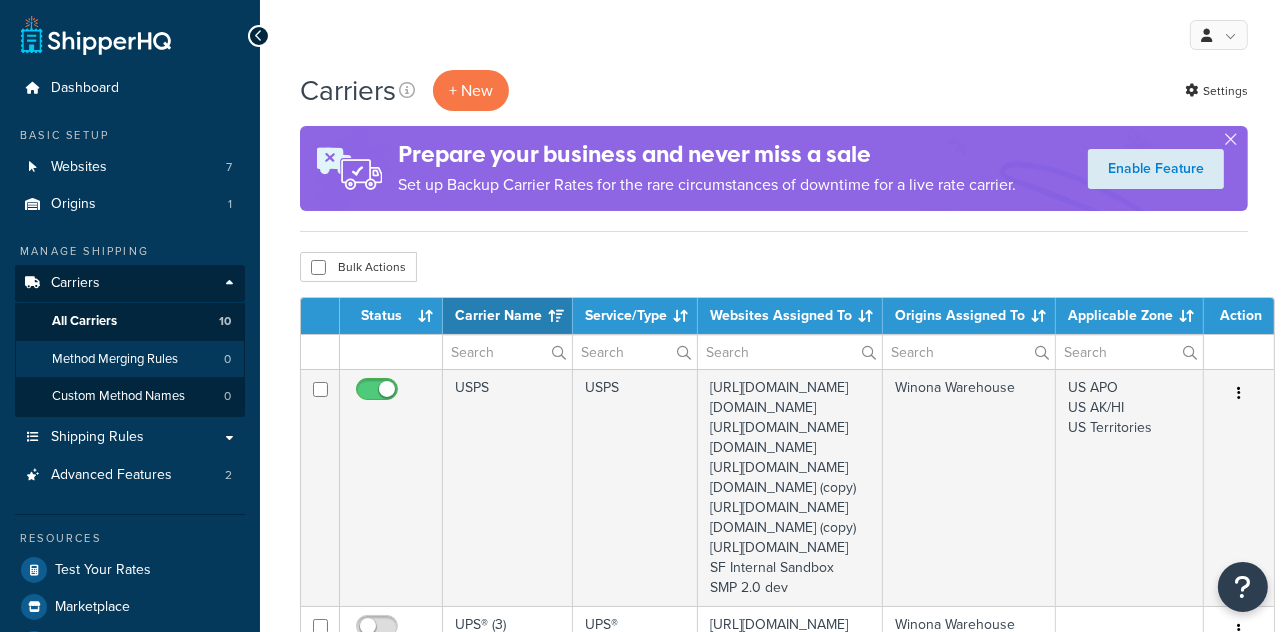 scroll, scrollTop: 0, scrollLeft: 0, axis: both 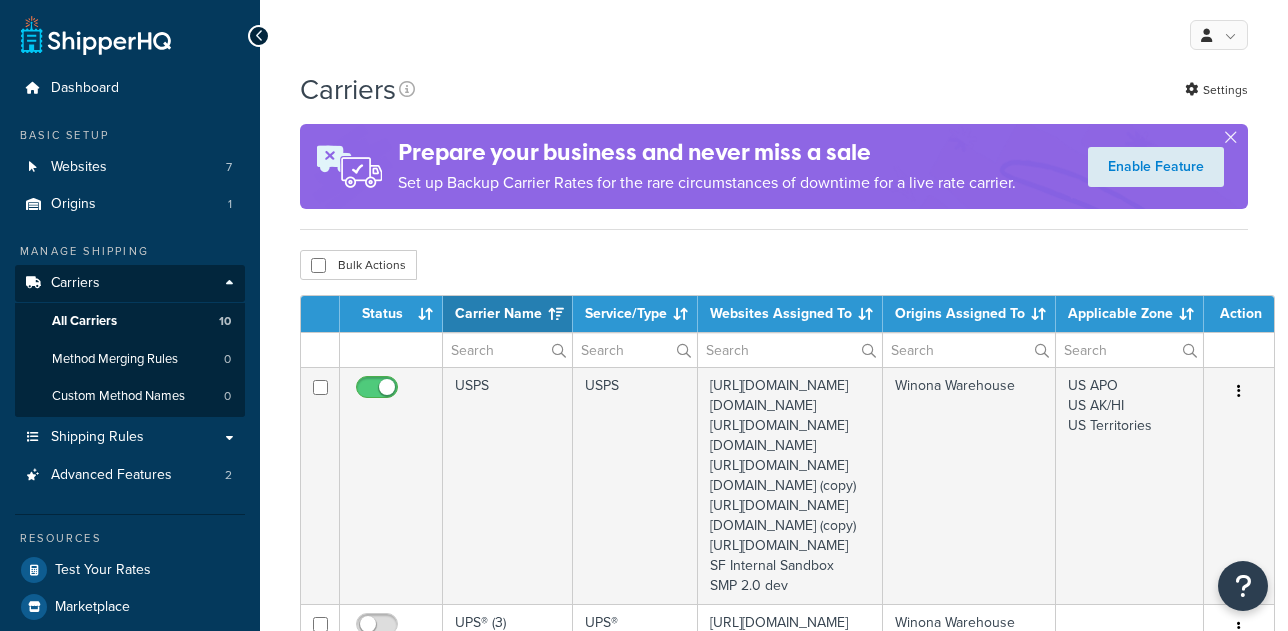 select on "15" 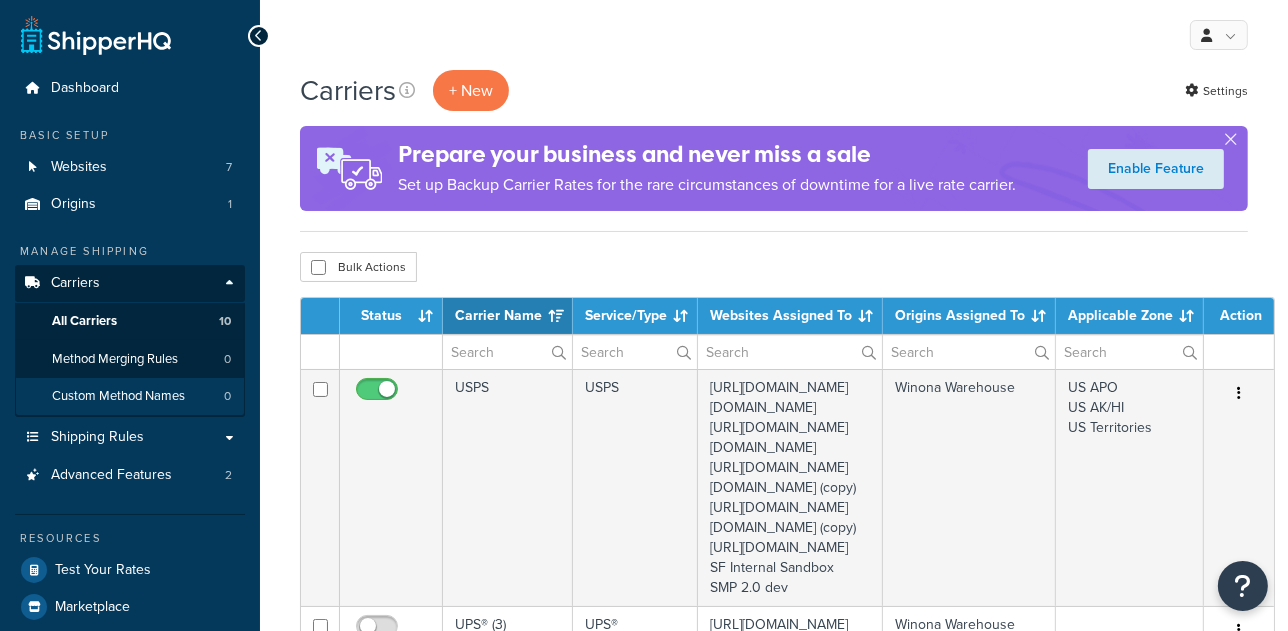 scroll, scrollTop: 0, scrollLeft: 0, axis: both 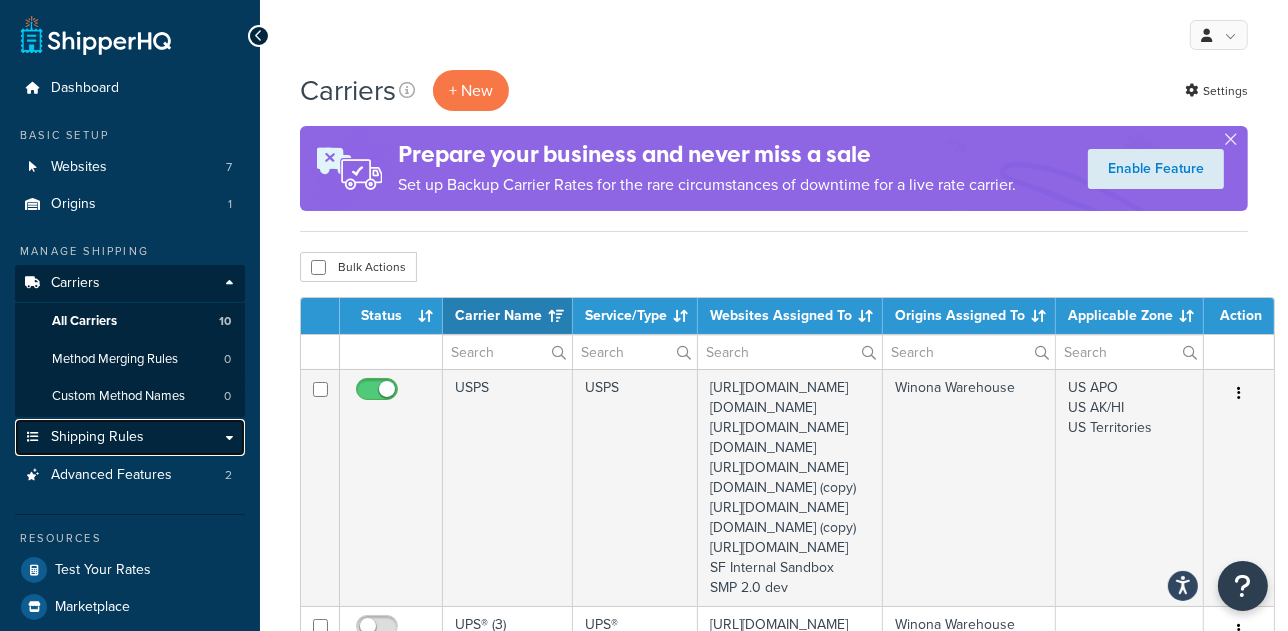 click on "Shipping Rules" at bounding box center (97, 437) 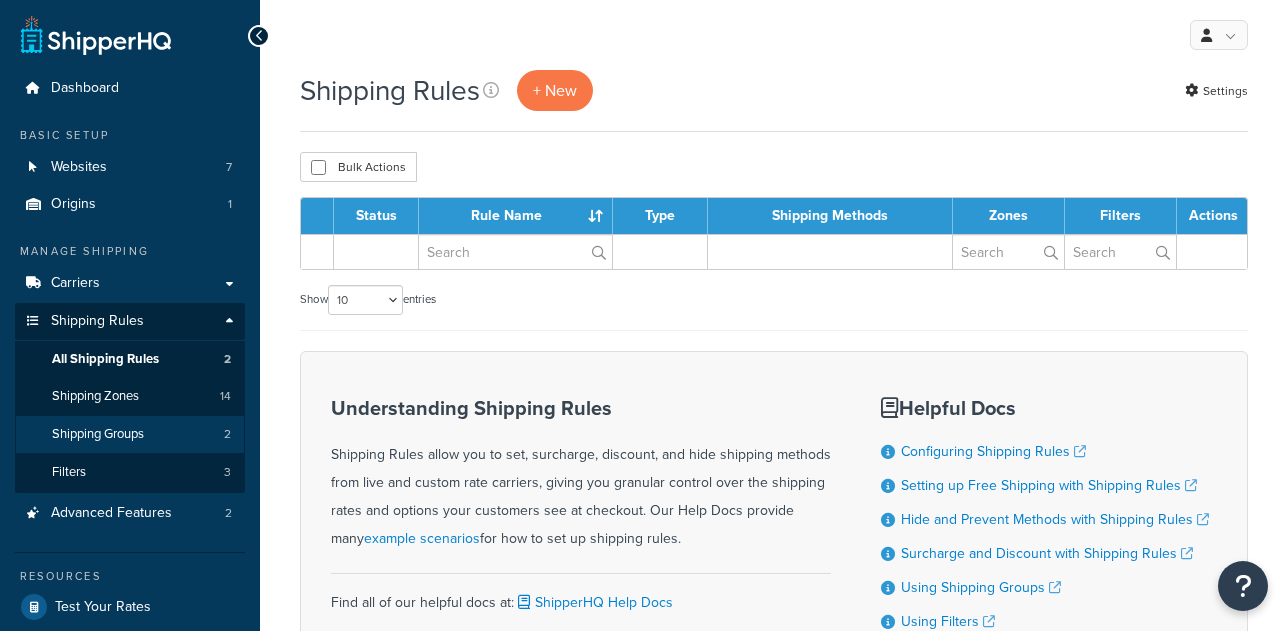 scroll, scrollTop: 0, scrollLeft: 0, axis: both 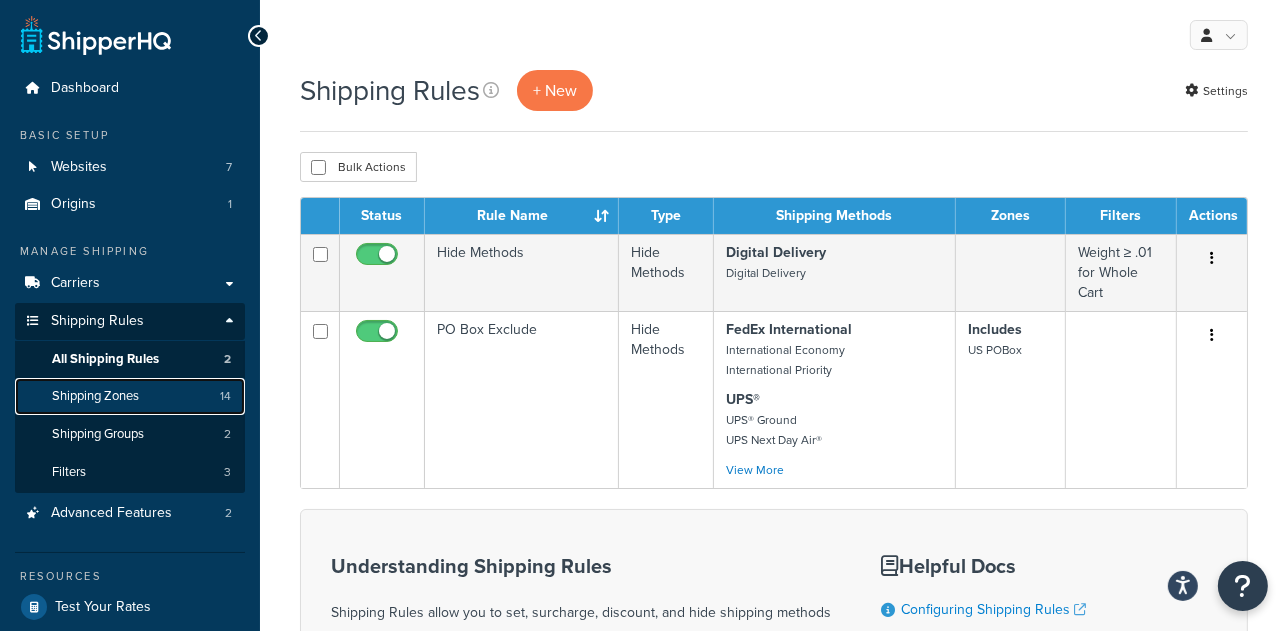 click on "Shipping Zones" at bounding box center (95, 396) 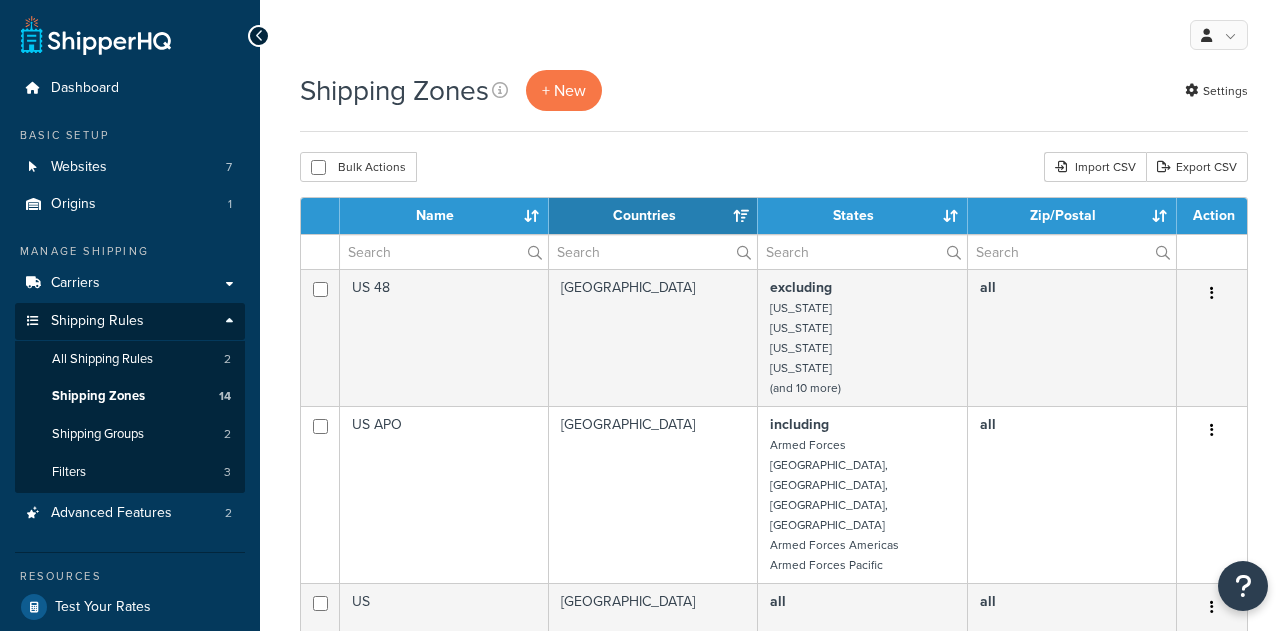 select on "15" 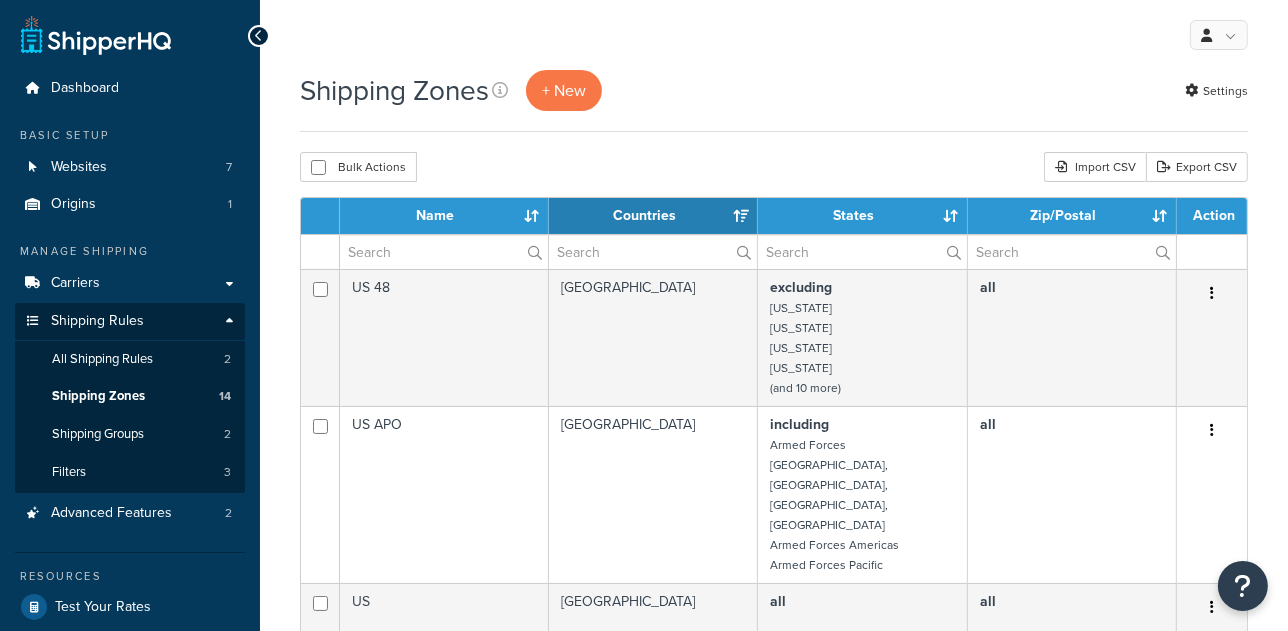 scroll, scrollTop: 0, scrollLeft: 0, axis: both 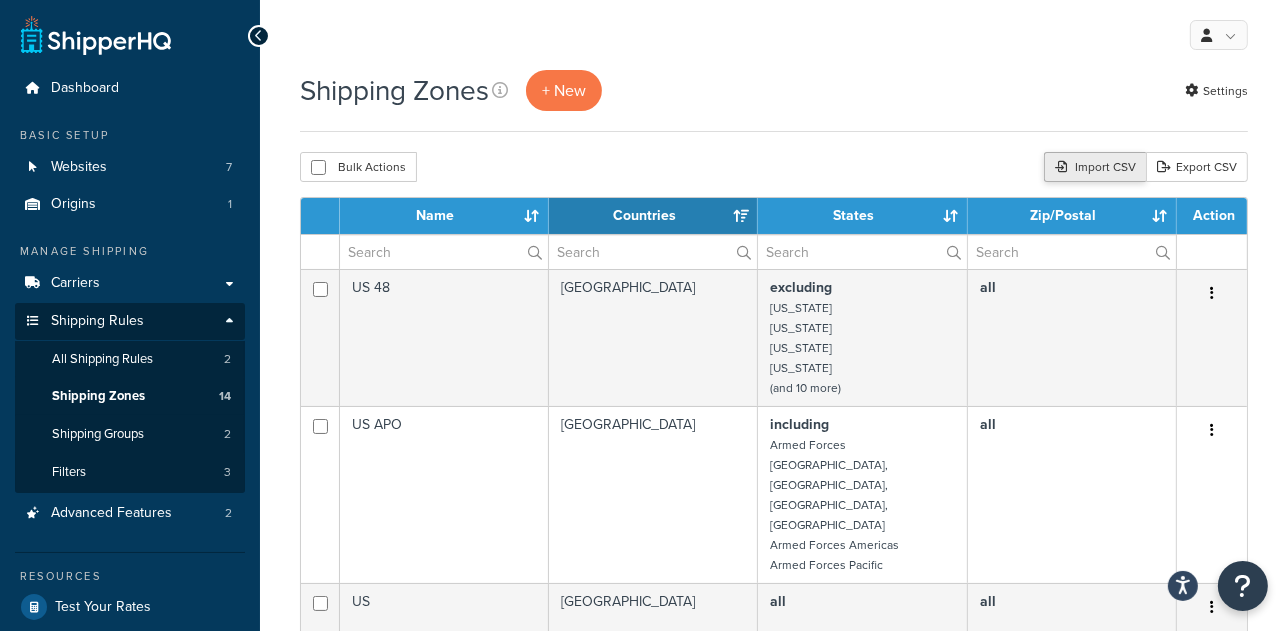 click on "Import CSV" at bounding box center (1095, 167) 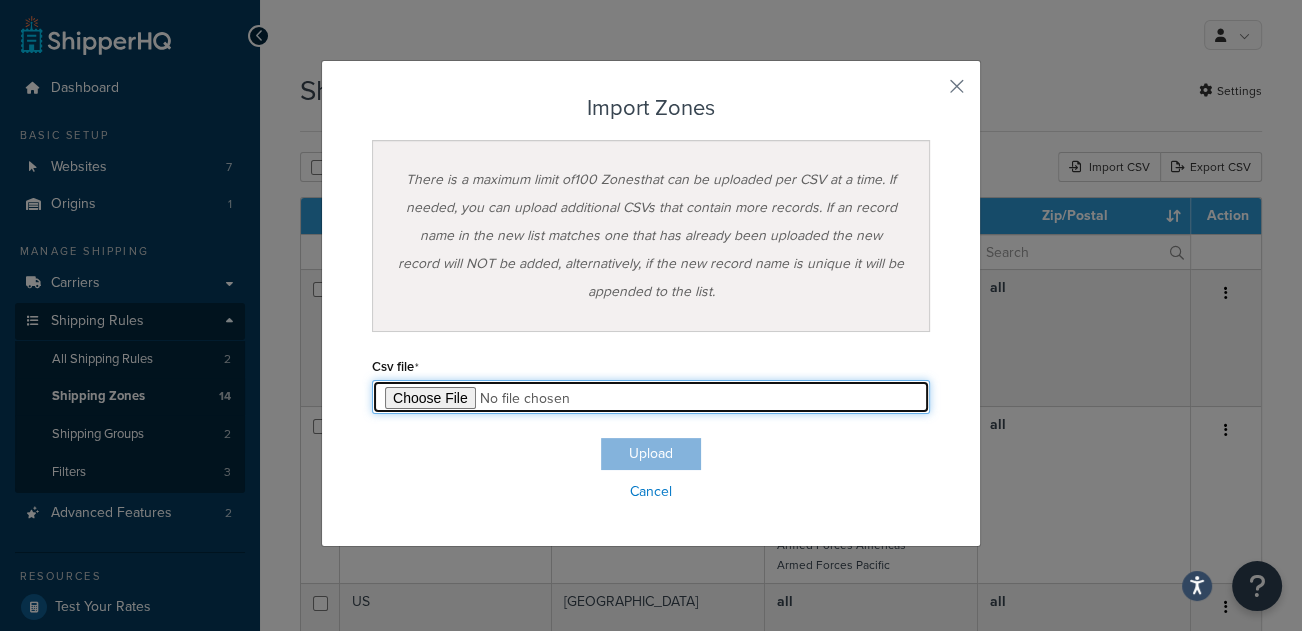 click at bounding box center (651, 397) 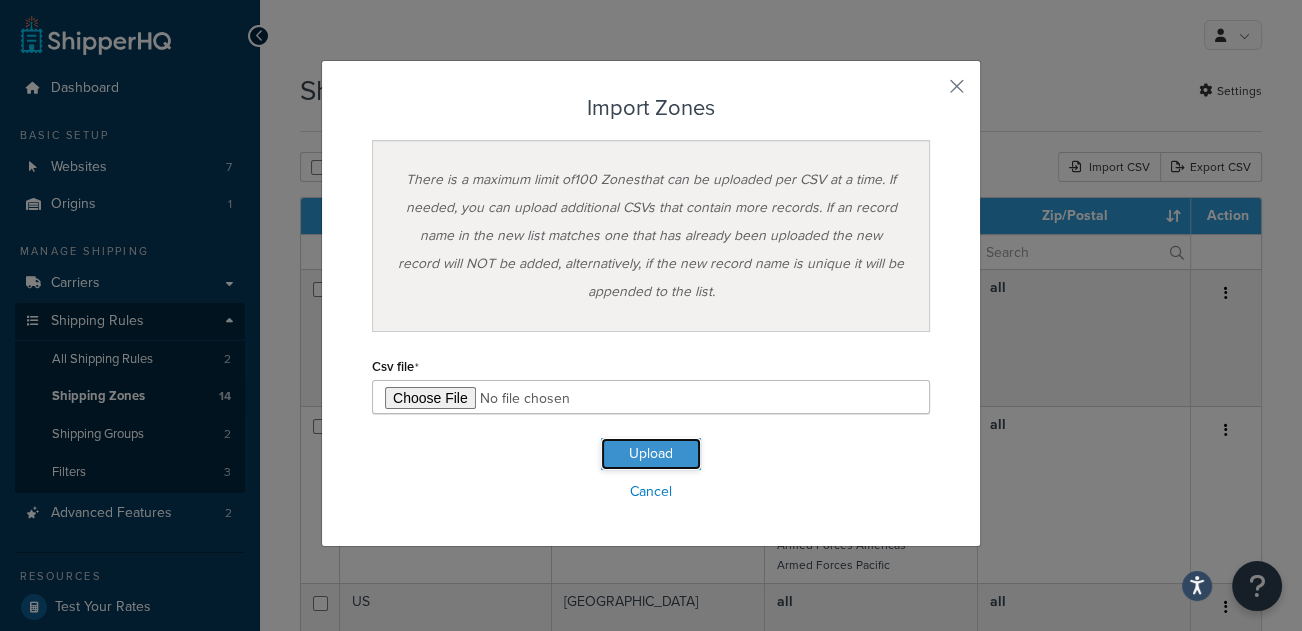 click on "Upload" at bounding box center [651, 454] 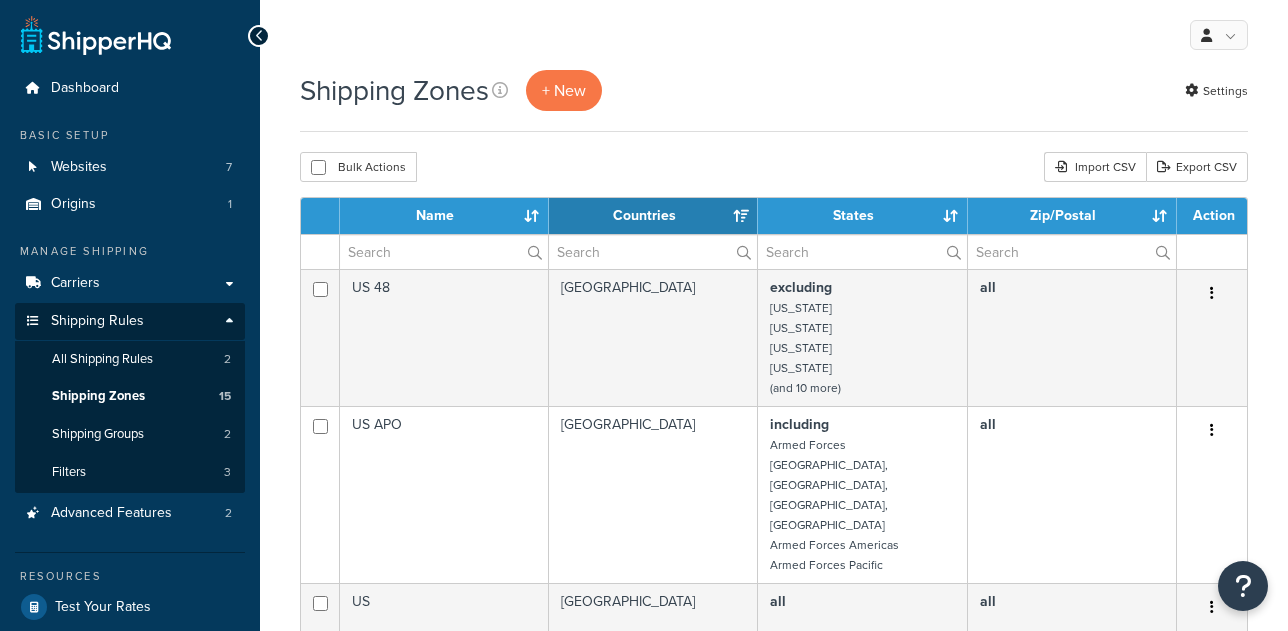 select on "15" 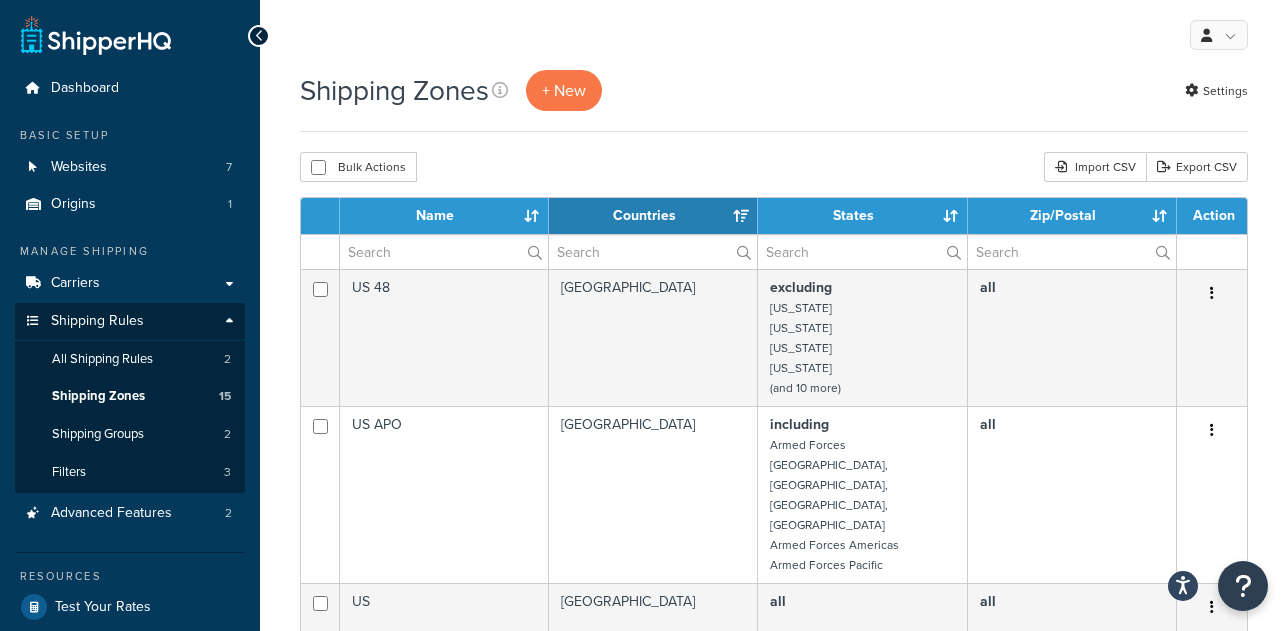 scroll, scrollTop: 0, scrollLeft: 0, axis: both 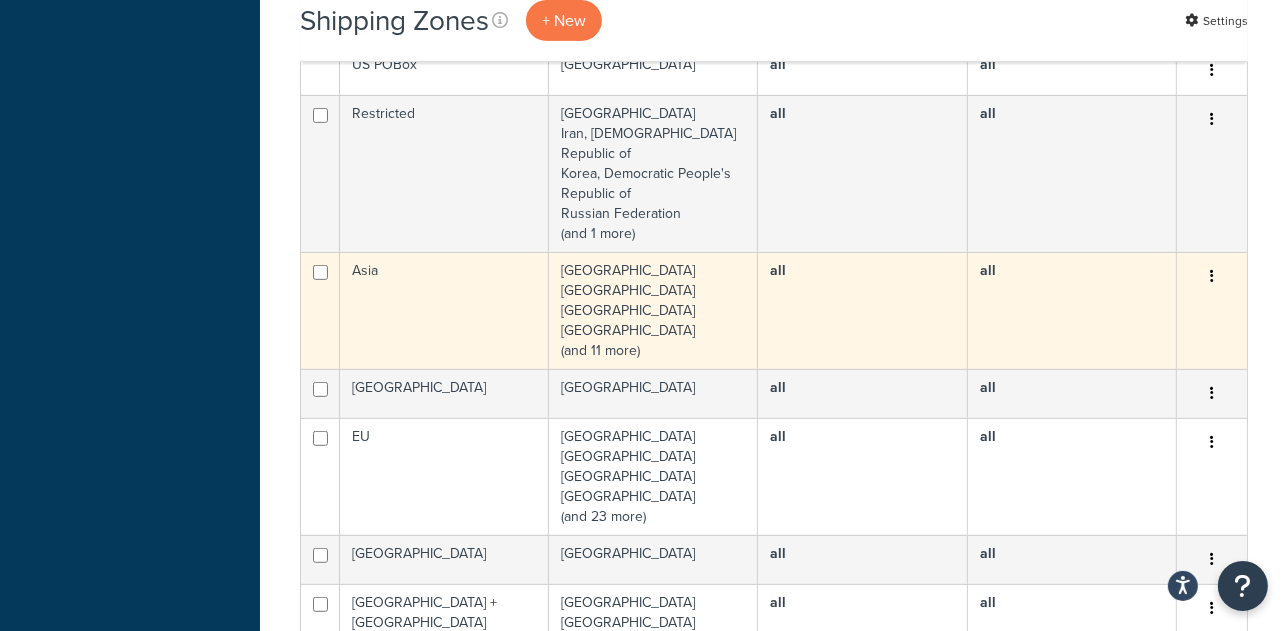 click on "China
Hong Kong
India
Indonesia
(and 11 more)" at bounding box center (653, 310) 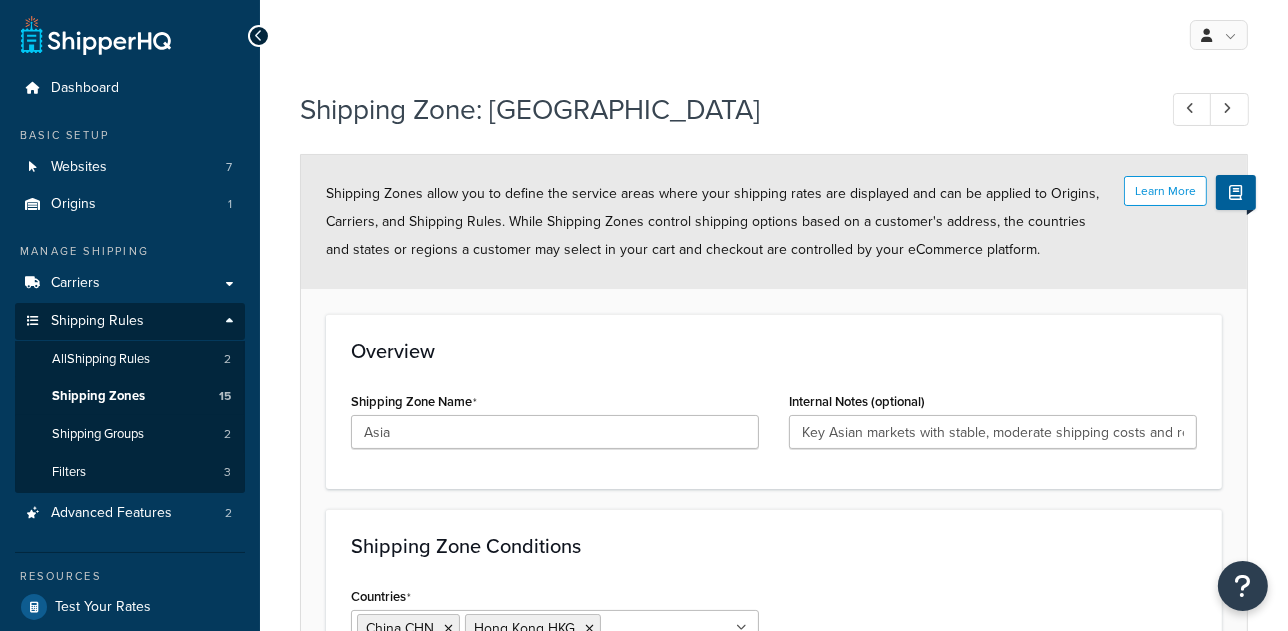 scroll, scrollTop: 310, scrollLeft: 0, axis: vertical 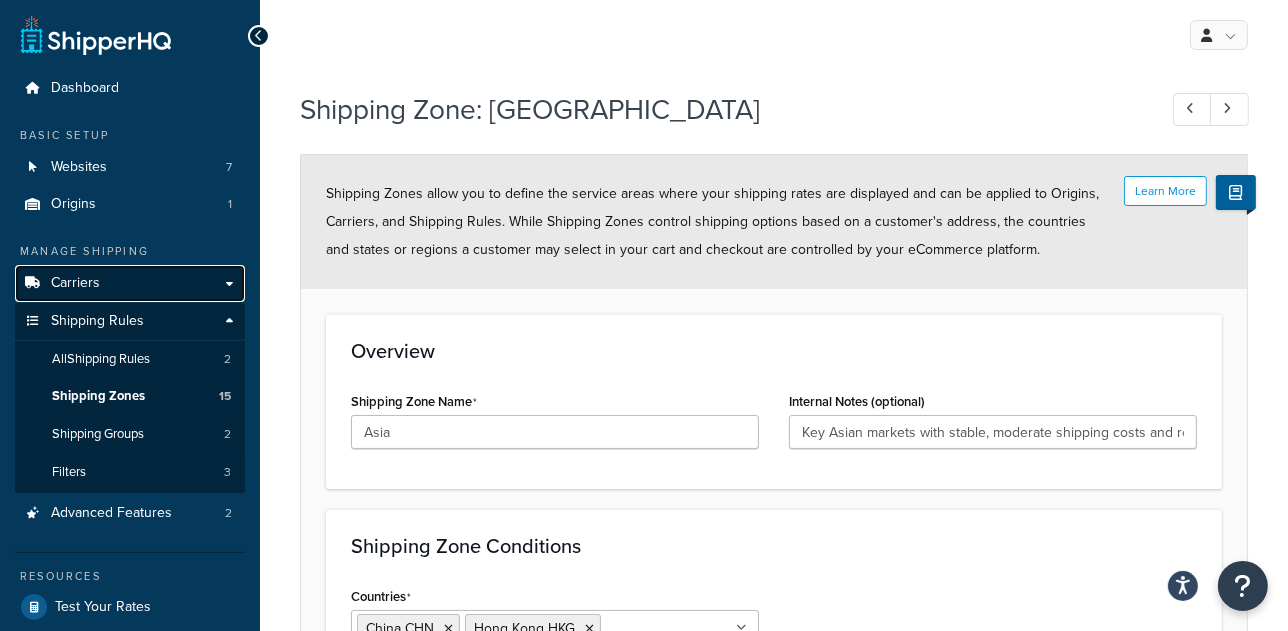 click on "Carriers" at bounding box center [130, 283] 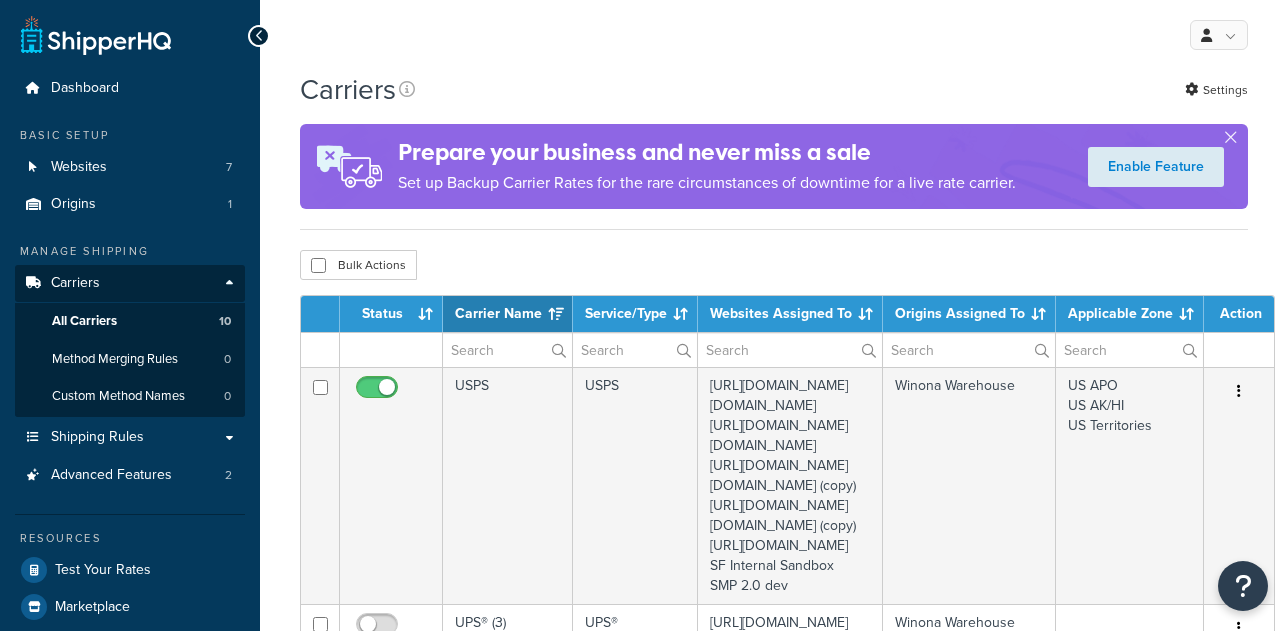 select on "15" 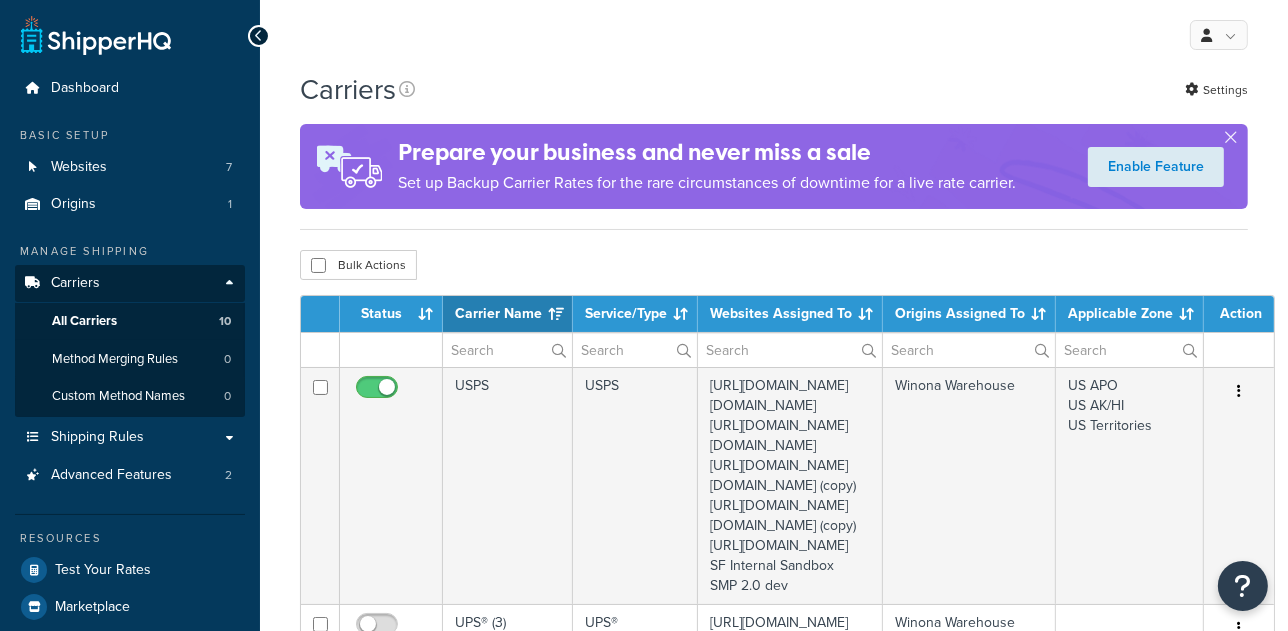 scroll, scrollTop: 0, scrollLeft: 0, axis: both 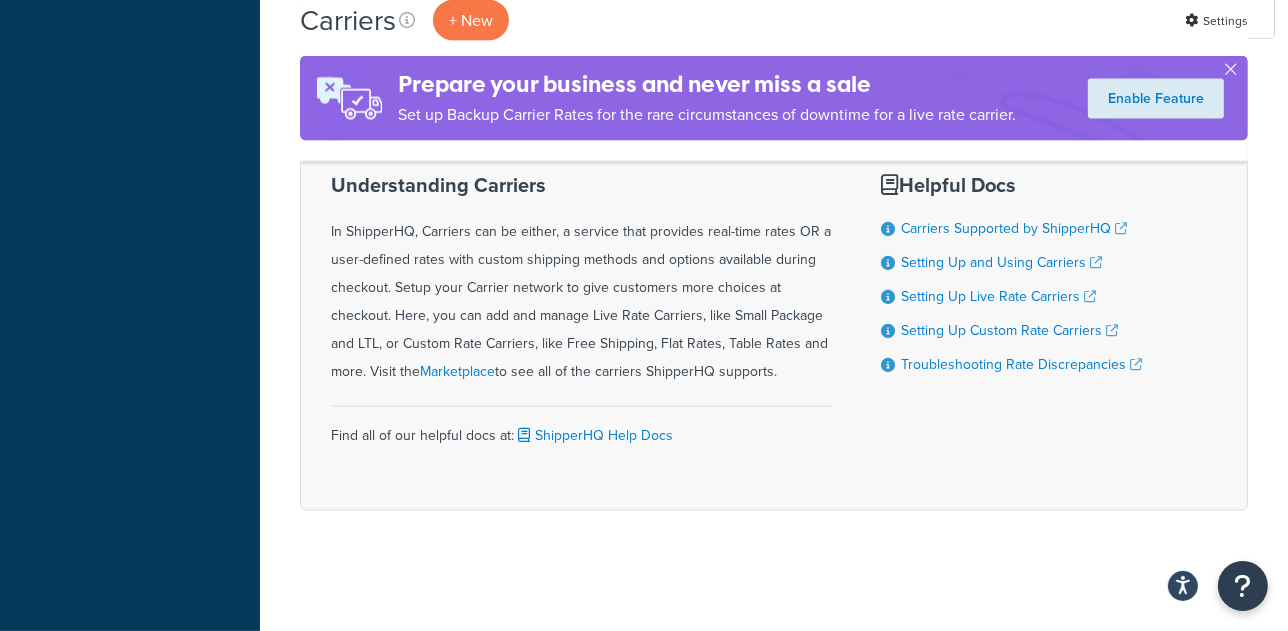 click on "FedEx International" at bounding box center [508, -555] 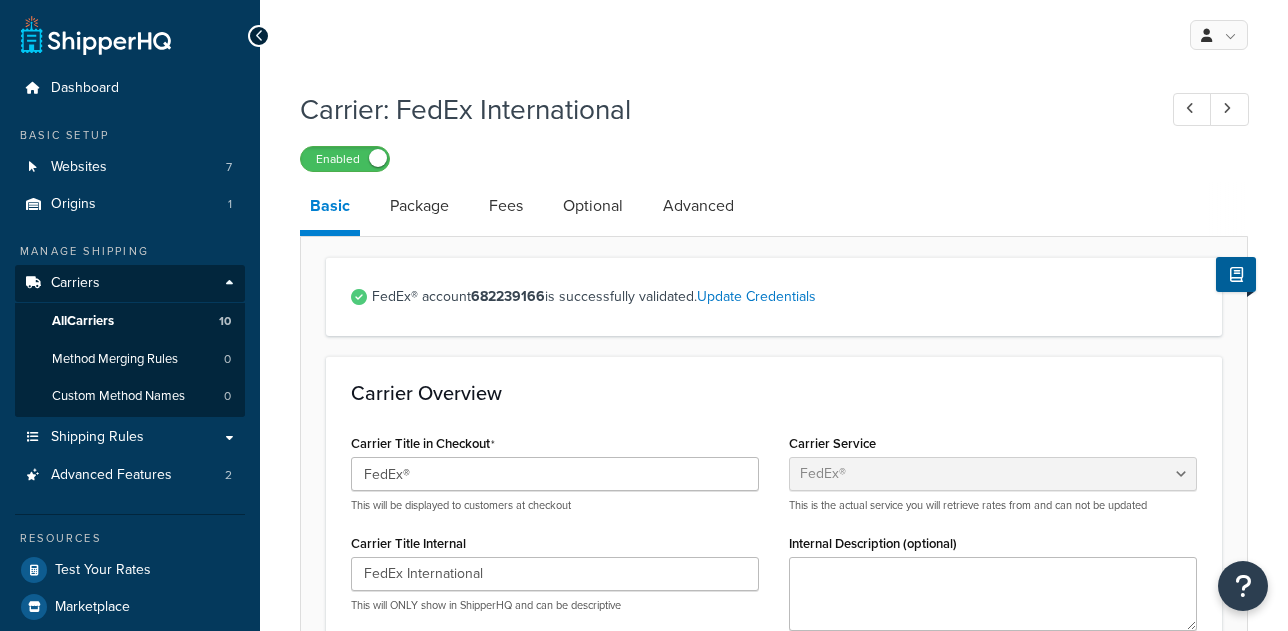 select on "fedEx" 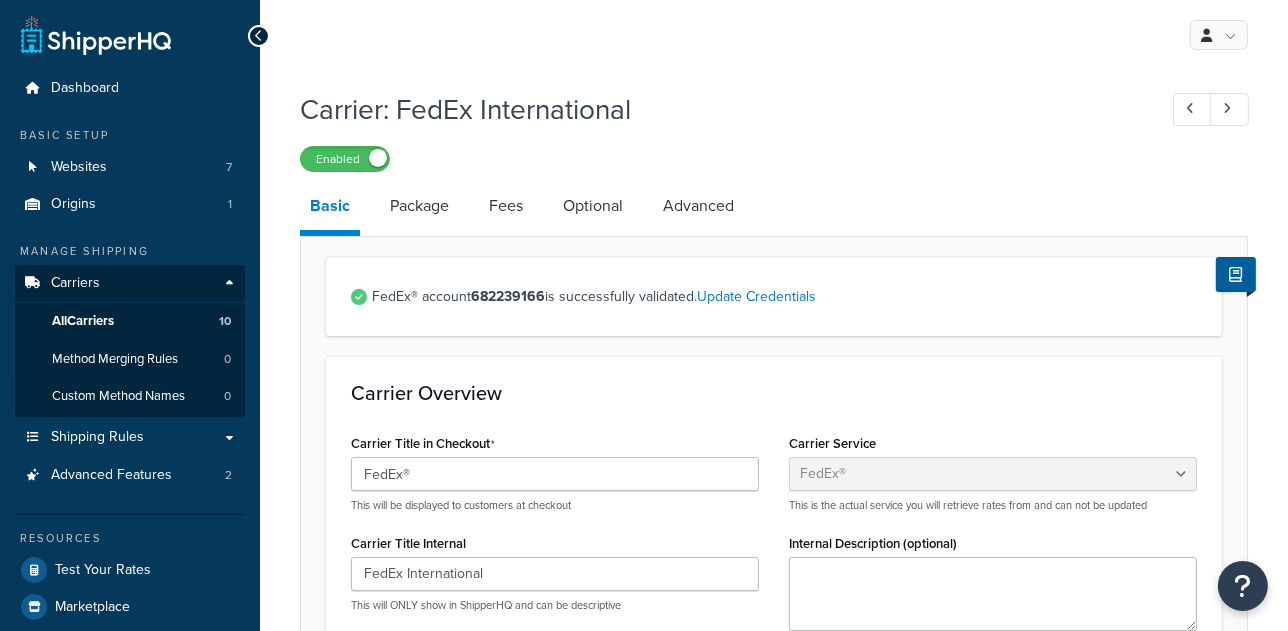 scroll, scrollTop: 0, scrollLeft: 0, axis: both 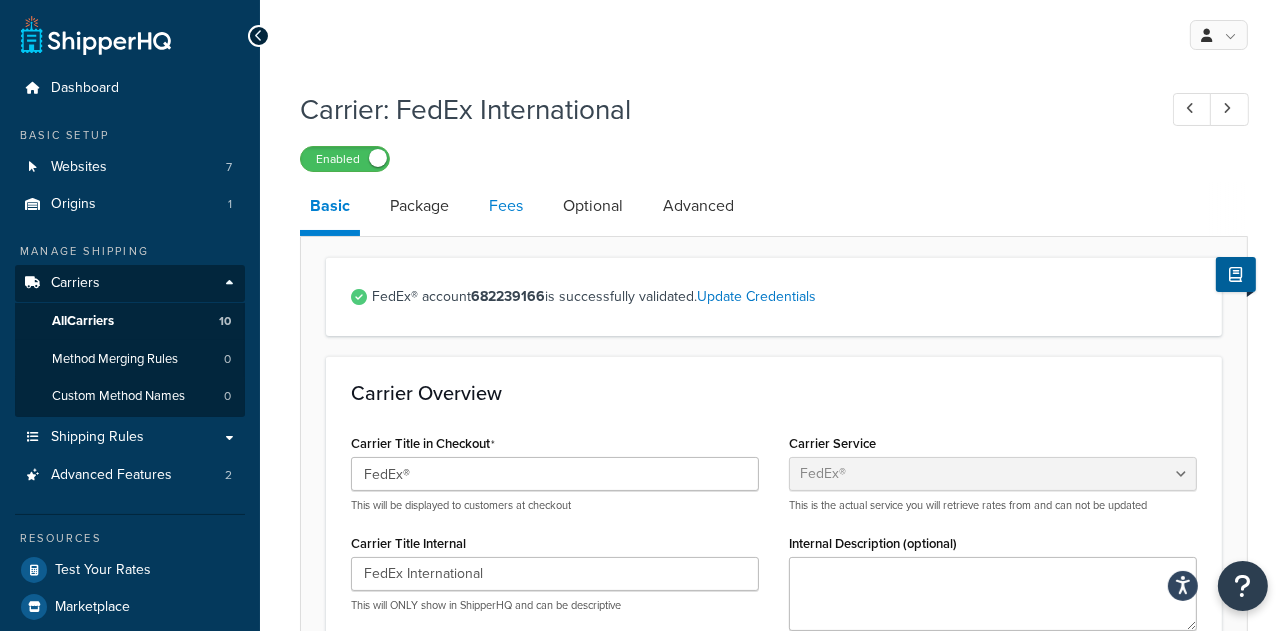 click on "Fees" at bounding box center (506, 206) 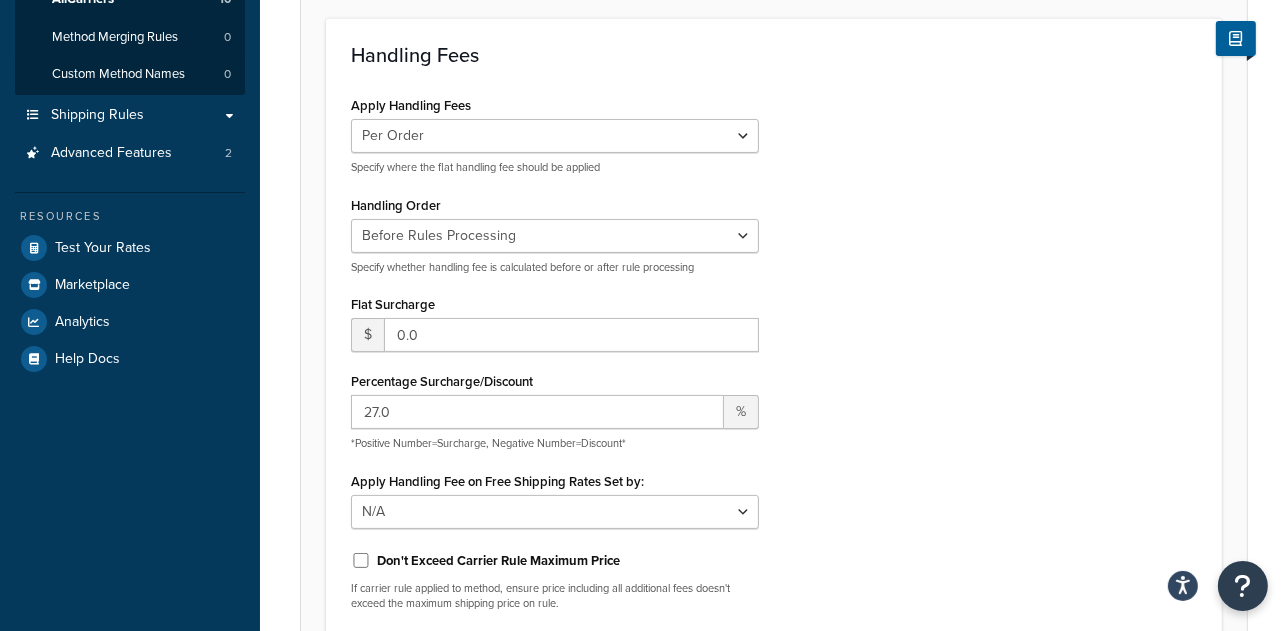 scroll, scrollTop: 321, scrollLeft: 0, axis: vertical 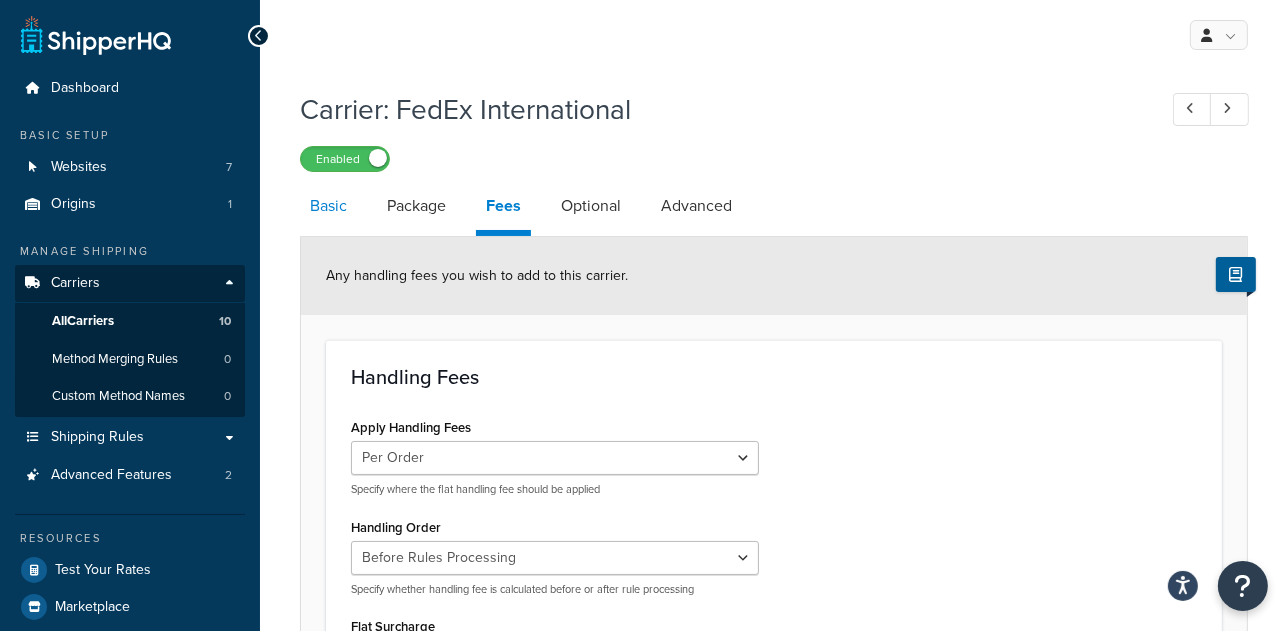 click on "Basic" at bounding box center (328, 206) 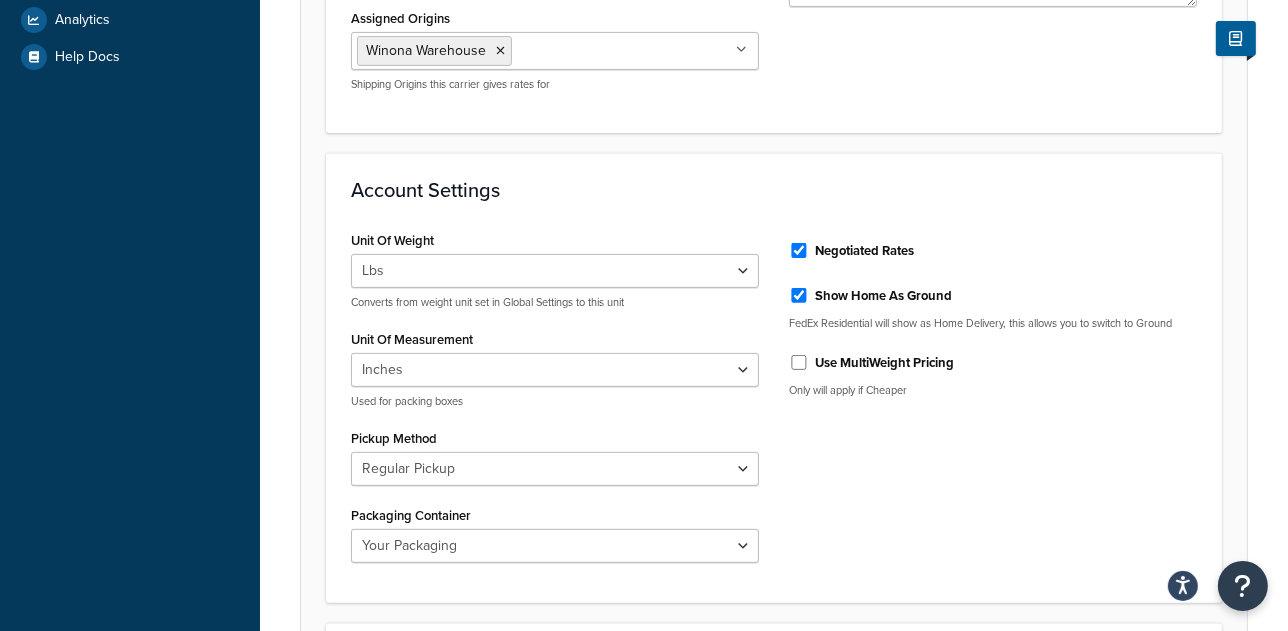 scroll, scrollTop: 0, scrollLeft: 0, axis: both 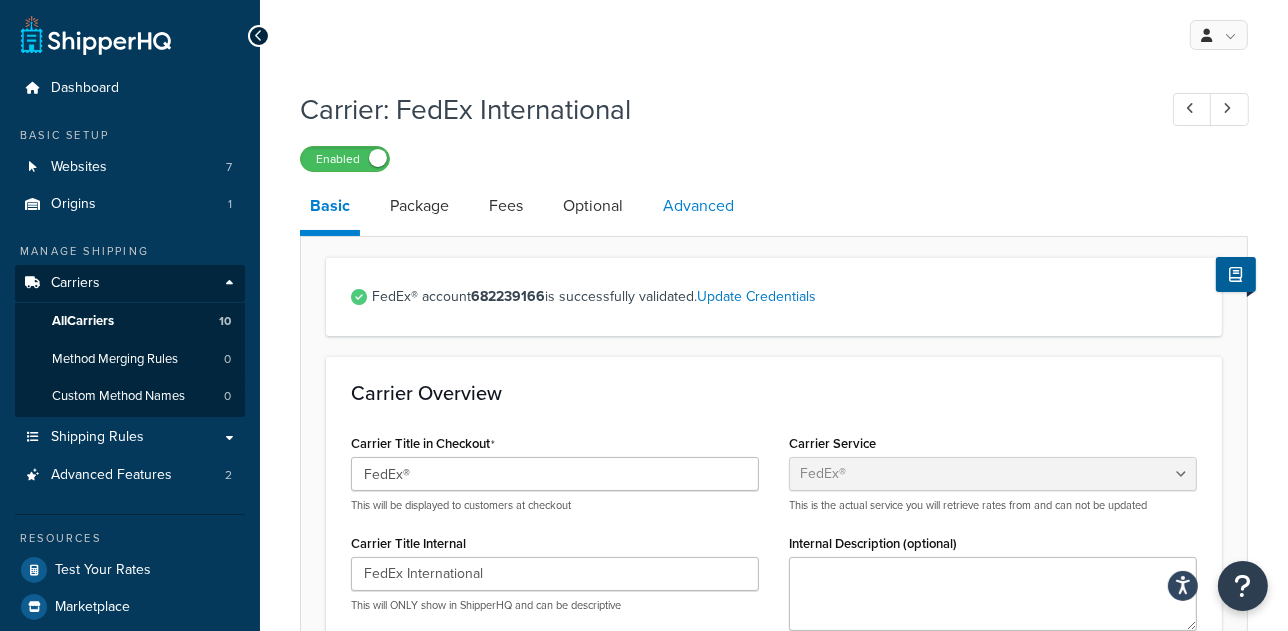 click on "Advanced" at bounding box center (698, 206) 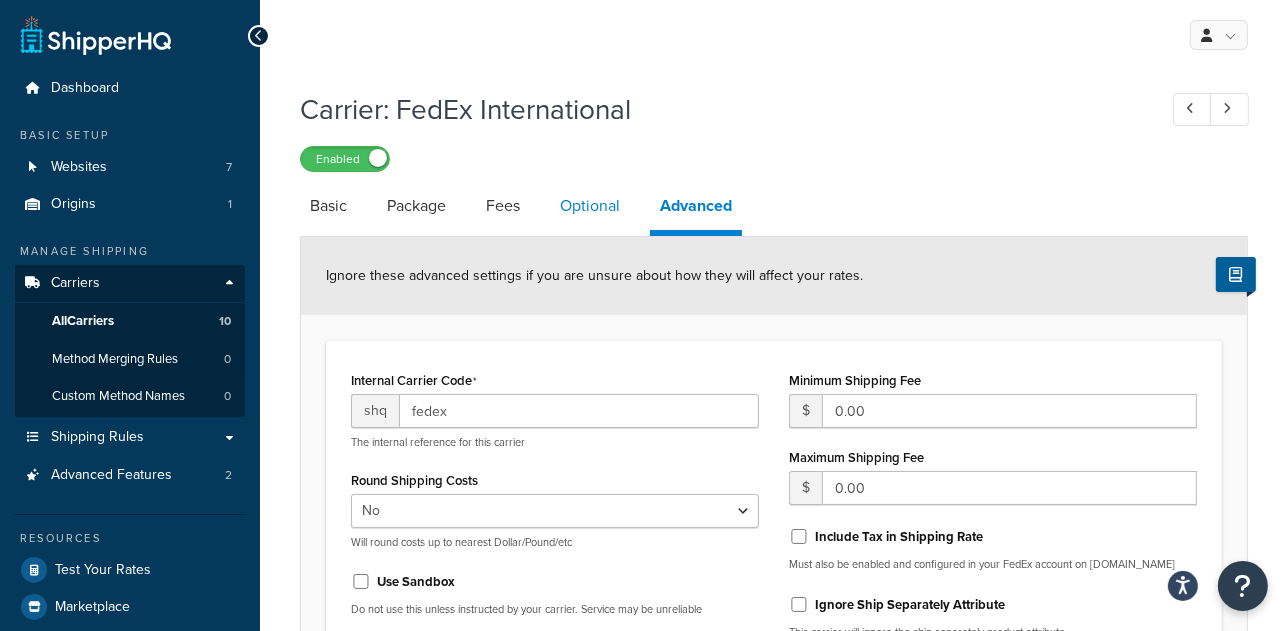 click on "Optional" at bounding box center [590, 206] 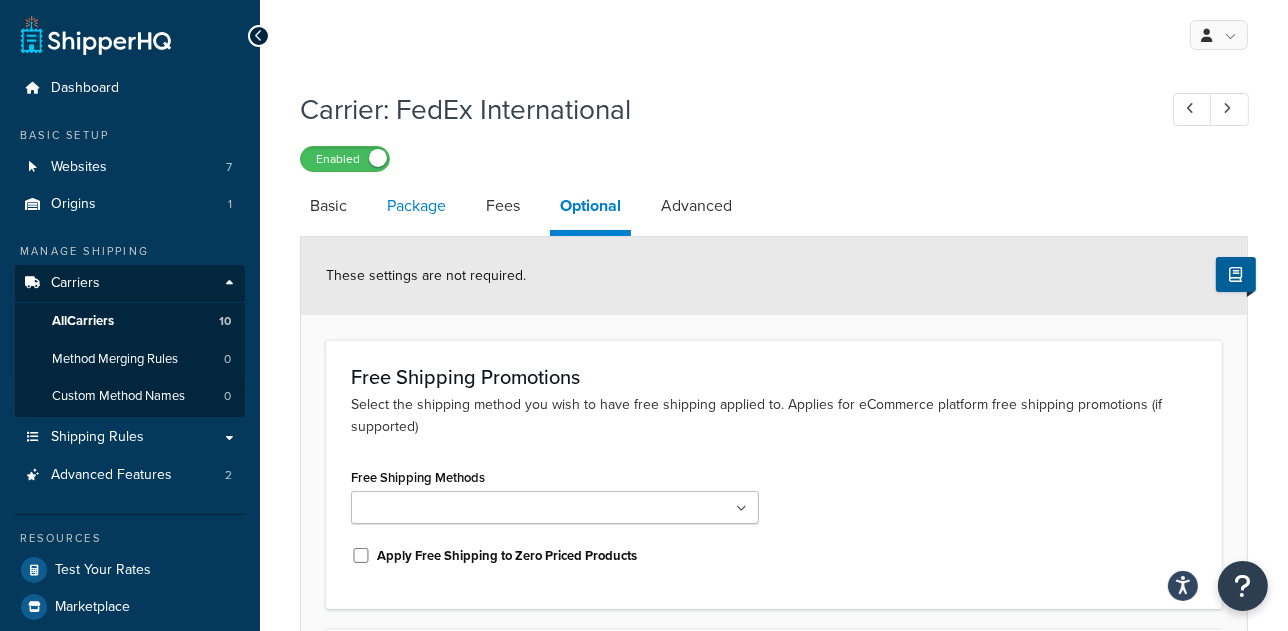 click on "Package" at bounding box center (416, 206) 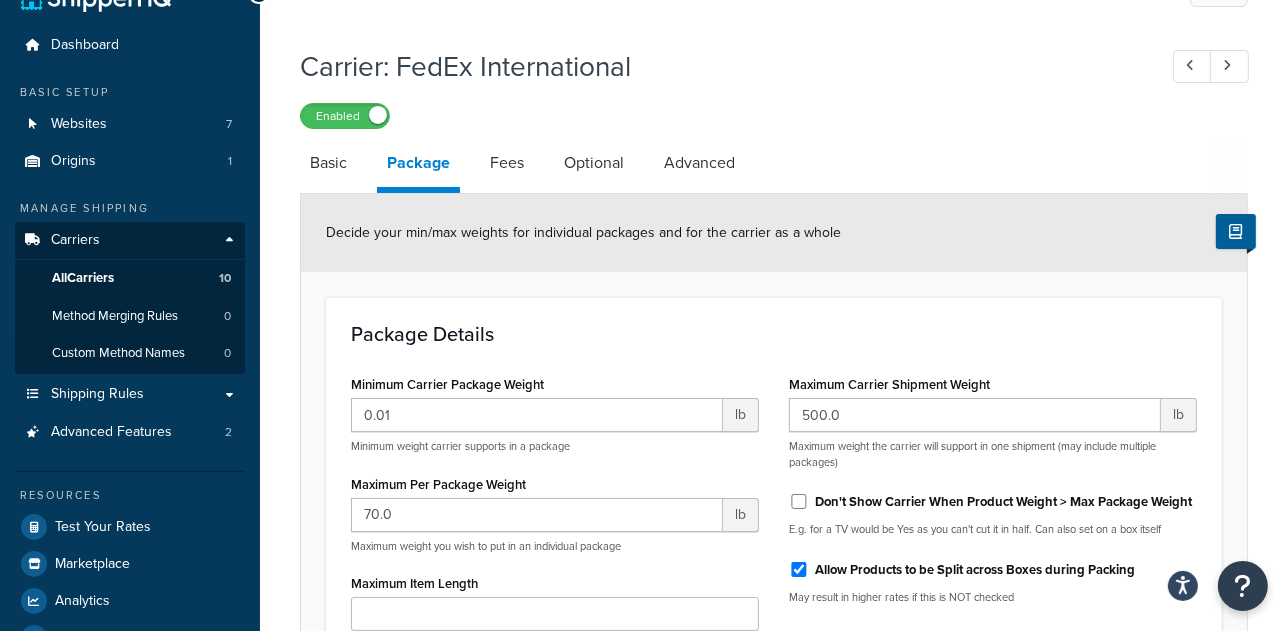 scroll, scrollTop: 0, scrollLeft: 0, axis: both 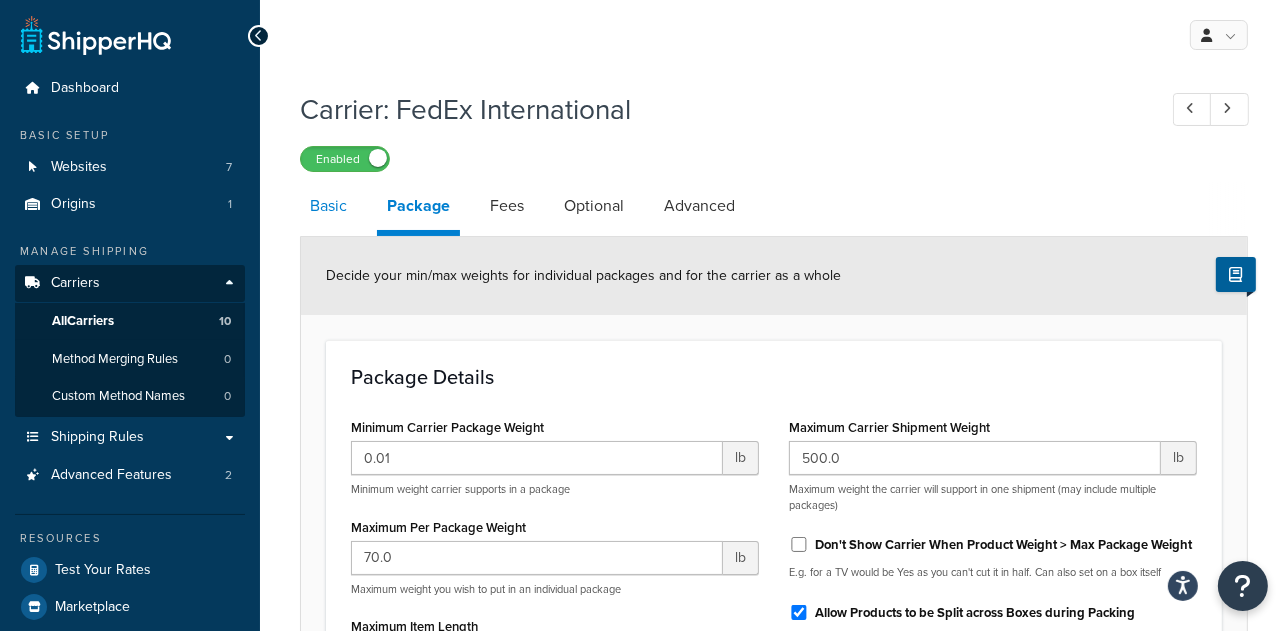 click on "Basic" at bounding box center [328, 206] 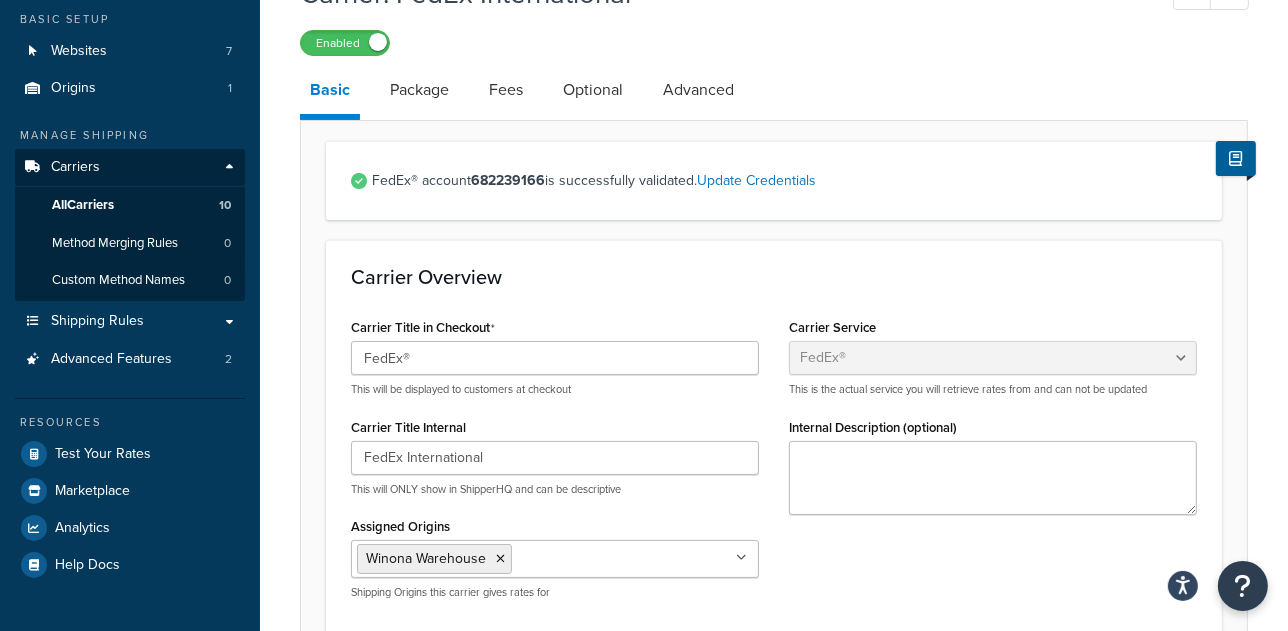scroll, scrollTop: 0, scrollLeft: 0, axis: both 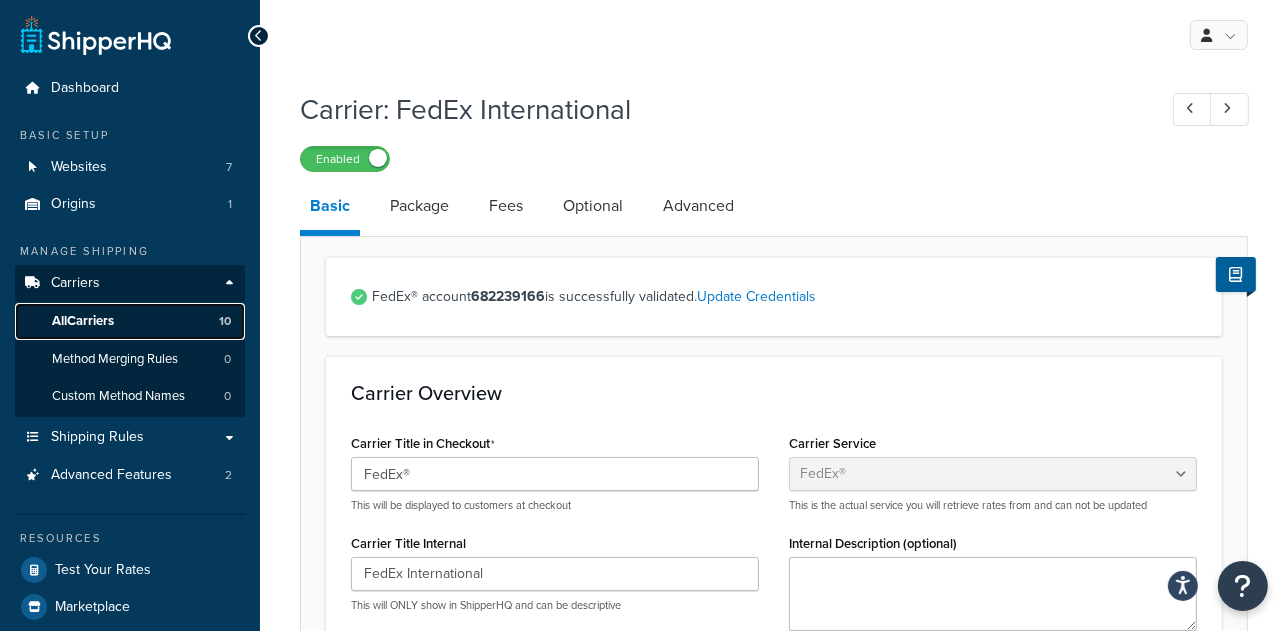 click on "All  Carriers 10" at bounding box center (130, 321) 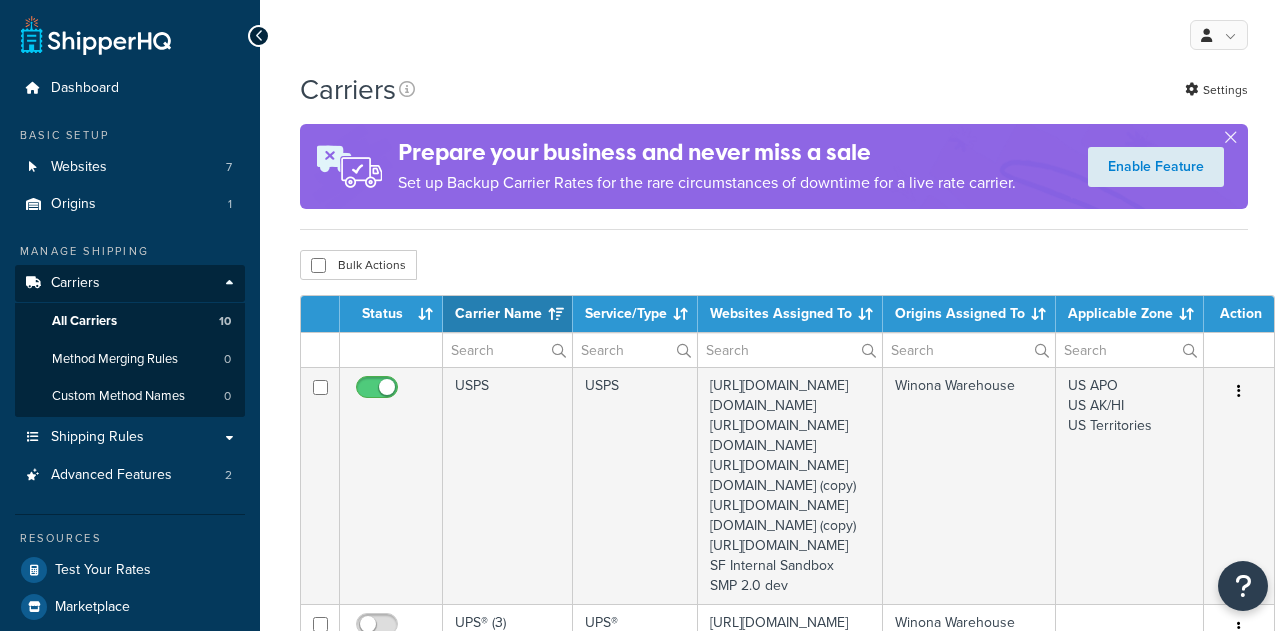 select on "15" 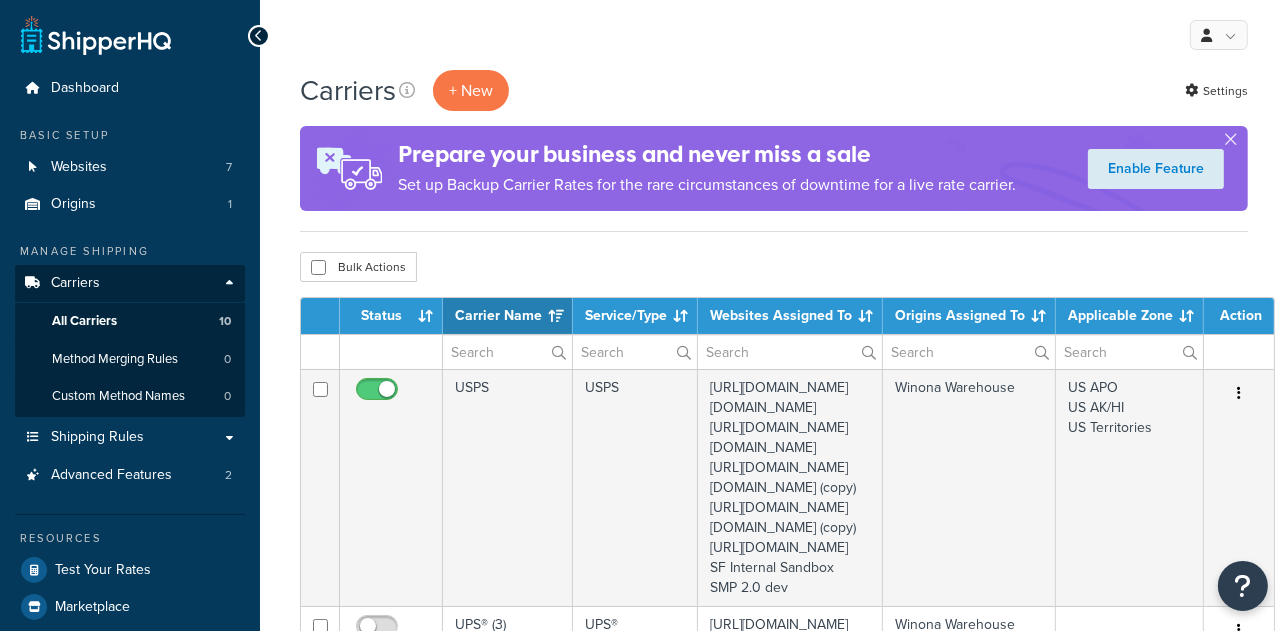 scroll, scrollTop: 0, scrollLeft: 0, axis: both 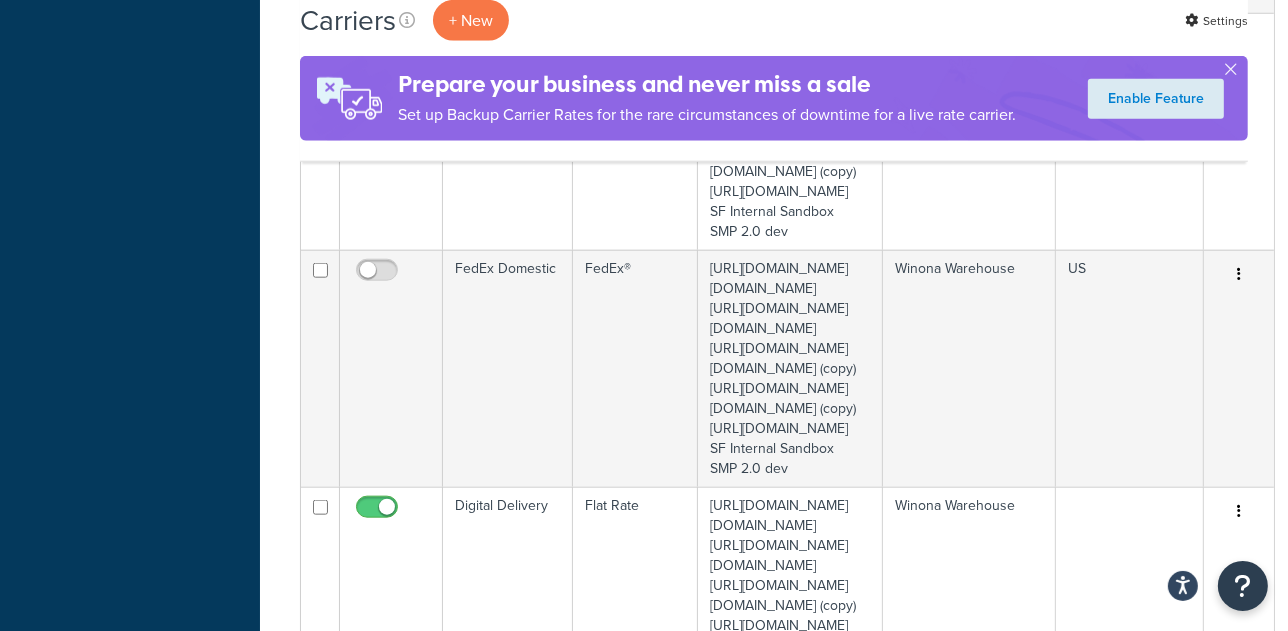 click on "UPS - MI International" at bounding box center (508, -580) 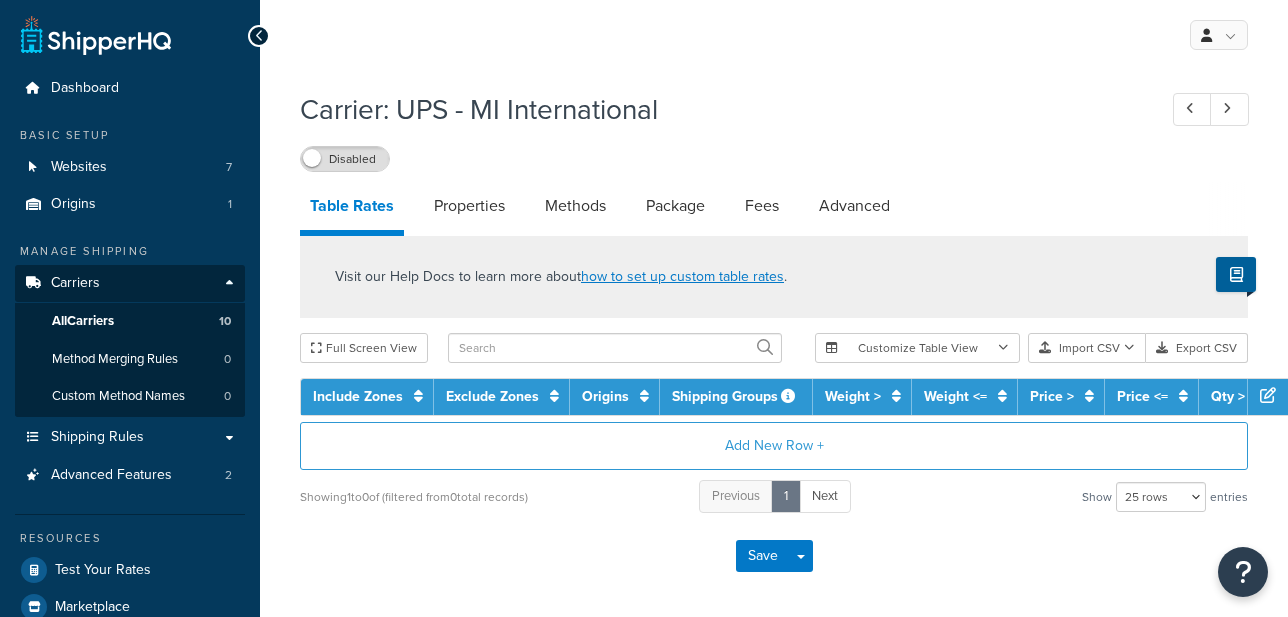 select on "25" 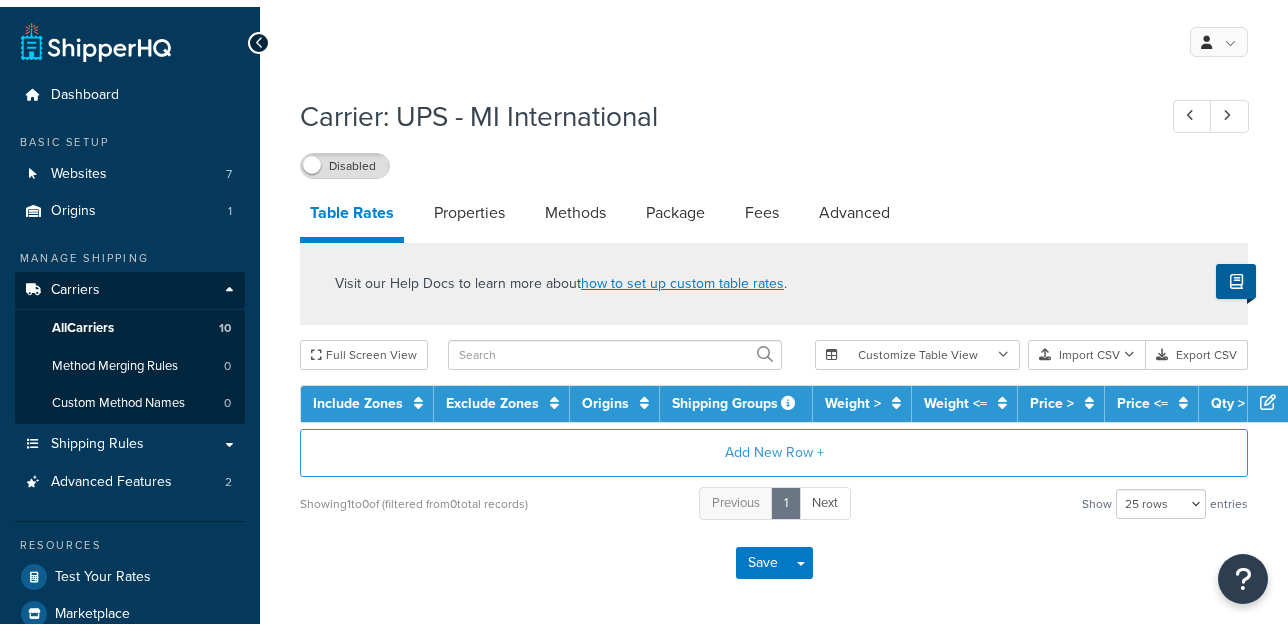 scroll, scrollTop: 0, scrollLeft: 0, axis: both 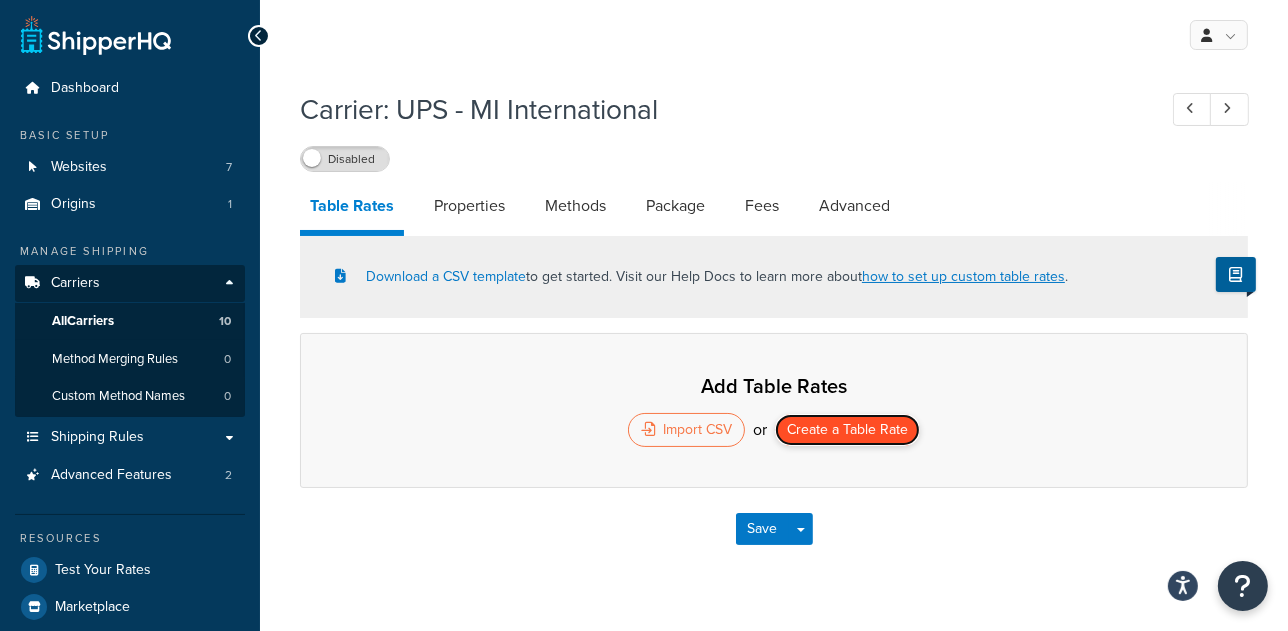 click on "Create a Table Rate" at bounding box center (847, 430) 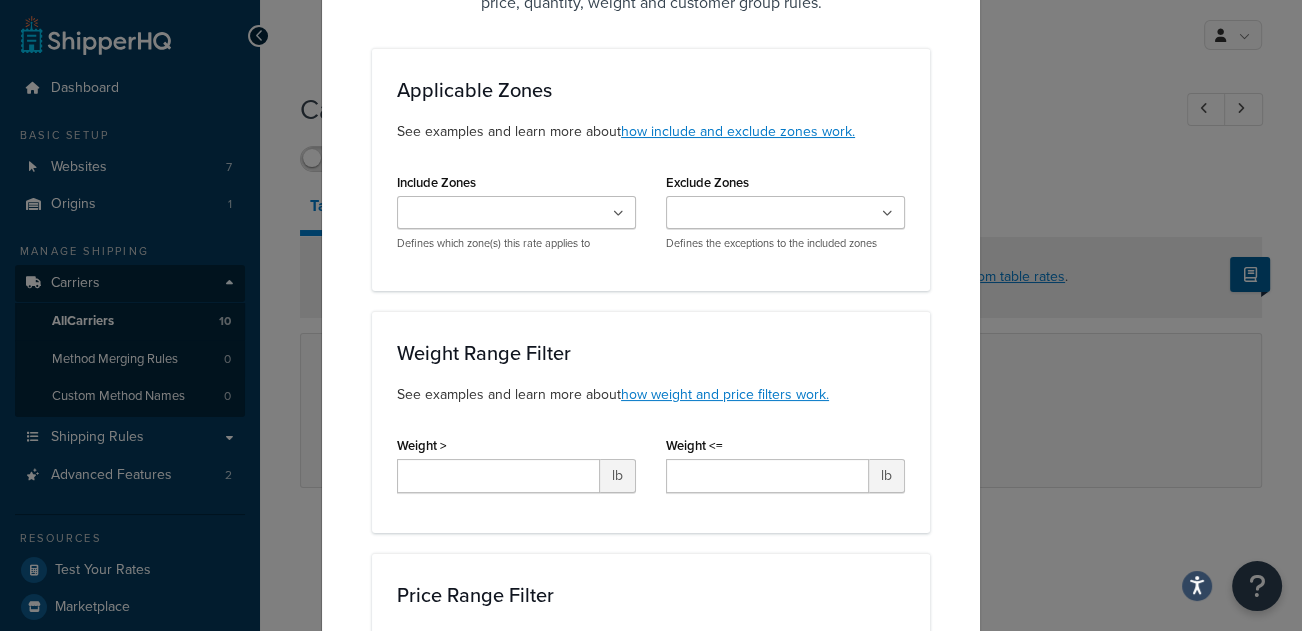 scroll, scrollTop: 202, scrollLeft: 0, axis: vertical 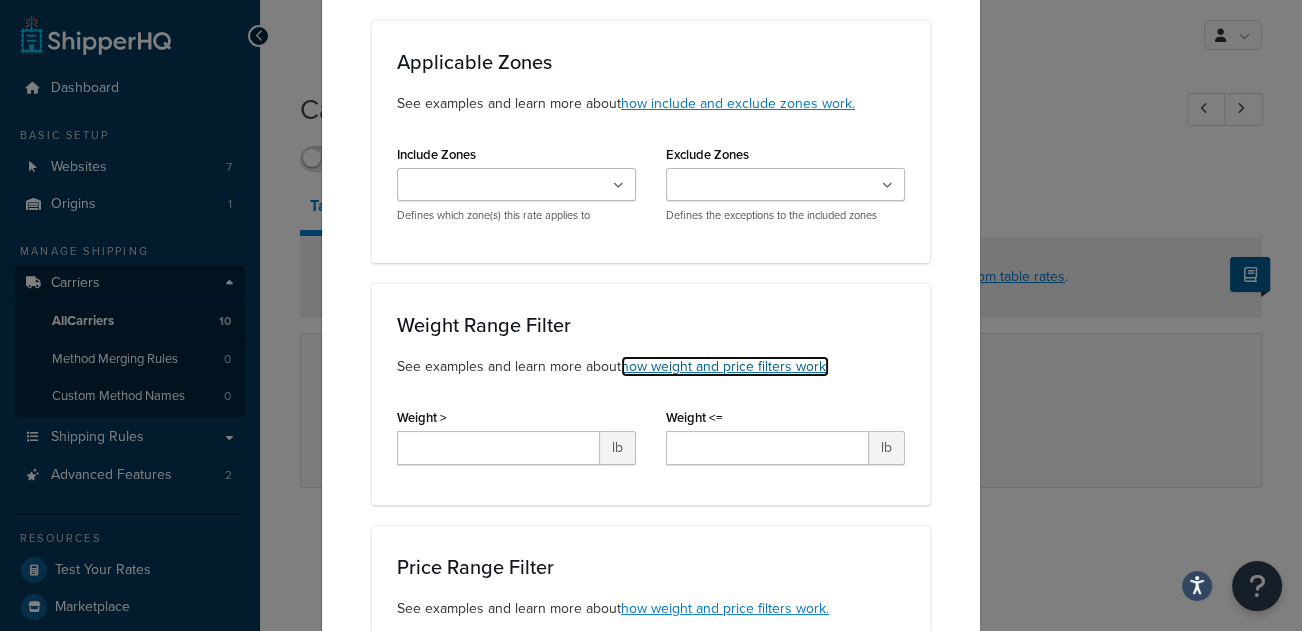 click on "how weight and price filters work." at bounding box center (725, 366) 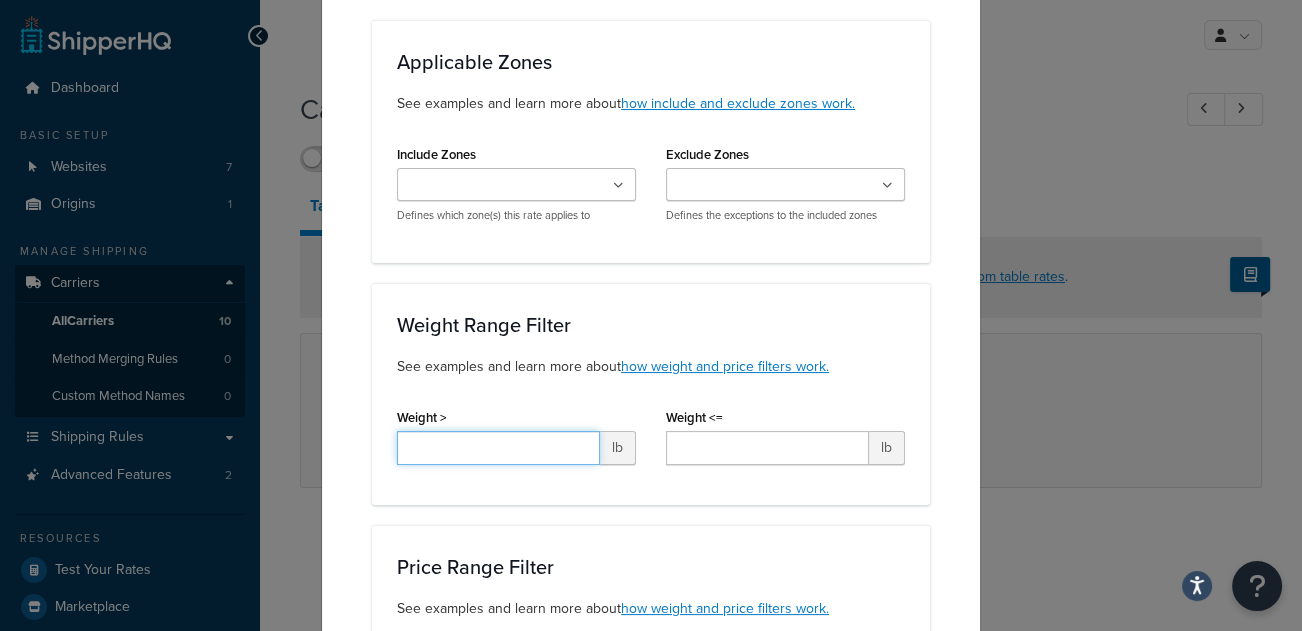 click on "Weight >" at bounding box center [498, 448] 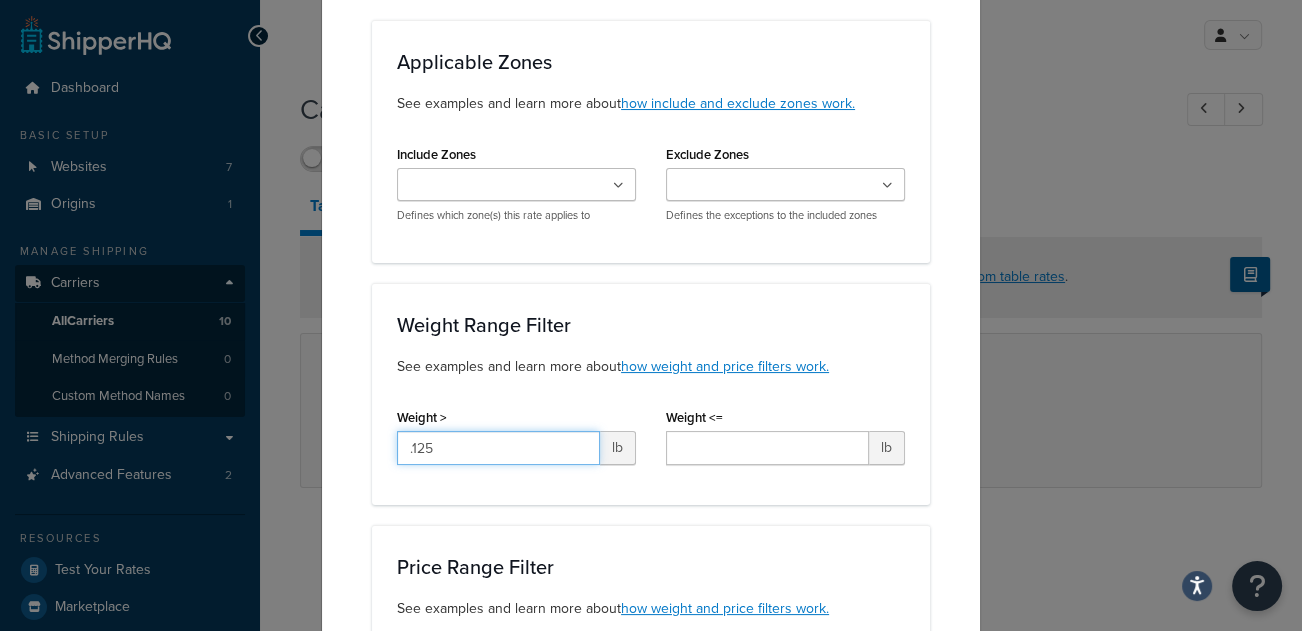 type on ".125" 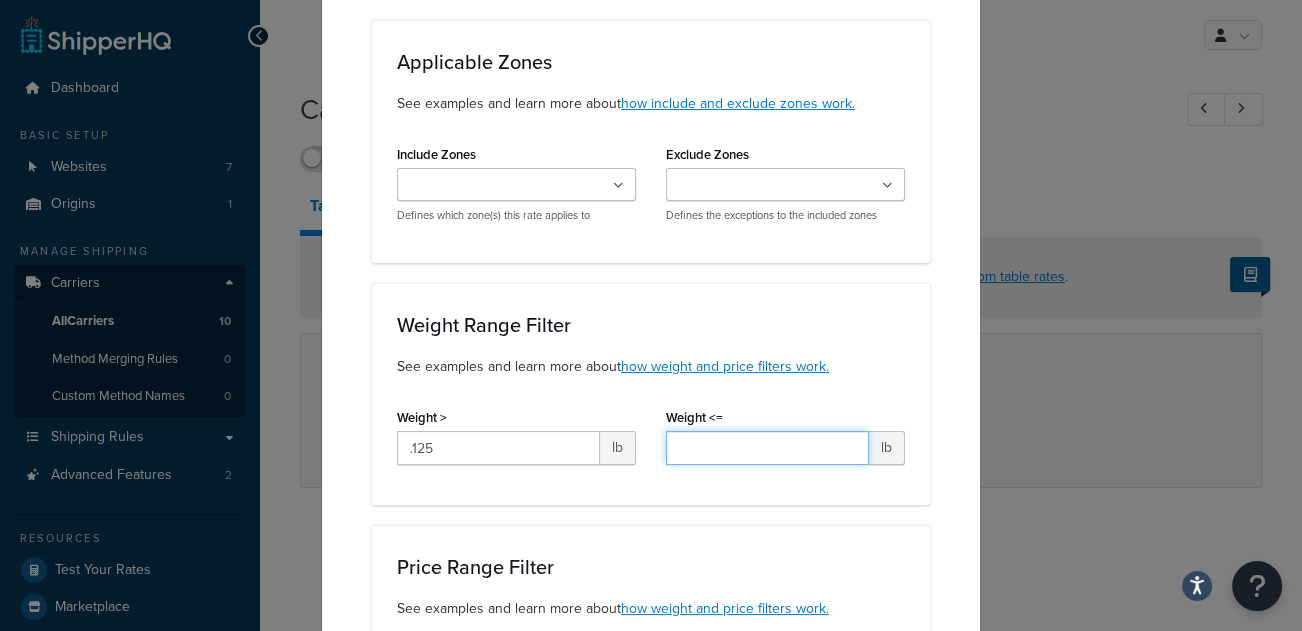 click on "Weight <=" at bounding box center [767, 448] 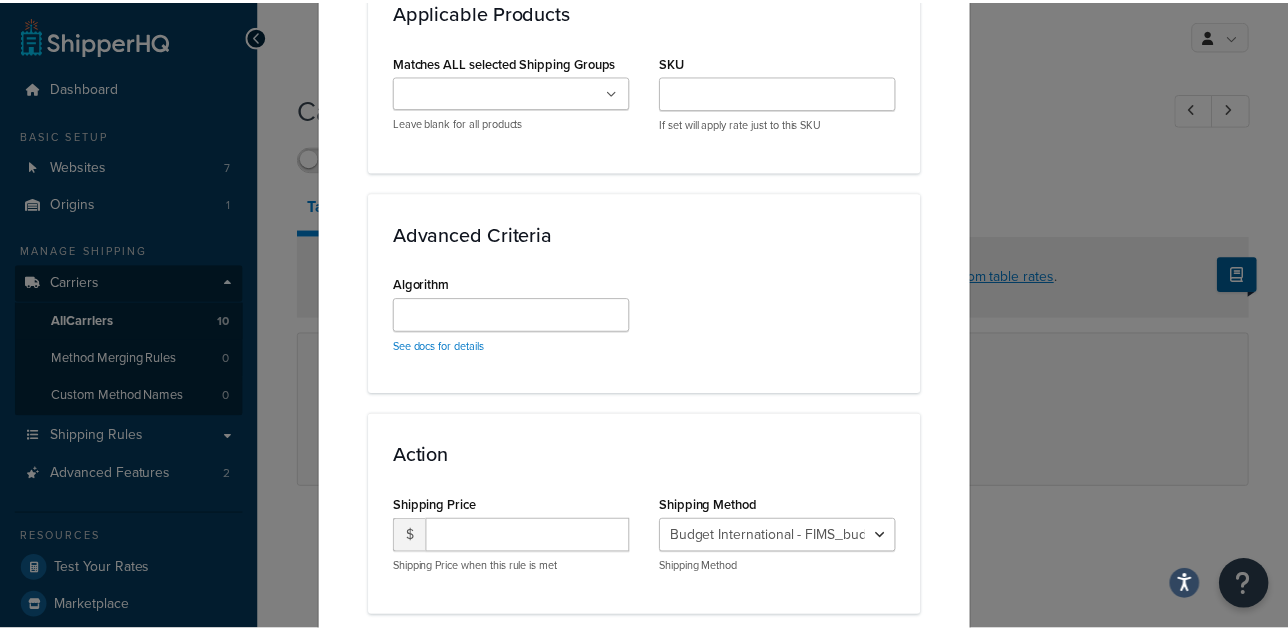 scroll, scrollTop: 1331, scrollLeft: 0, axis: vertical 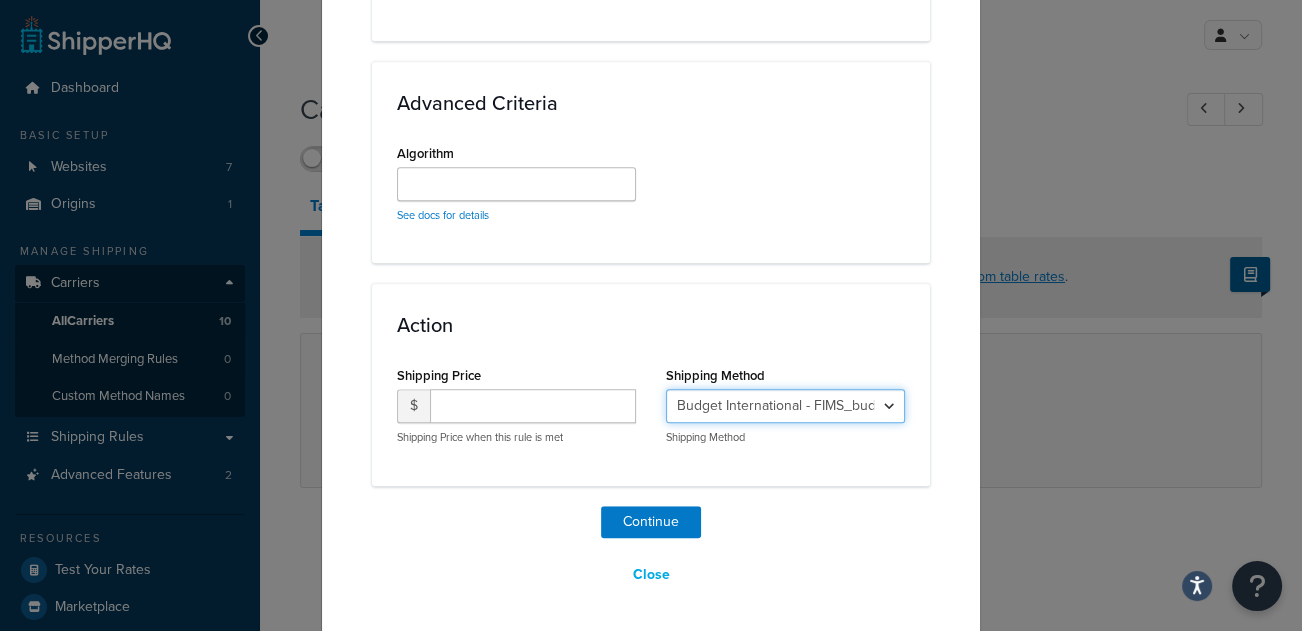 click on "Budget International - FIMS_budget_international" at bounding box center [785, 406] 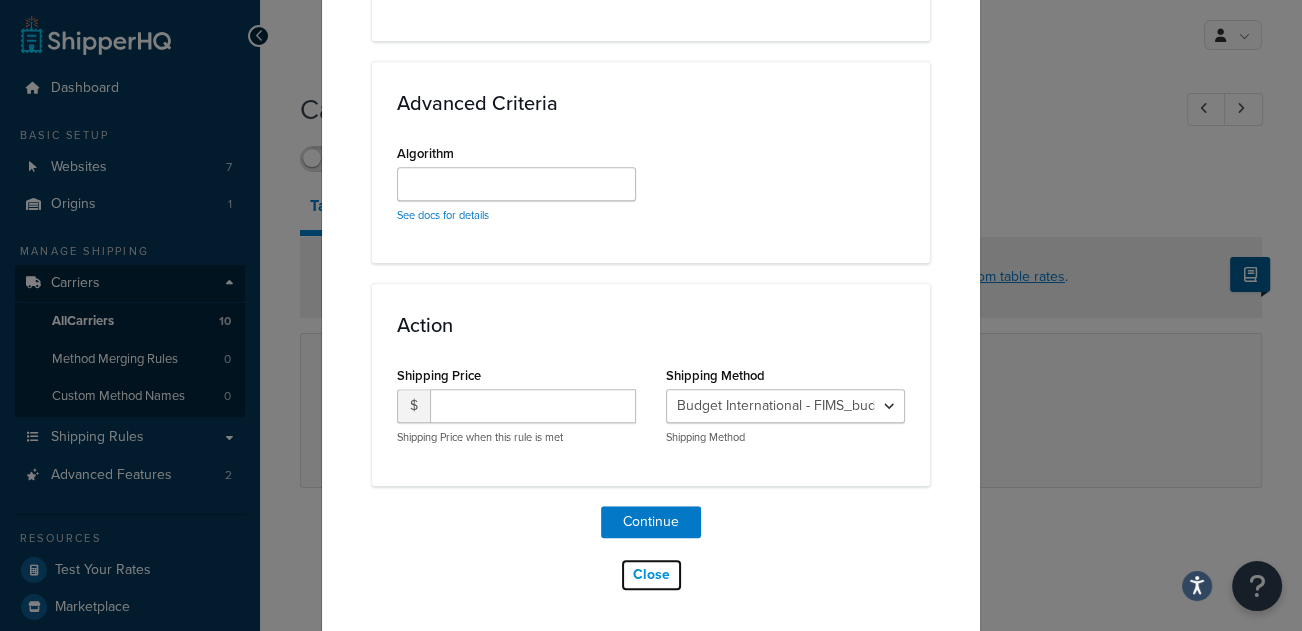 click on "Close" at bounding box center [651, 575] 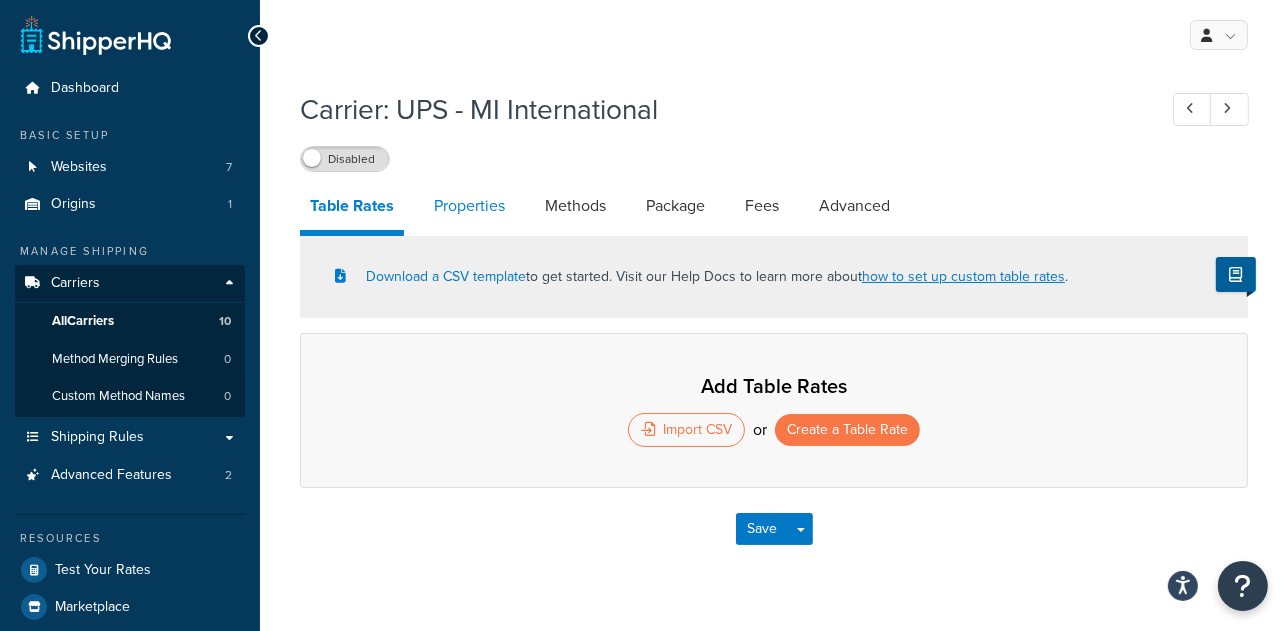 click on "Properties" at bounding box center [469, 206] 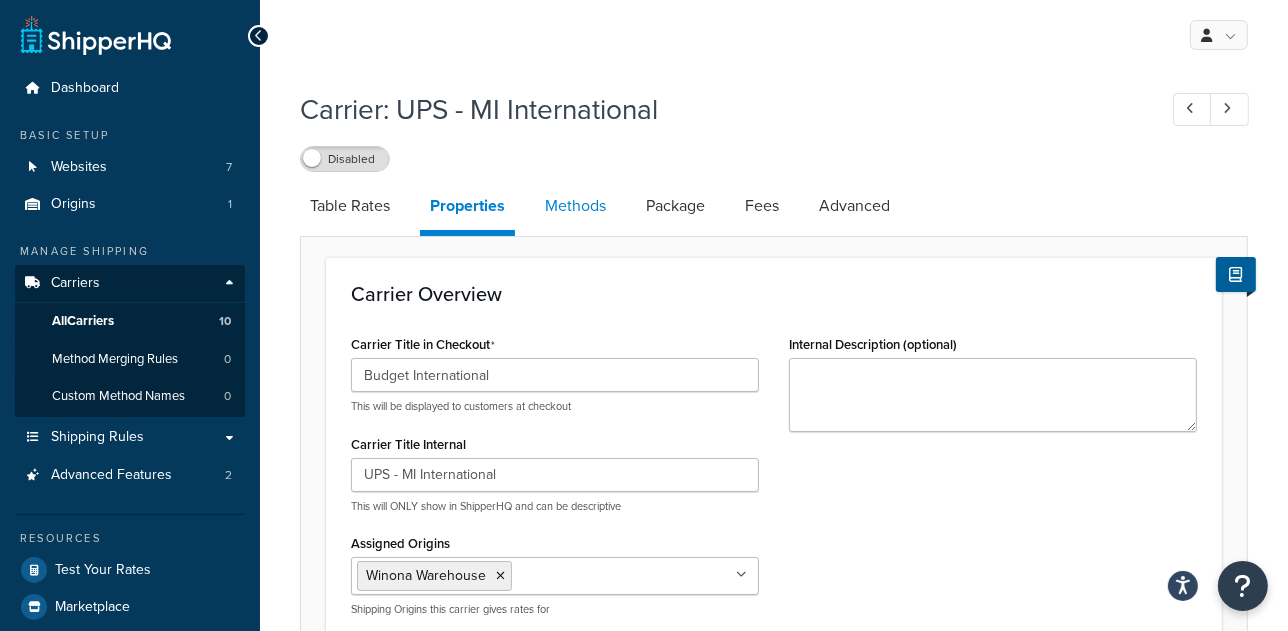 click on "Methods" at bounding box center [575, 206] 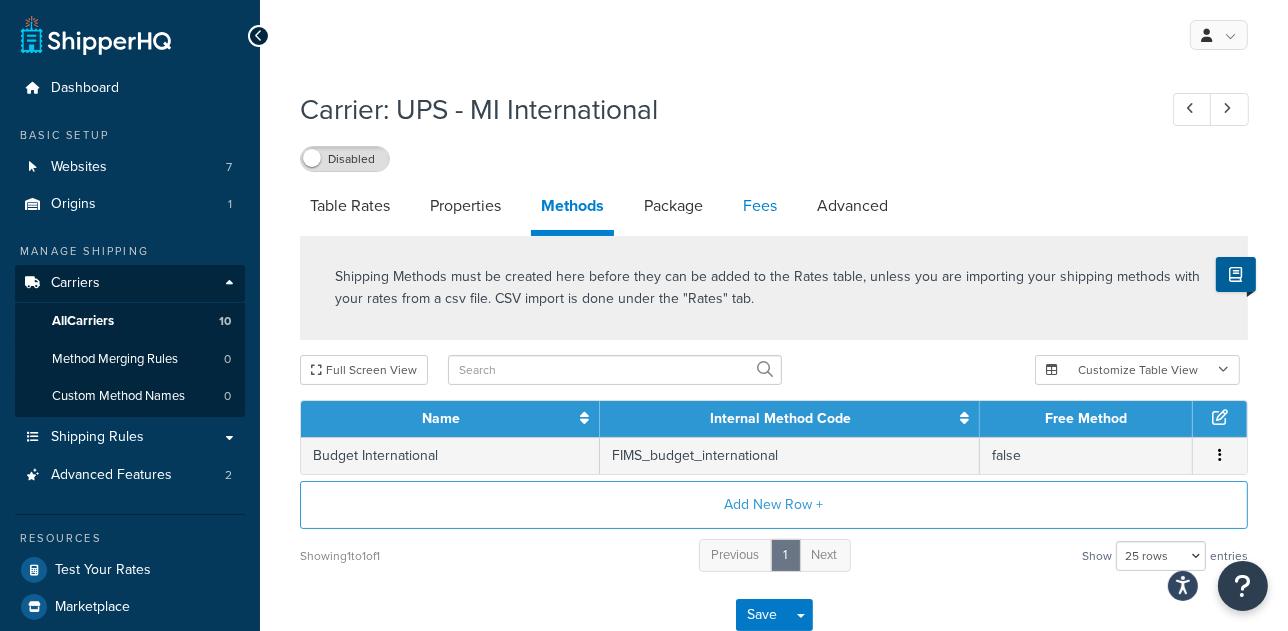 click on "Fees" at bounding box center (760, 206) 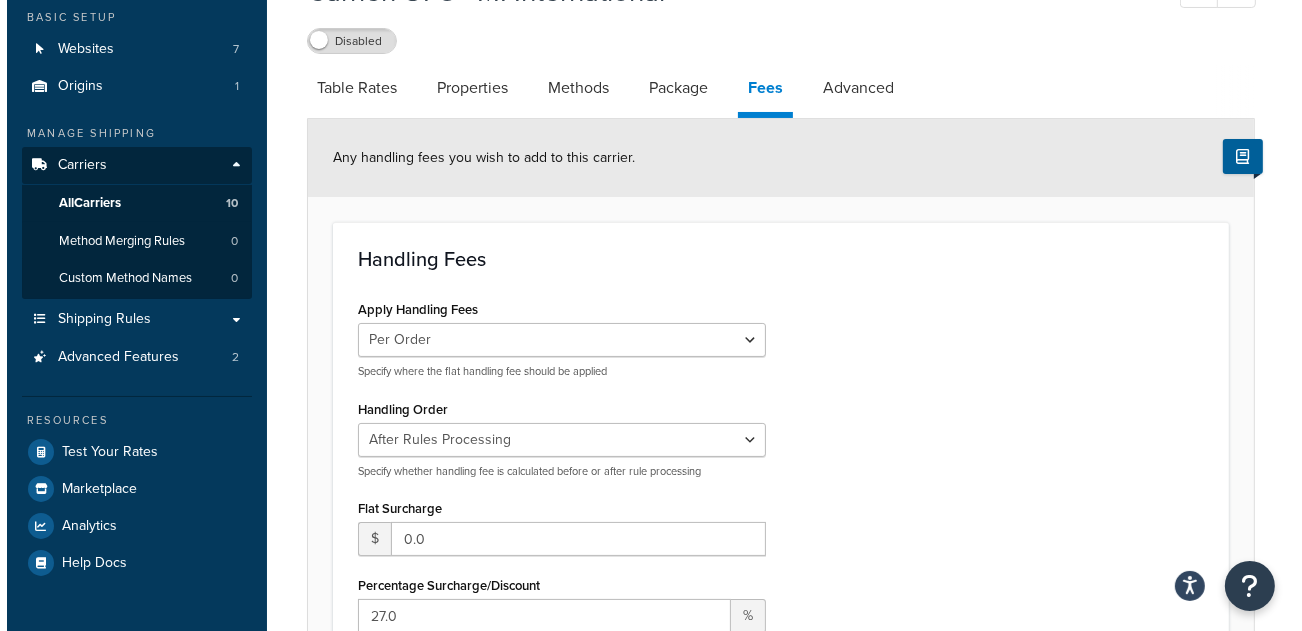 scroll, scrollTop: 0, scrollLeft: 0, axis: both 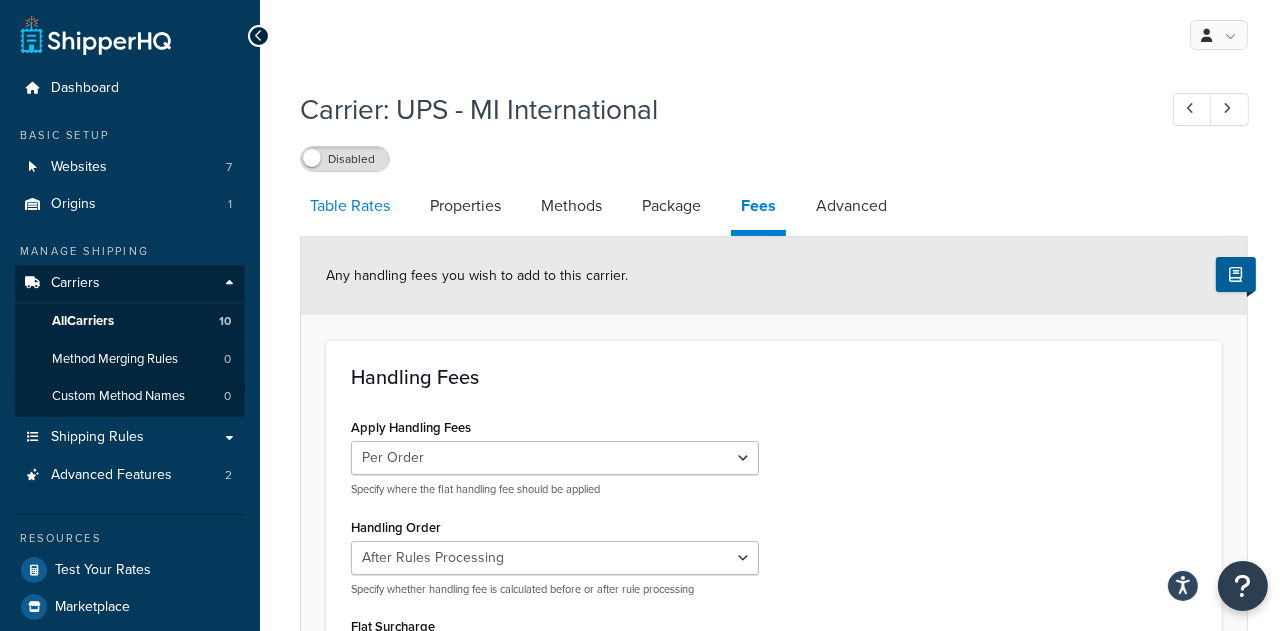 click on "Table Rates" at bounding box center (350, 206) 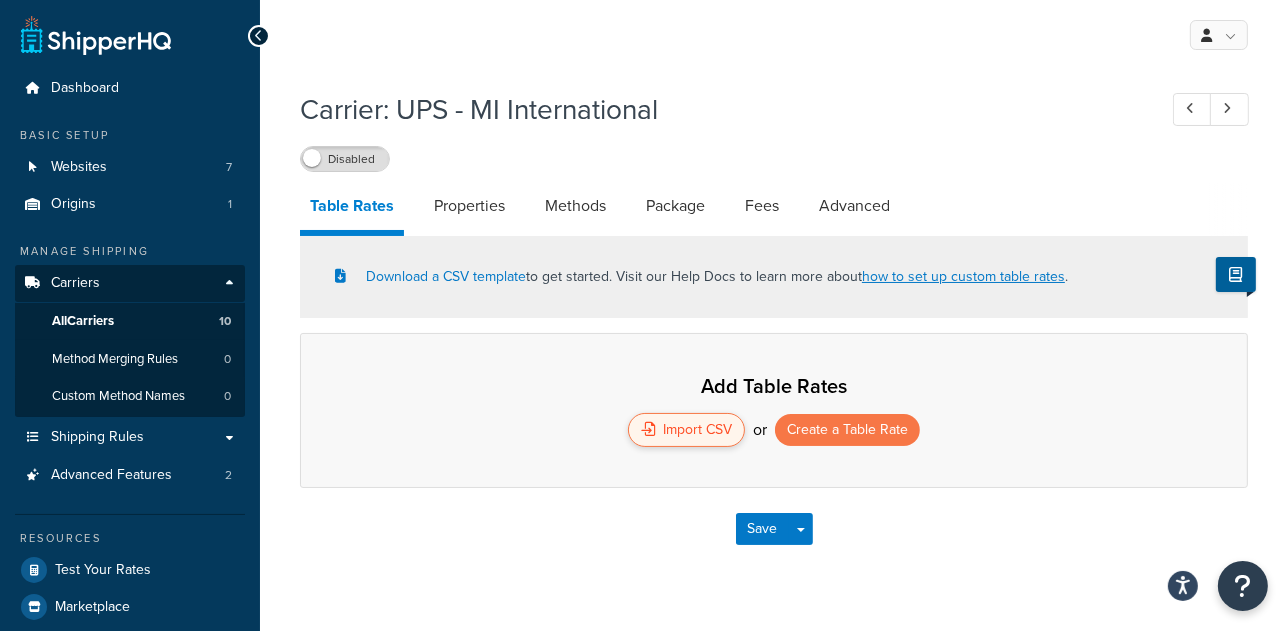 click on "Import CSV" at bounding box center (686, 430) 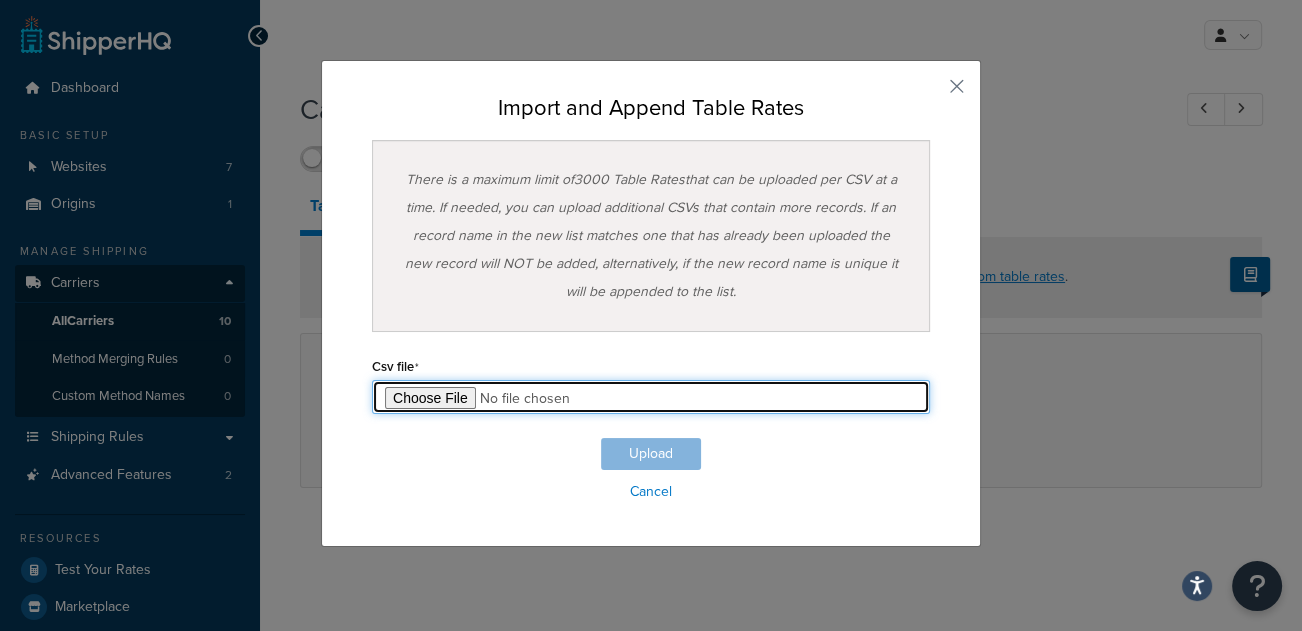 click at bounding box center [651, 397] 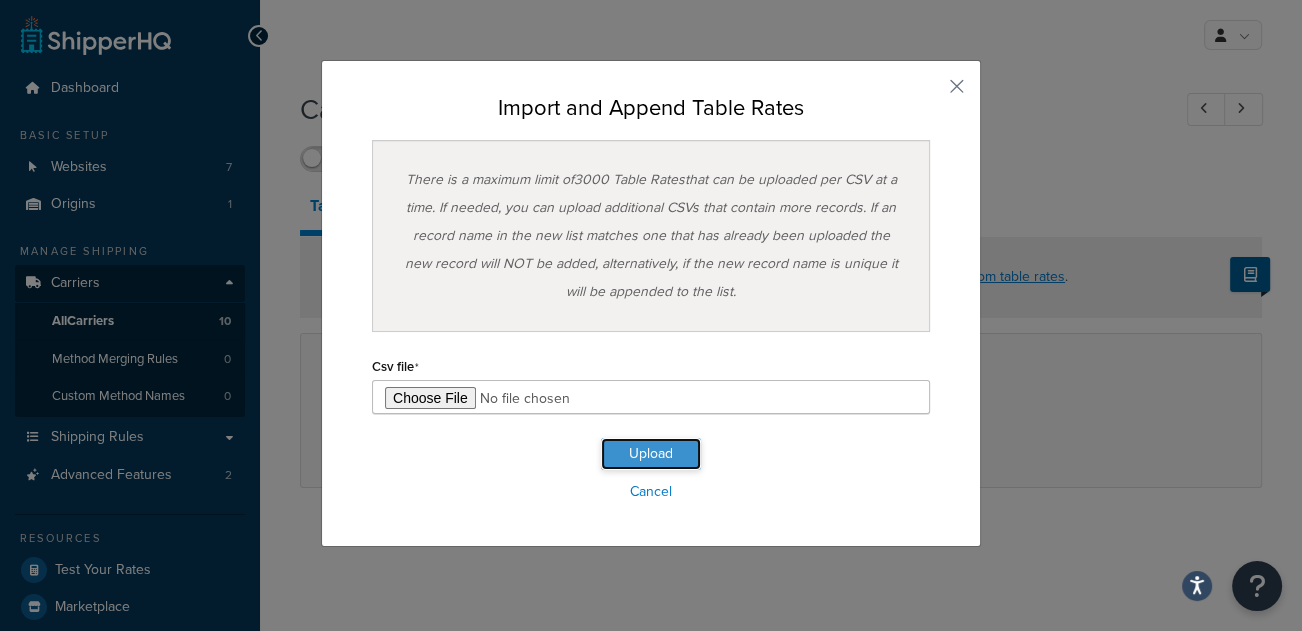 click on "Upload" at bounding box center [651, 454] 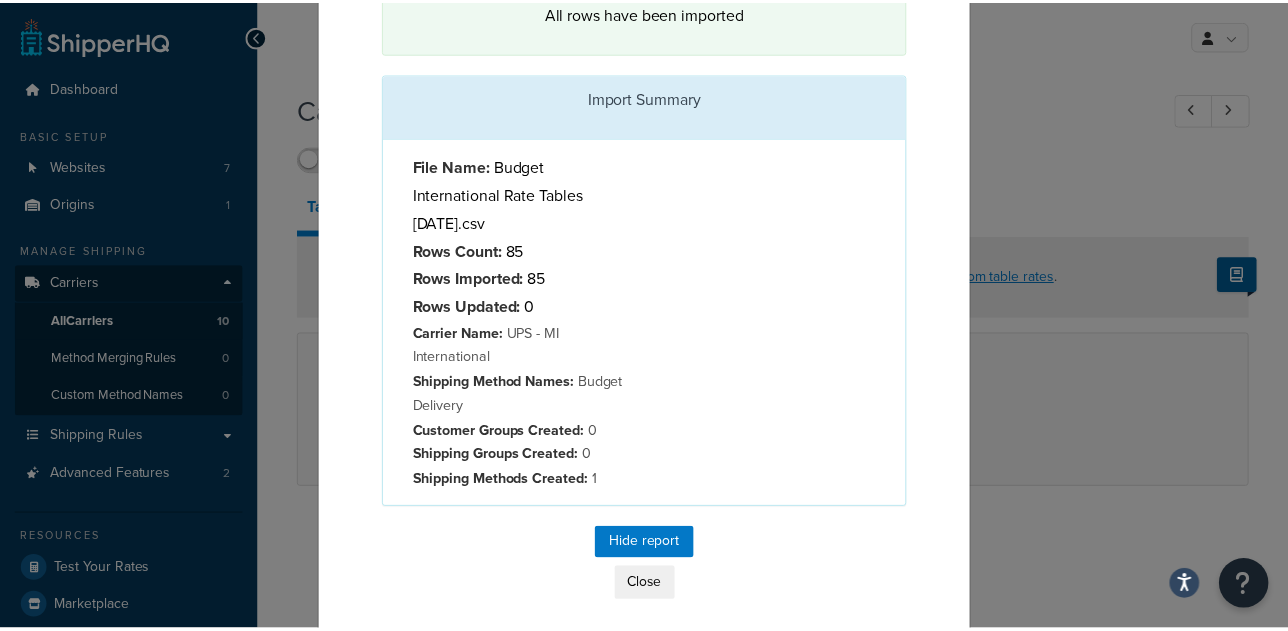 scroll, scrollTop: 0, scrollLeft: 0, axis: both 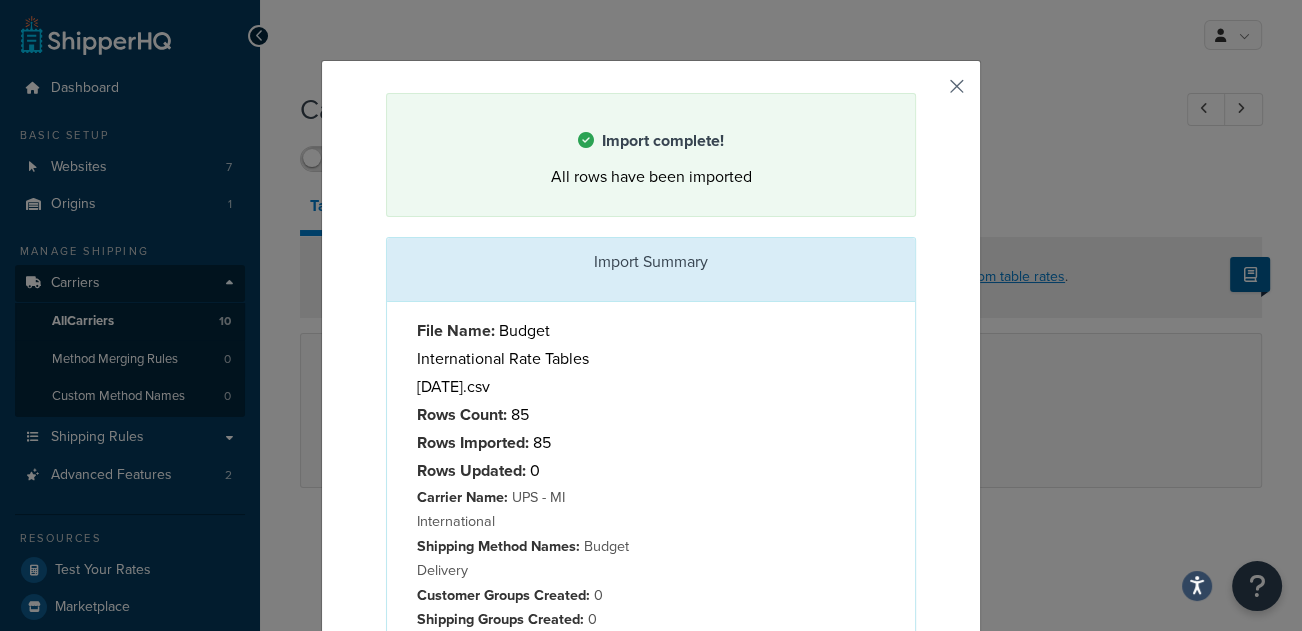 click at bounding box center (913, 95) 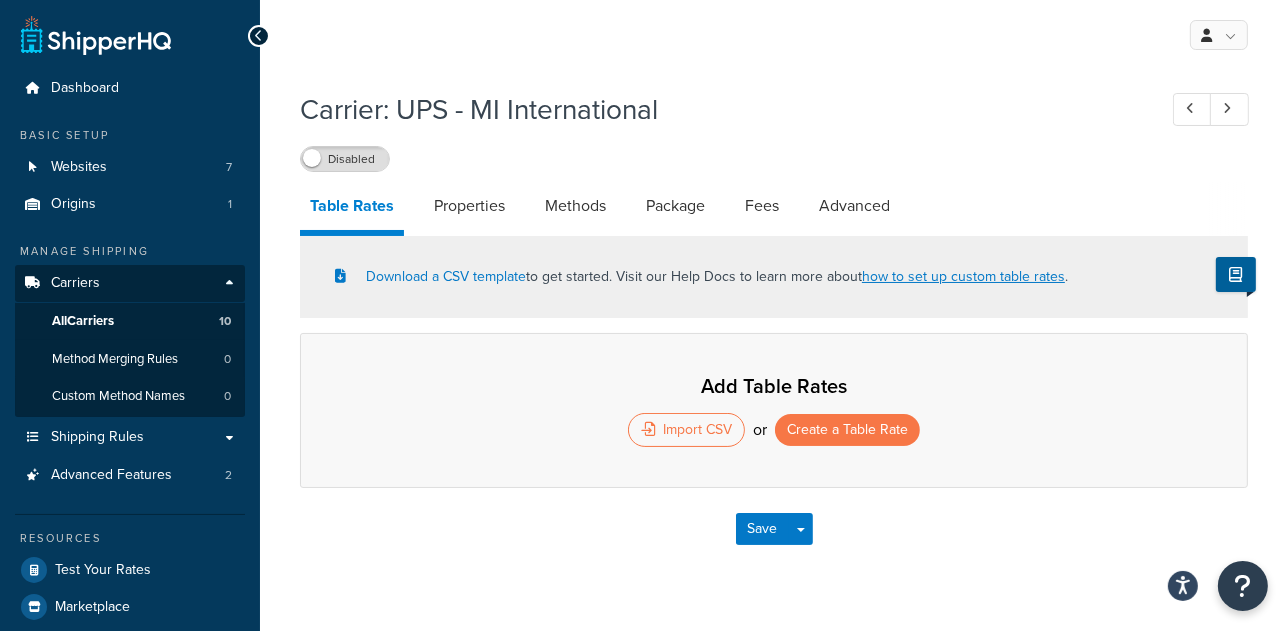 select on "25" 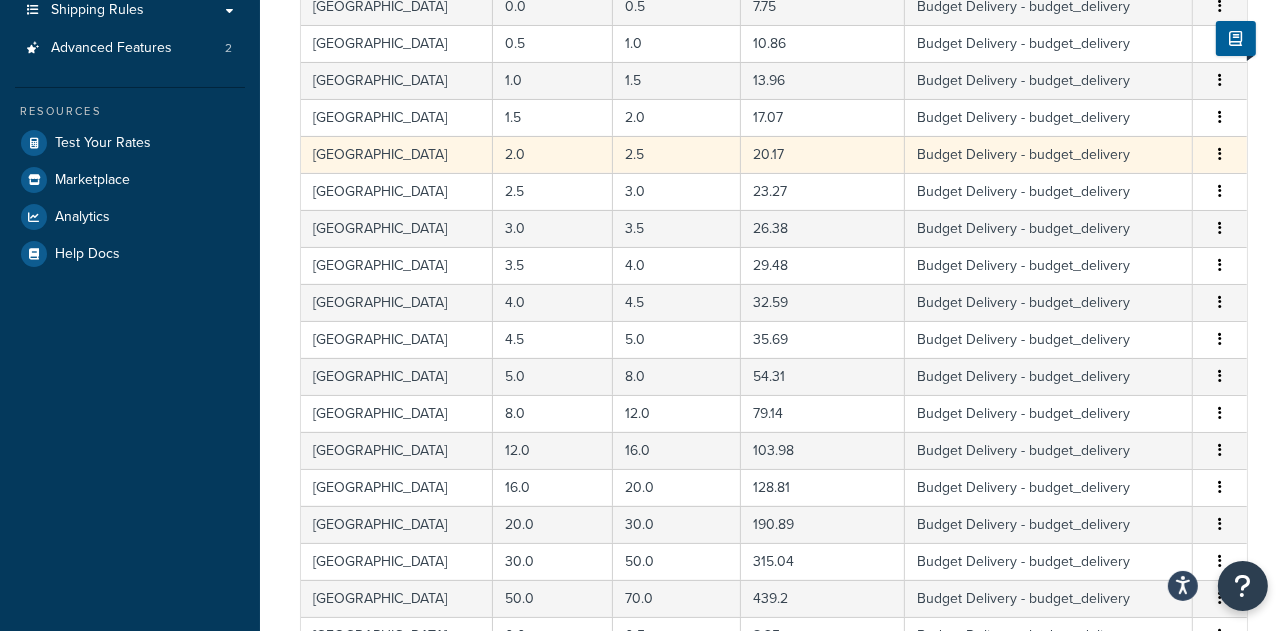 scroll, scrollTop: 0, scrollLeft: 0, axis: both 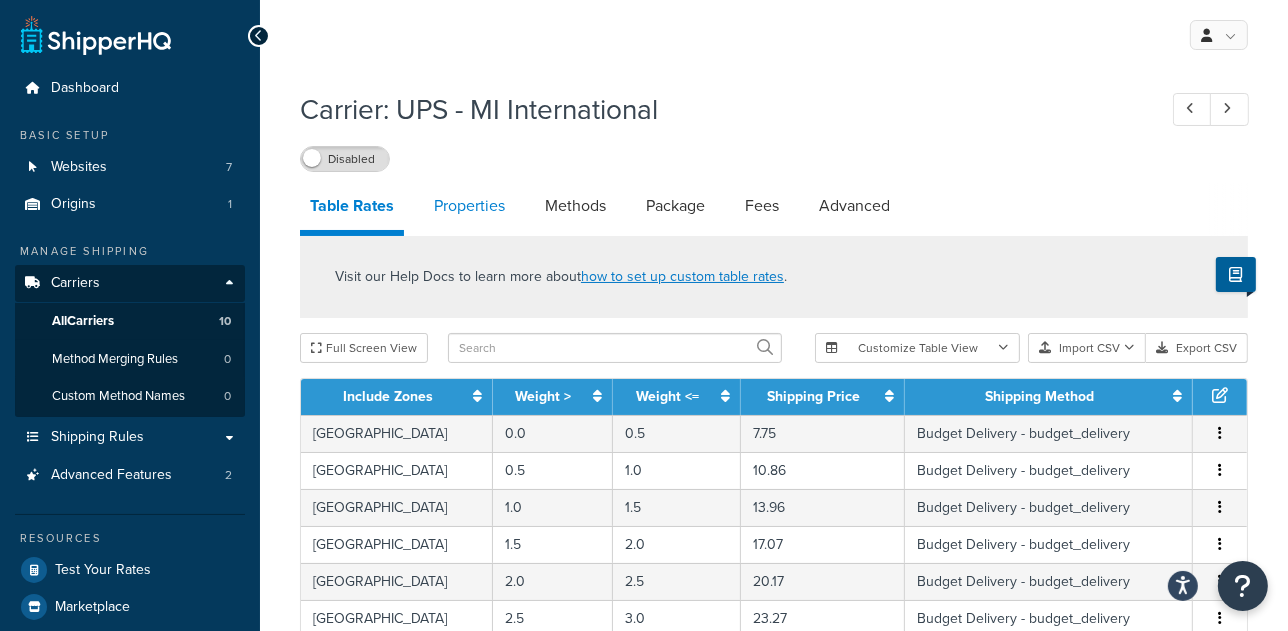 click on "Properties" at bounding box center (469, 206) 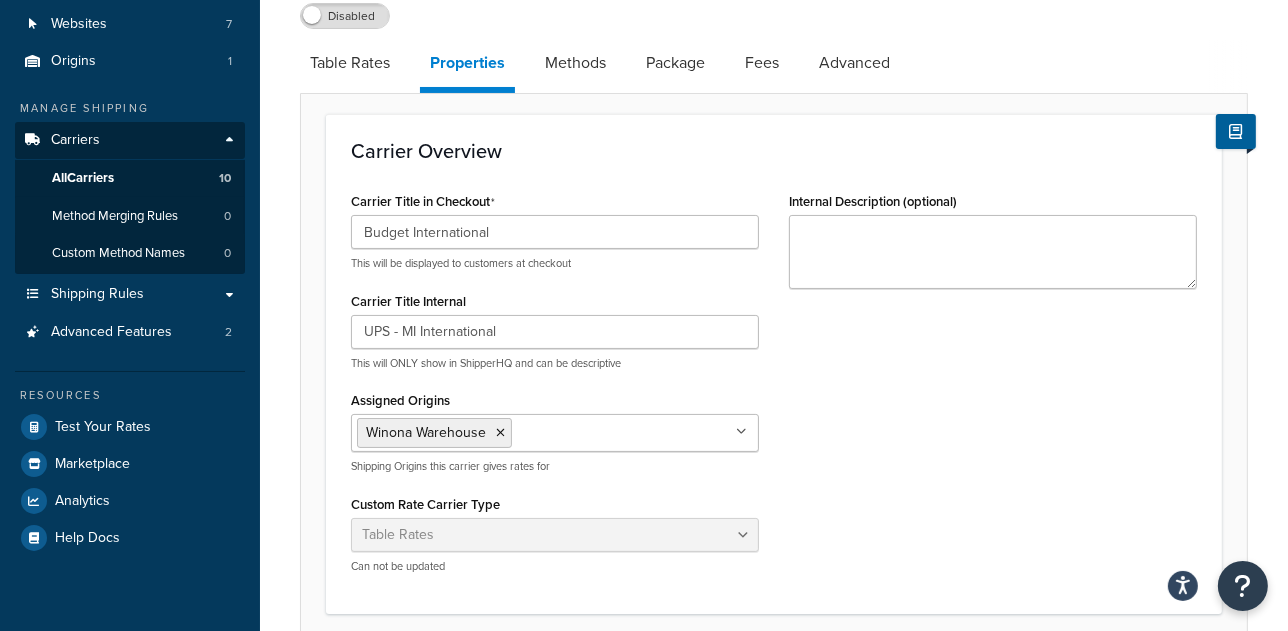 scroll, scrollTop: 150, scrollLeft: 0, axis: vertical 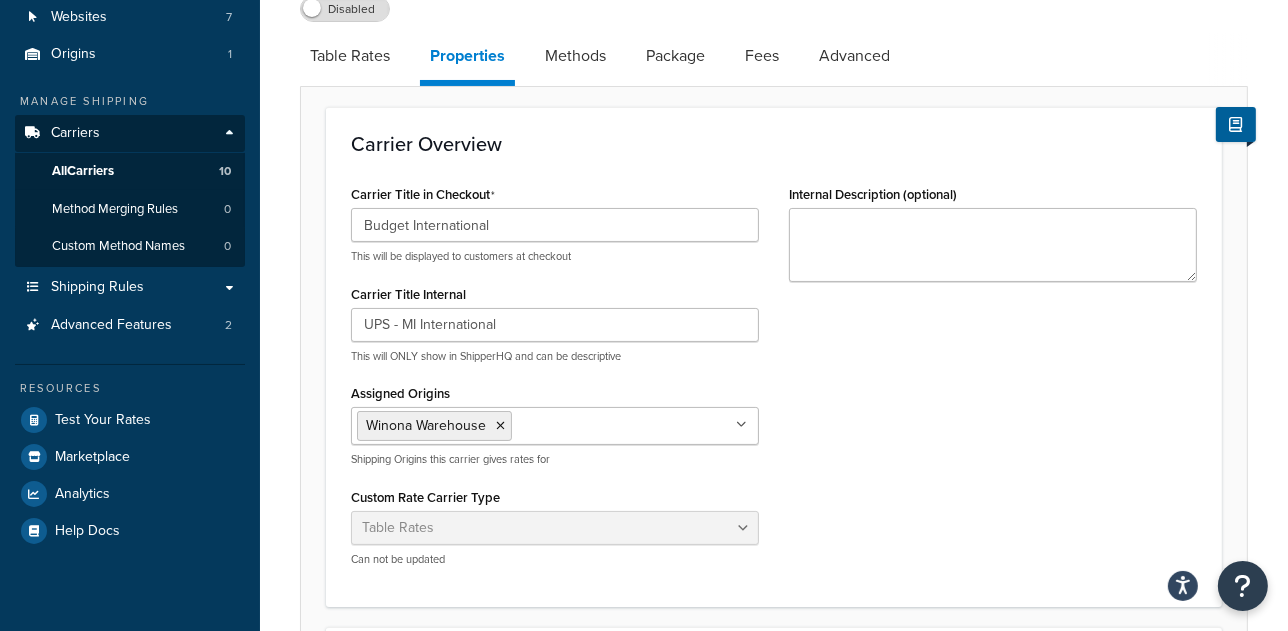 click on "Budget International This will be displayed to customers at checkout" at bounding box center [555, 236] 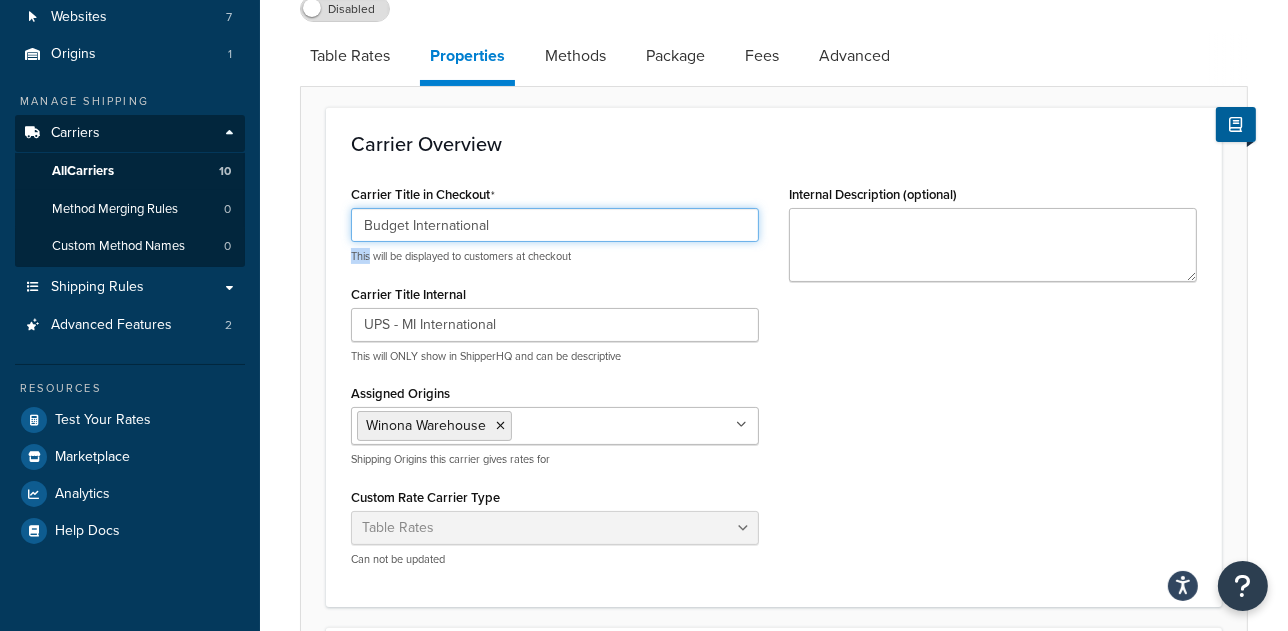 click on "Budget International" at bounding box center [555, 225] 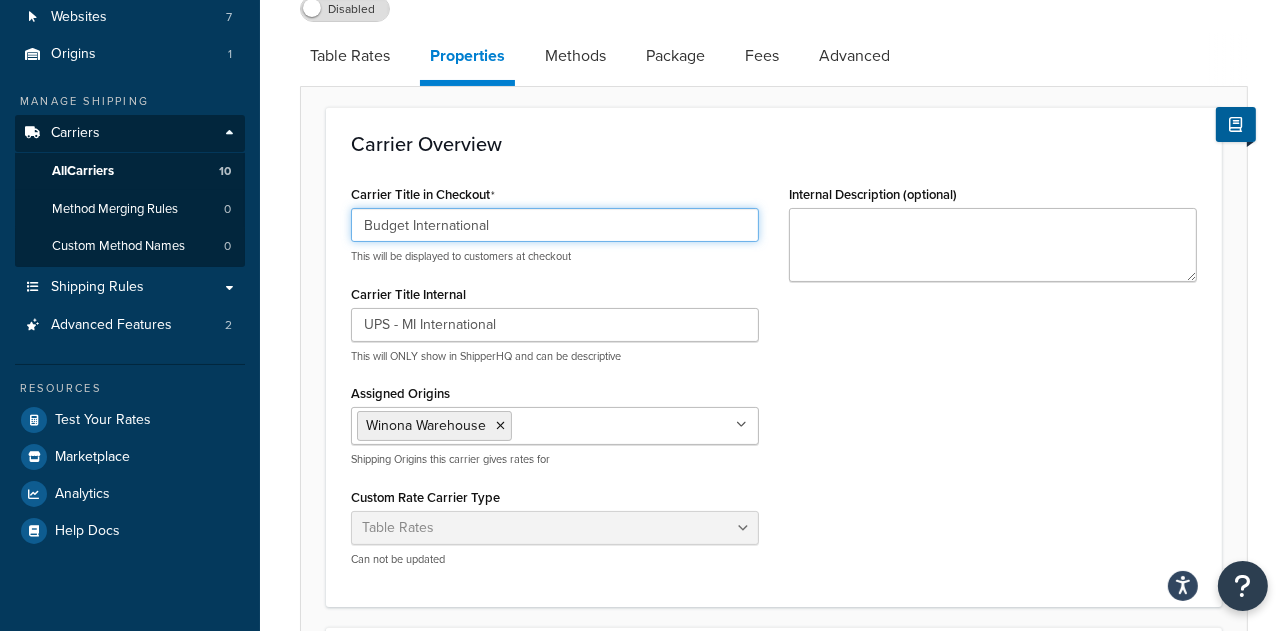 click on "Budget International" at bounding box center [555, 225] 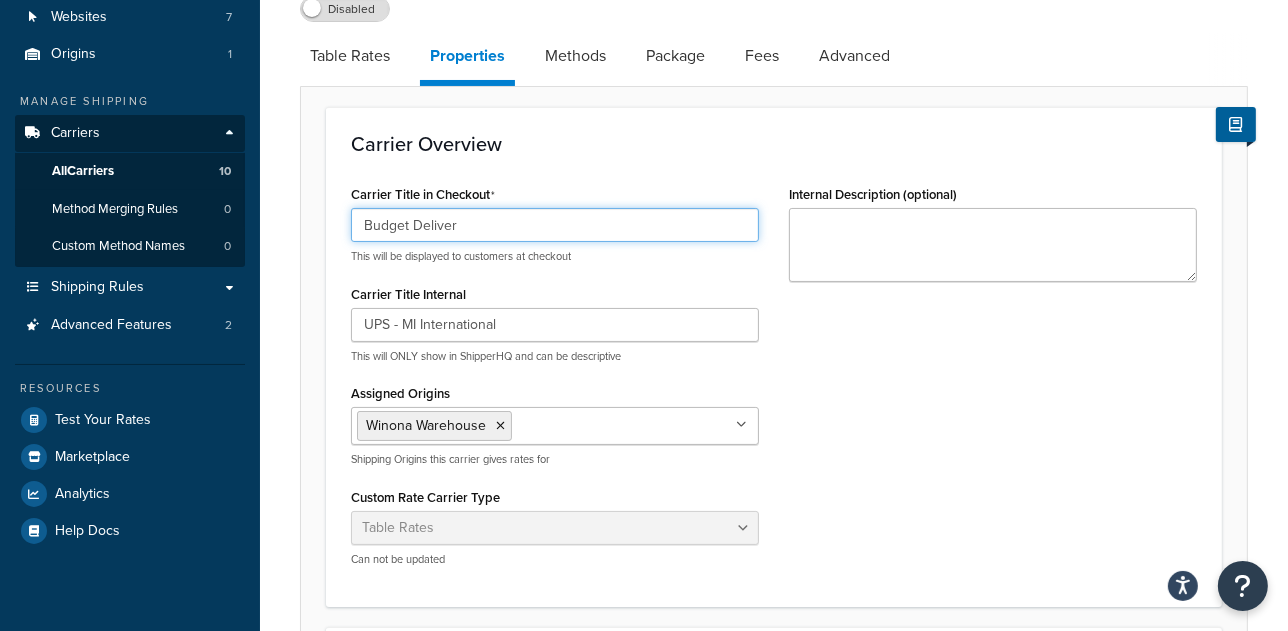 type on "Budget Delivery" 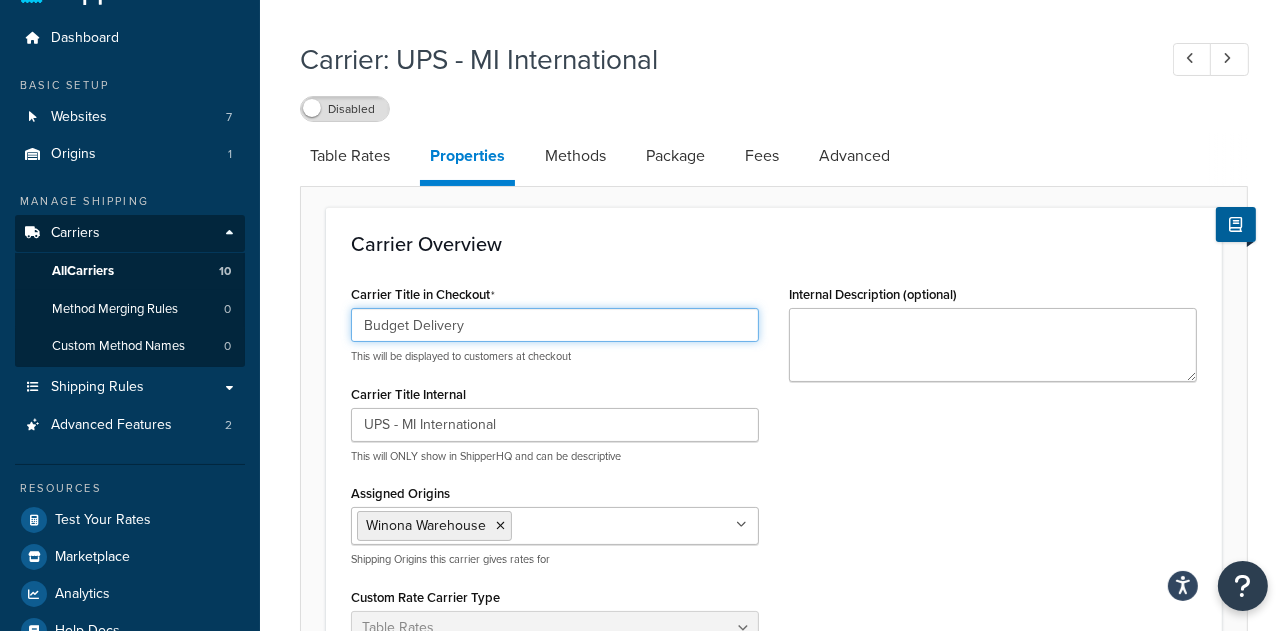 scroll, scrollTop: 0, scrollLeft: 0, axis: both 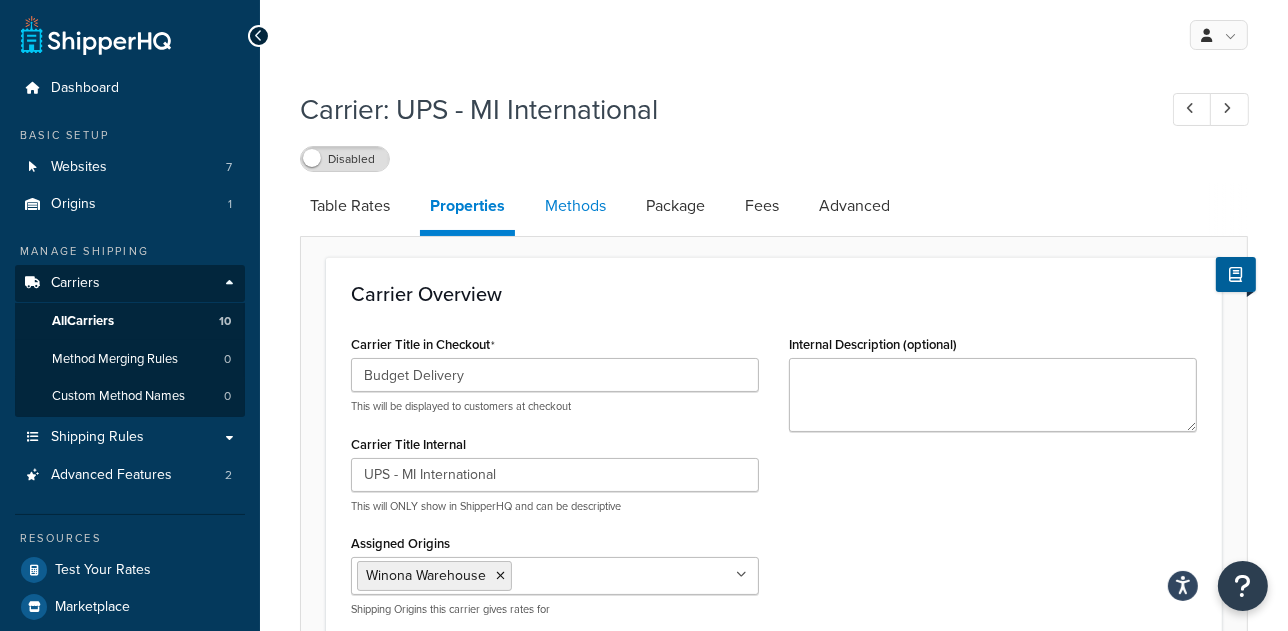 click on "Methods" at bounding box center (575, 206) 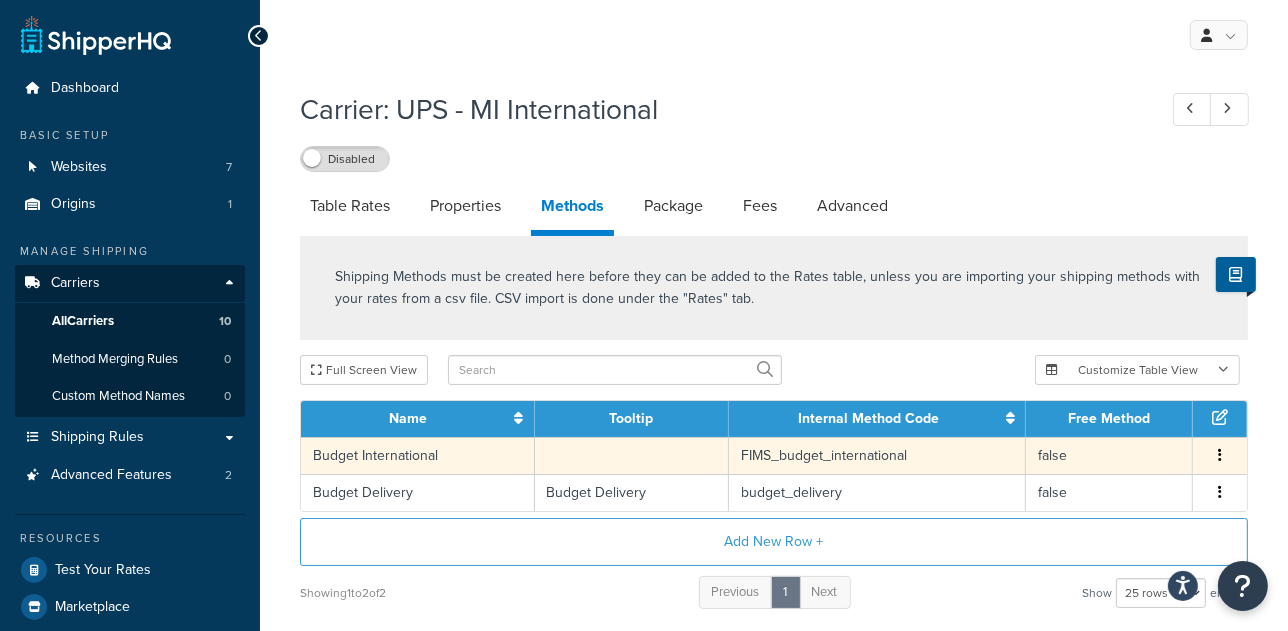 click at bounding box center (1220, 456) 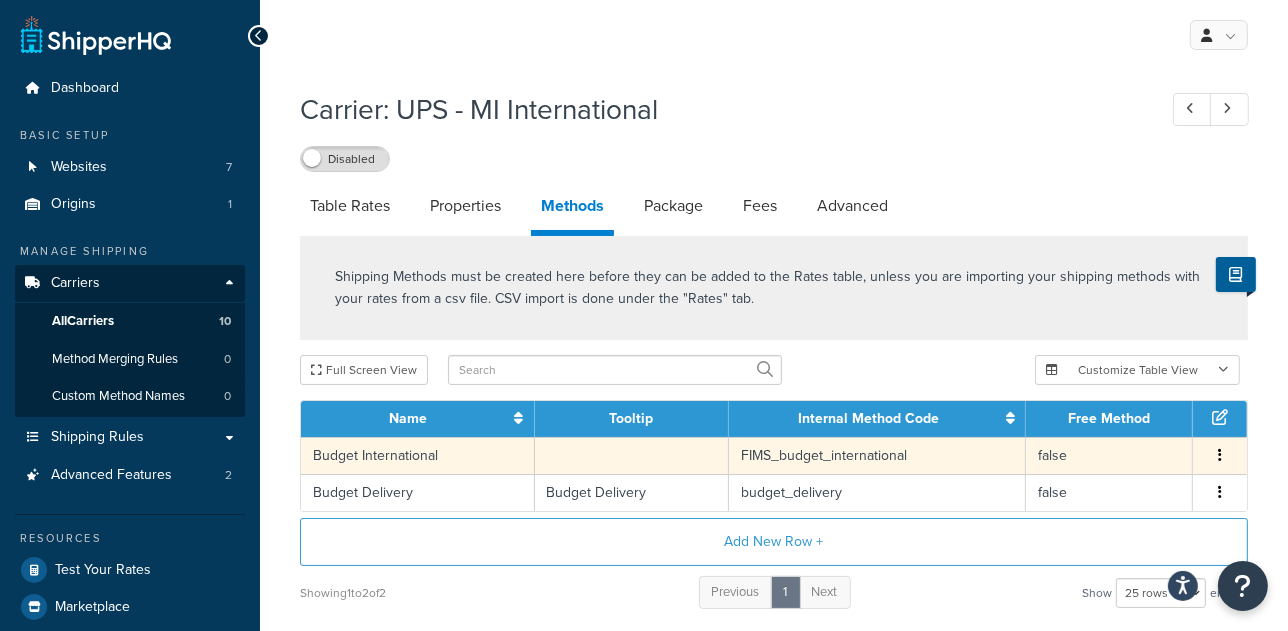 click on "Edit  Delete" at bounding box center [1220, 455] 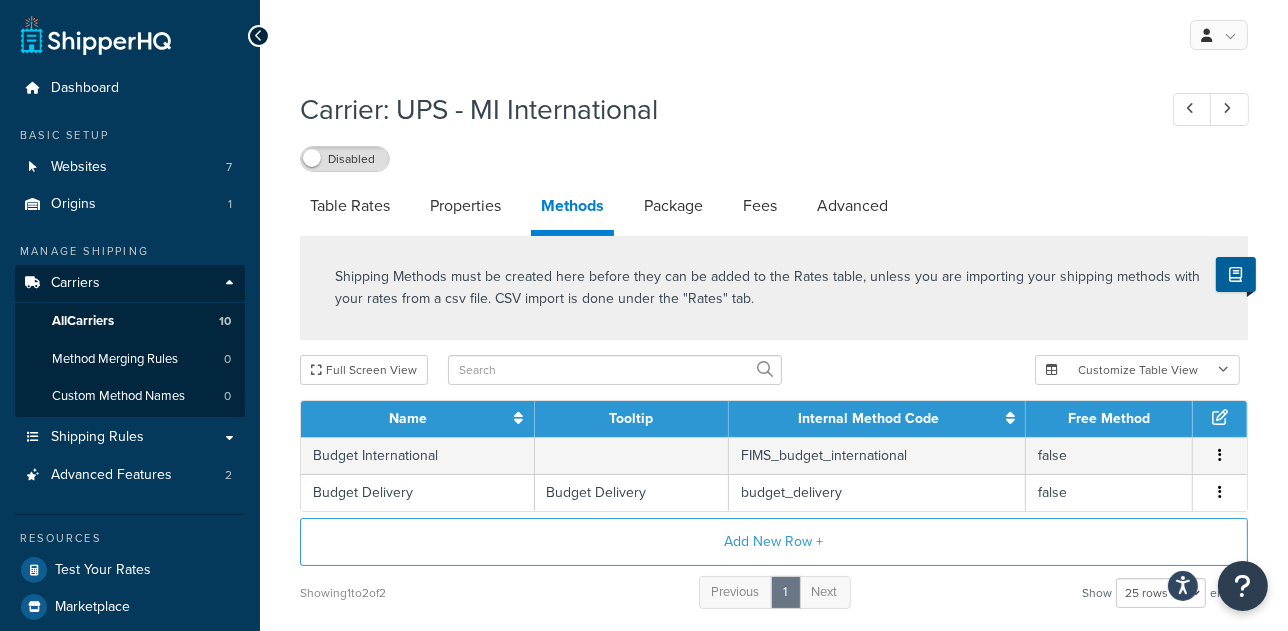 click at bounding box center (1220, 456) 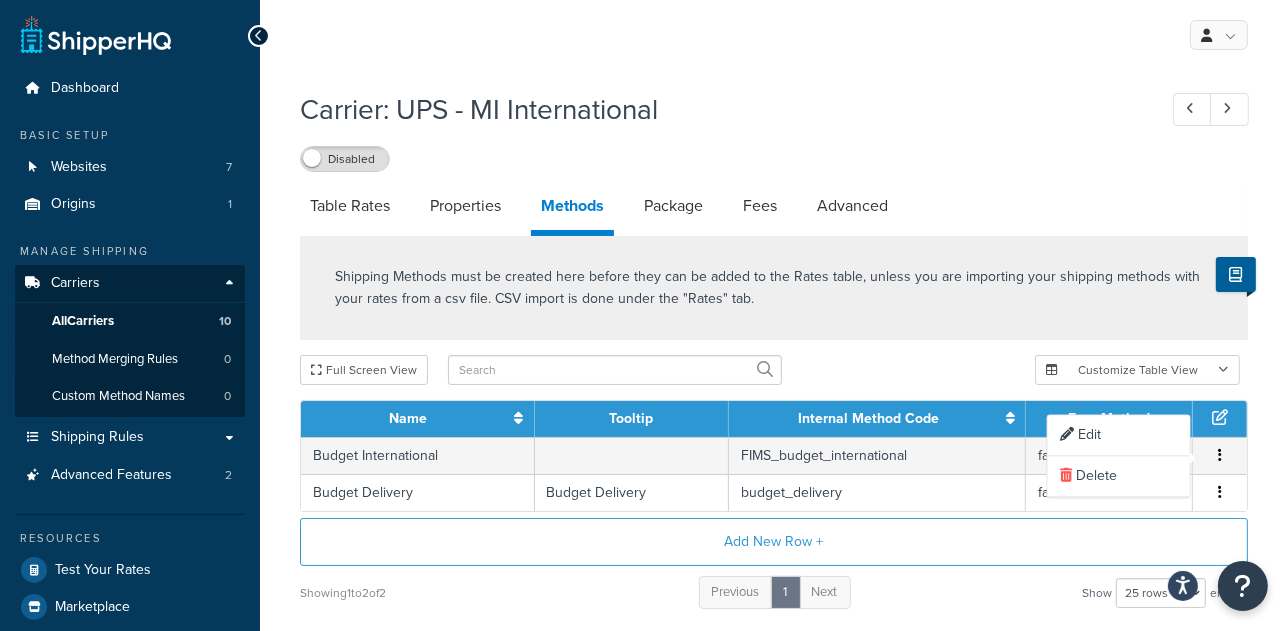 click at bounding box center (1220, 455) 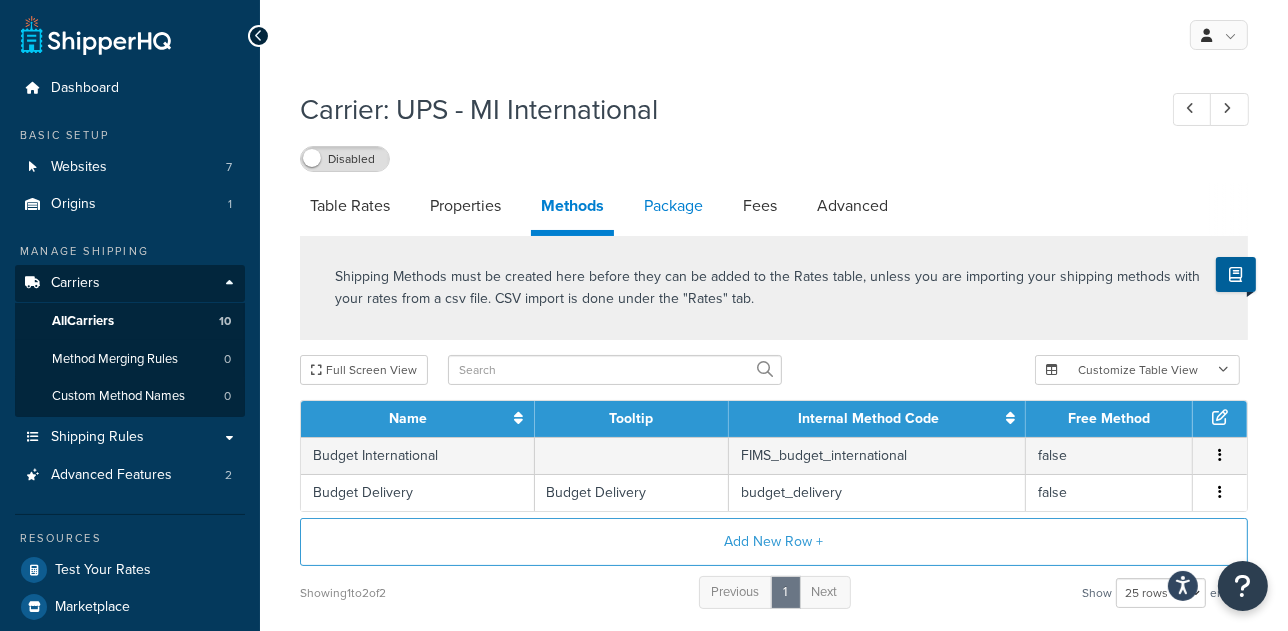 click on "Package" at bounding box center [673, 206] 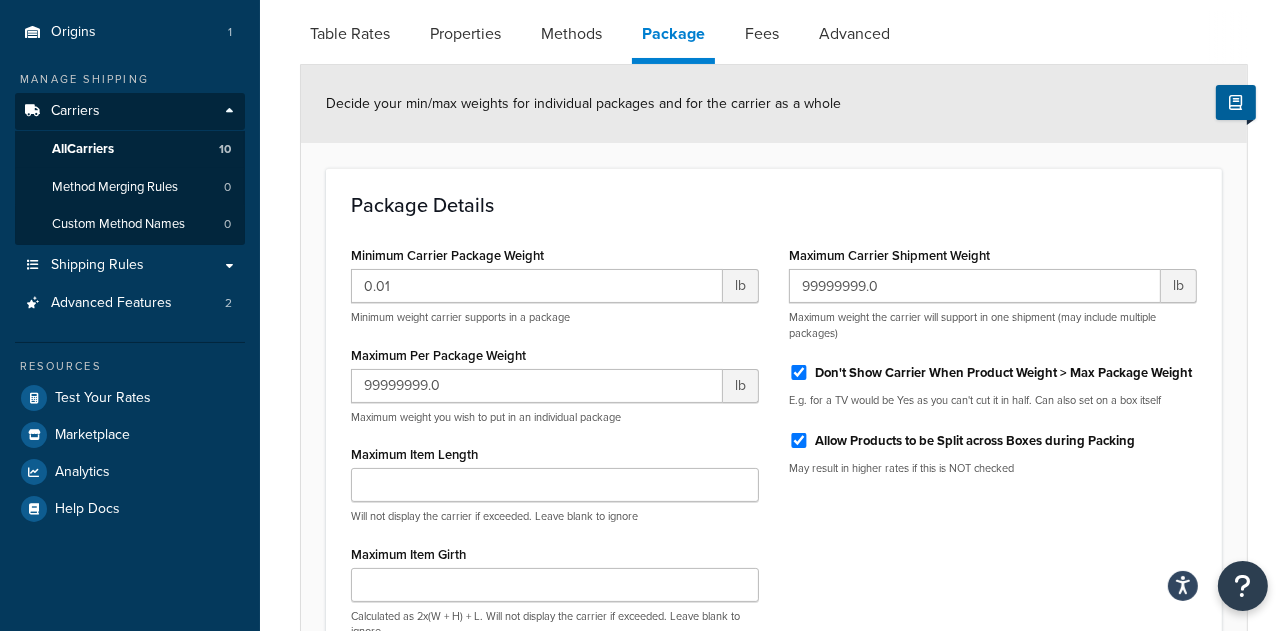 scroll, scrollTop: 0, scrollLeft: 0, axis: both 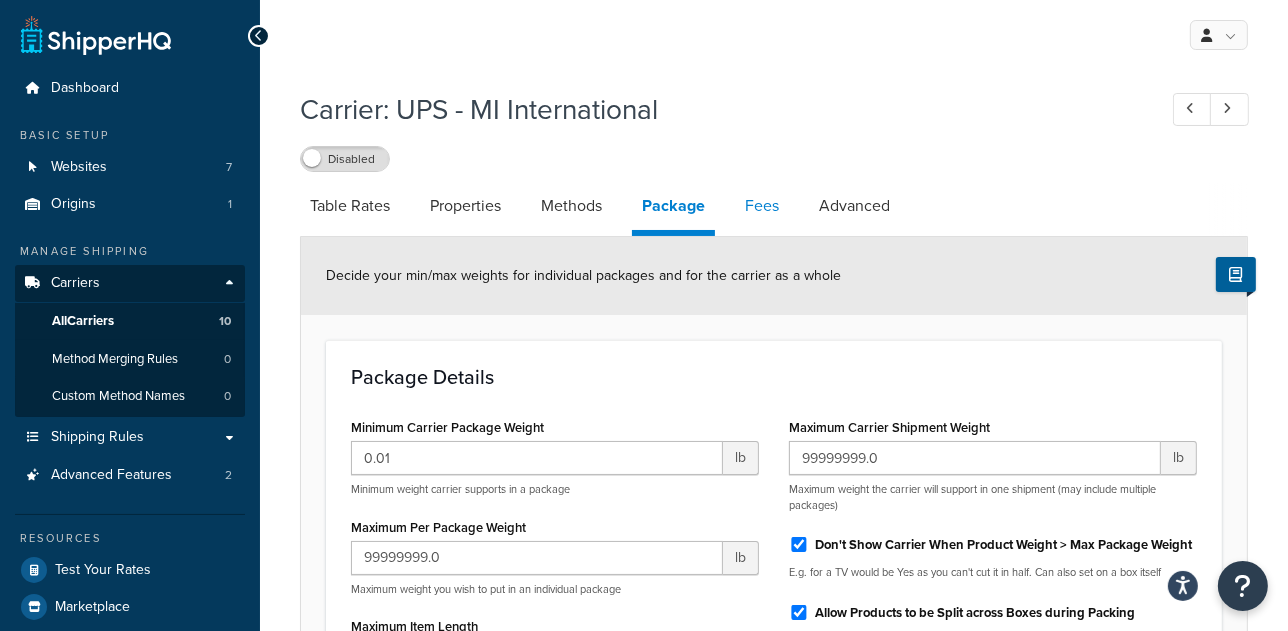click on "Fees" at bounding box center (762, 206) 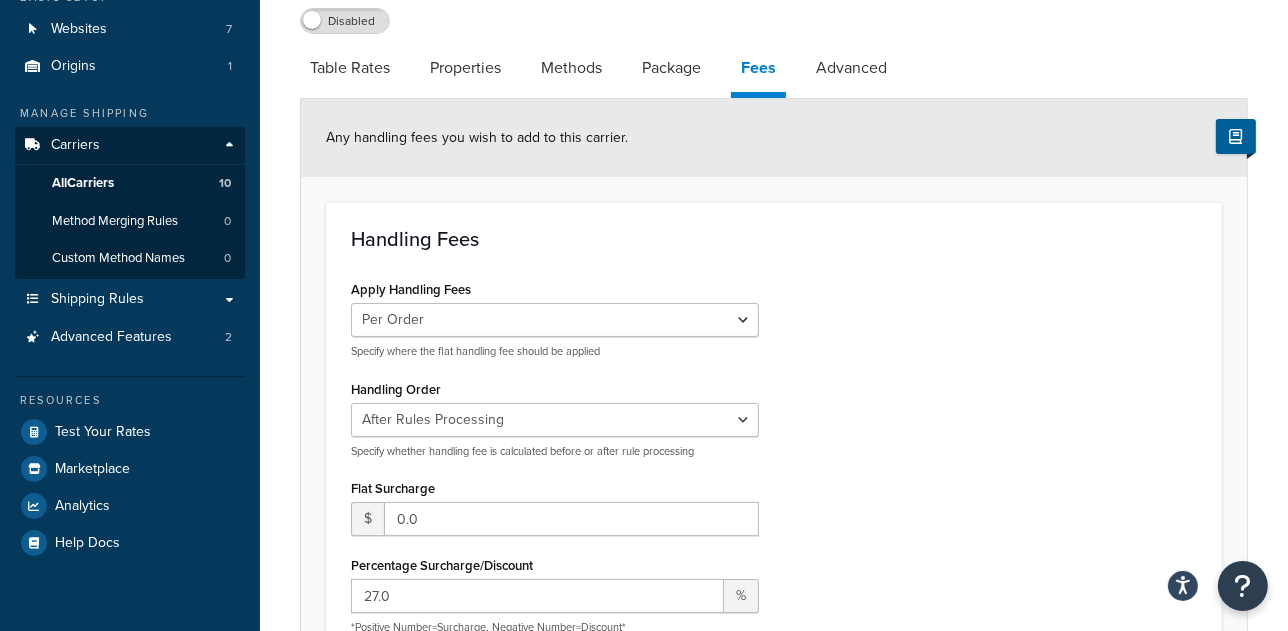 scroll, scrollTop: 110, scrollLeft: 0, axis: vertical 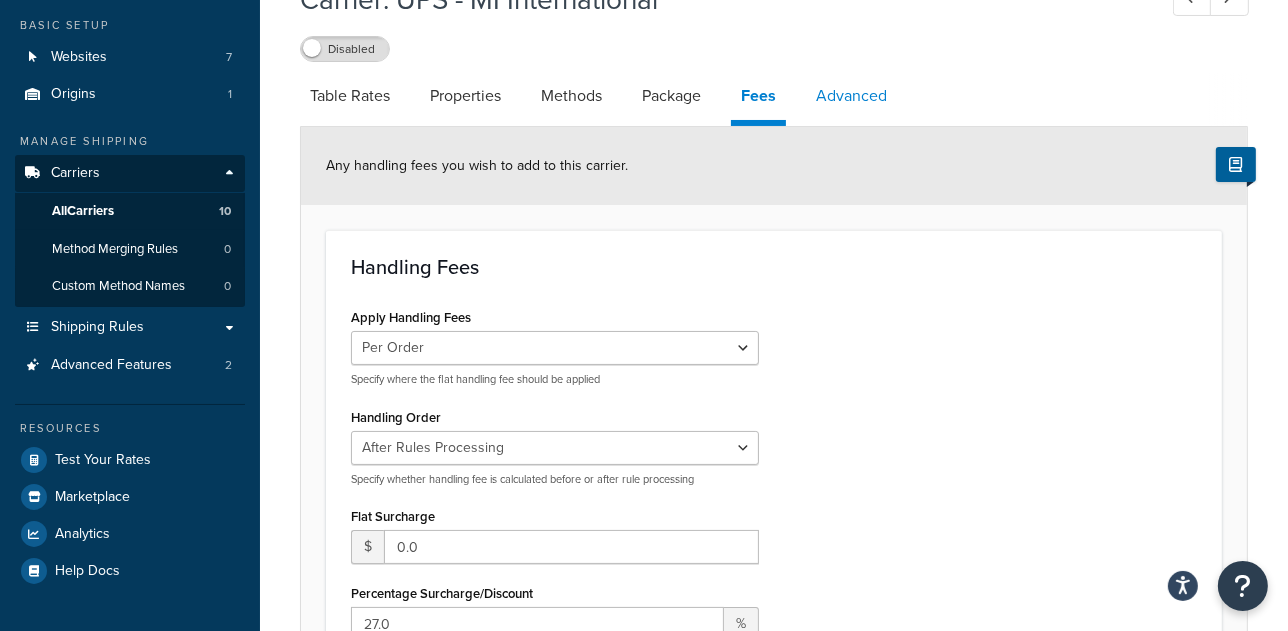 click on "Advanced" at bounding box center (851, 96) 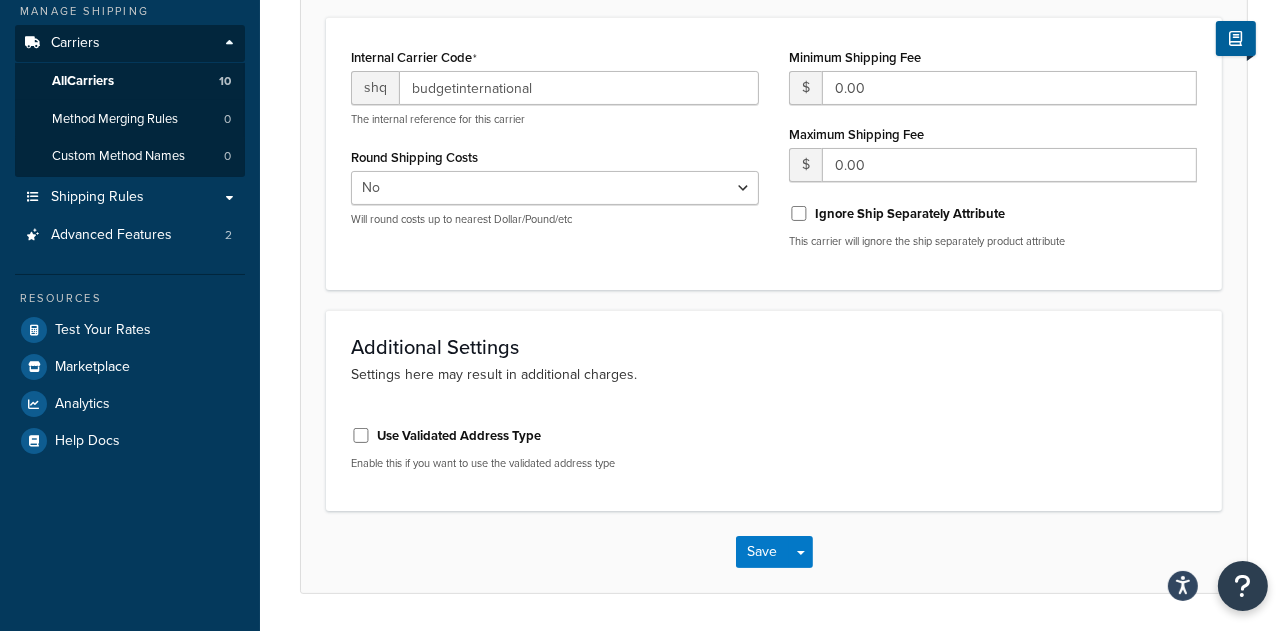 scroll, scrollTop: 236, scrollLeft: 0, axis: vertical 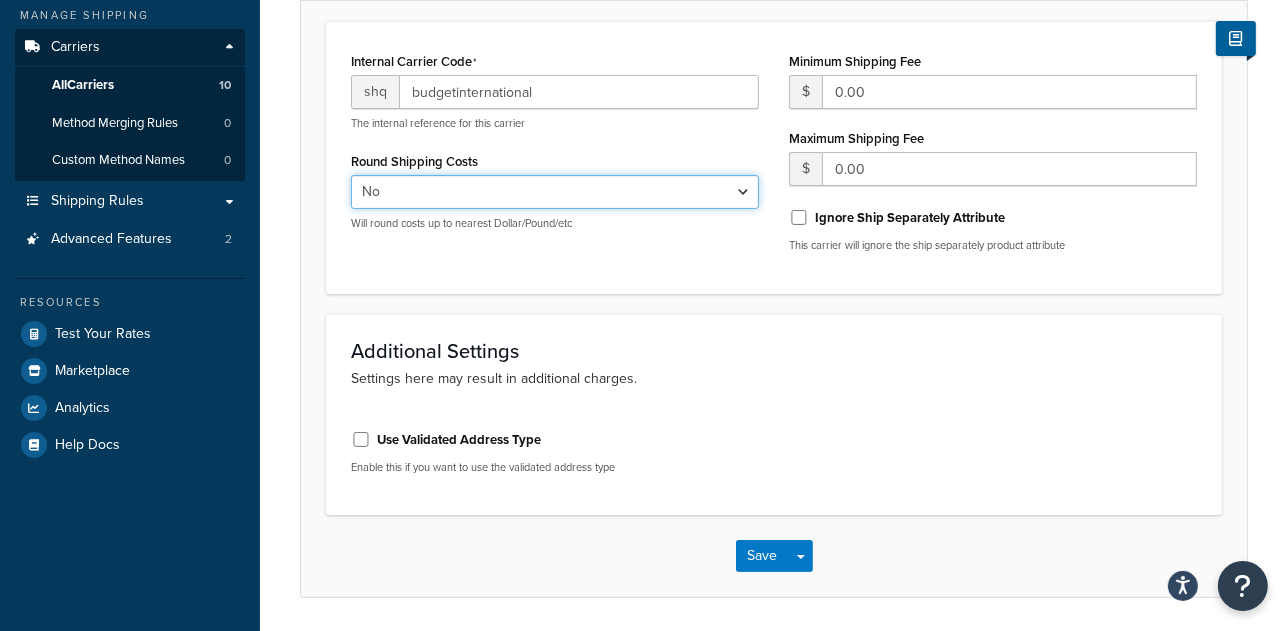 click on "Yes No" at bounding box center (555, 192) 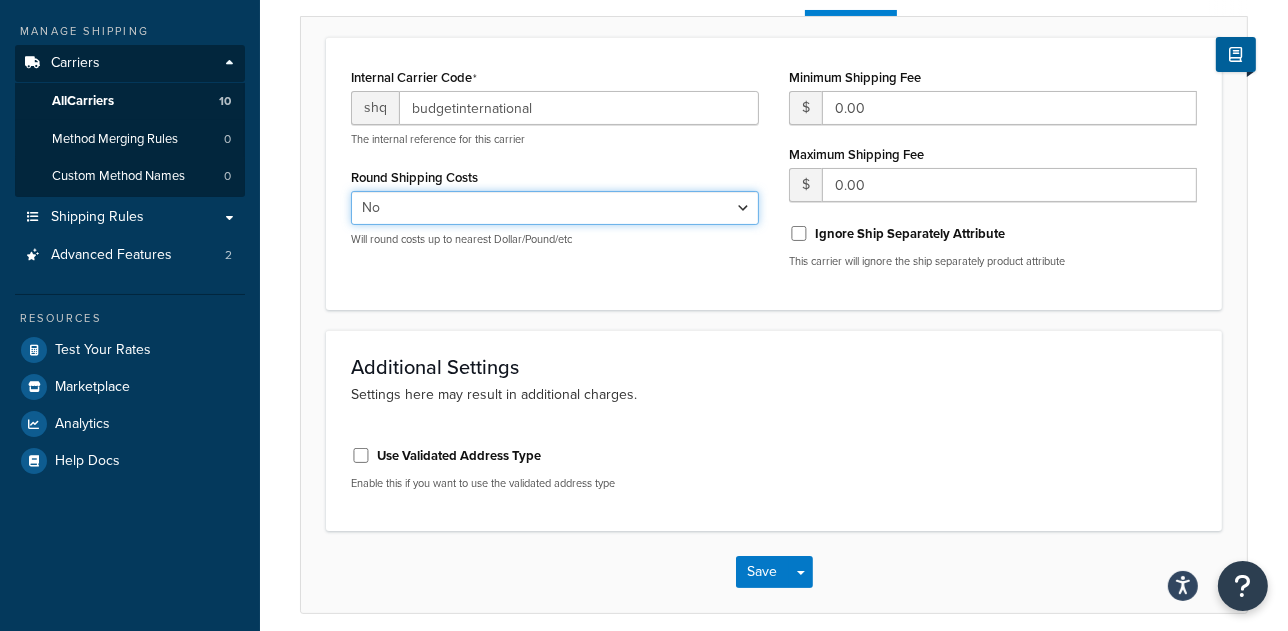 scroll, scrollTop: 211, scrollLeft: 0, axis: vertical 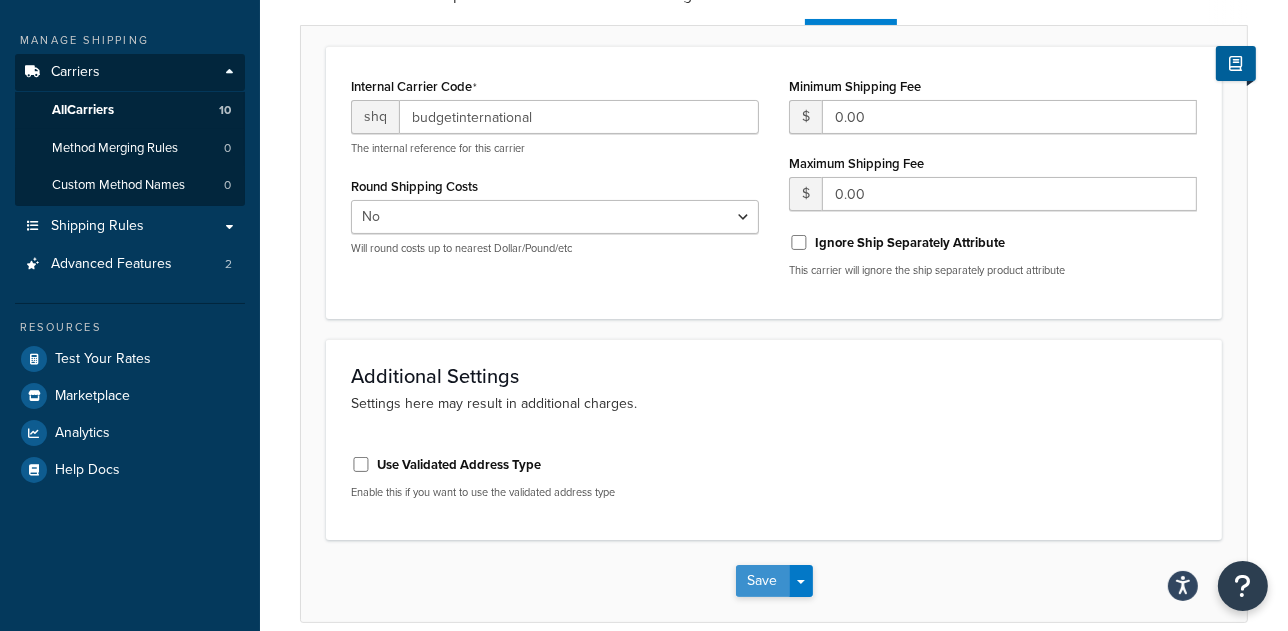 click on "Save" at bounding box center [763, 581] 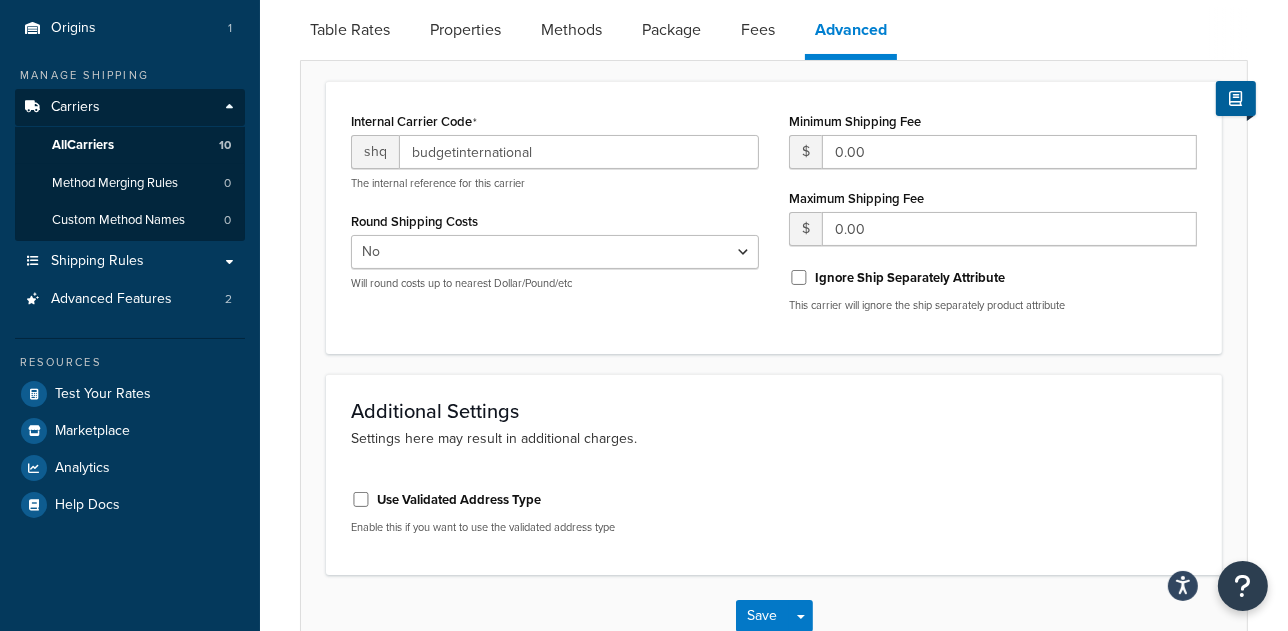 scroll, scrollTop: 255, scrollLeft: 0, axis: vertical 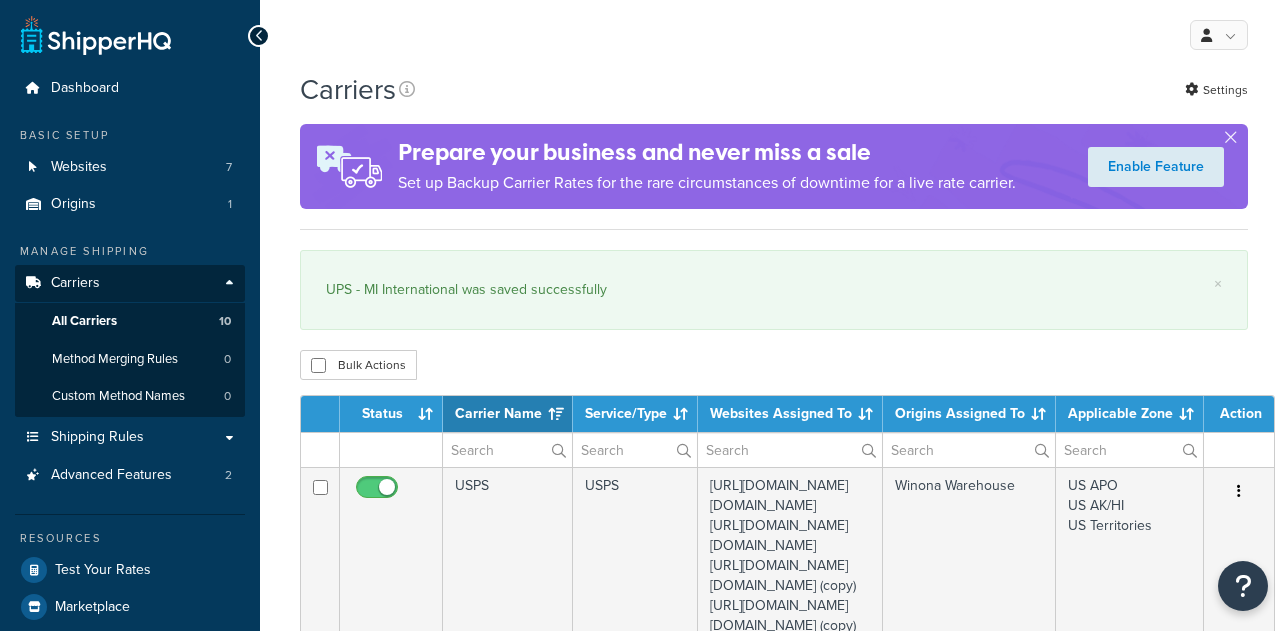 select on "15" 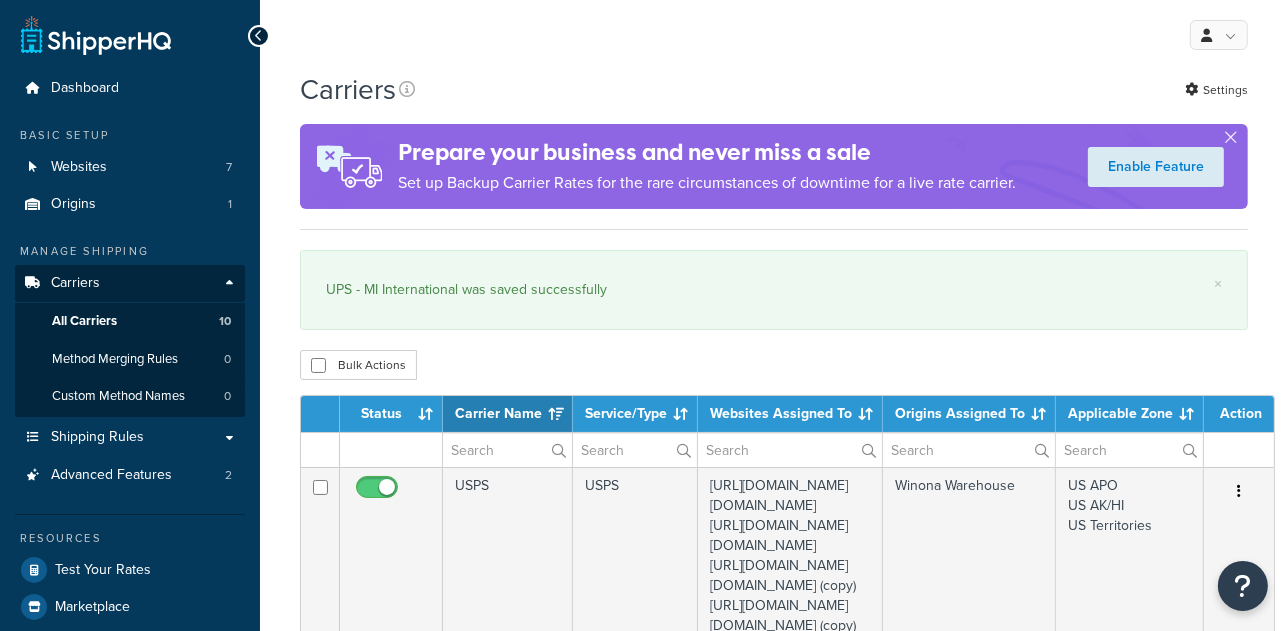 scroll, scrollTop: 0, scrollLeft: 0, axis: both 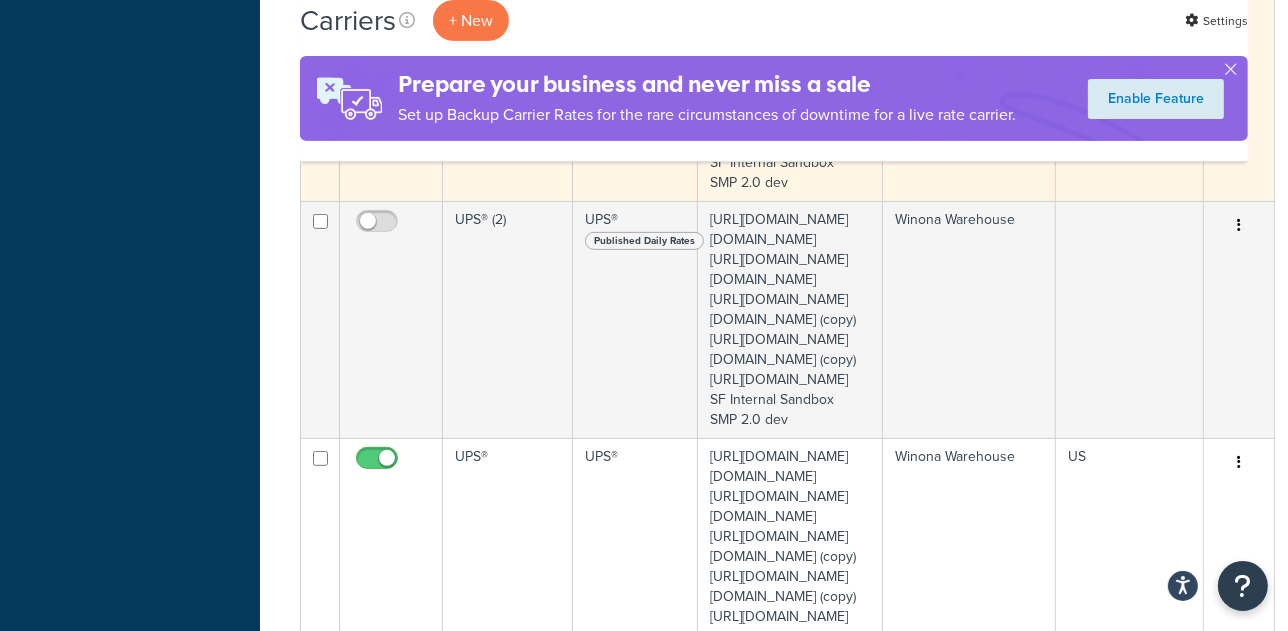 click at bounding box center [1239, -11] 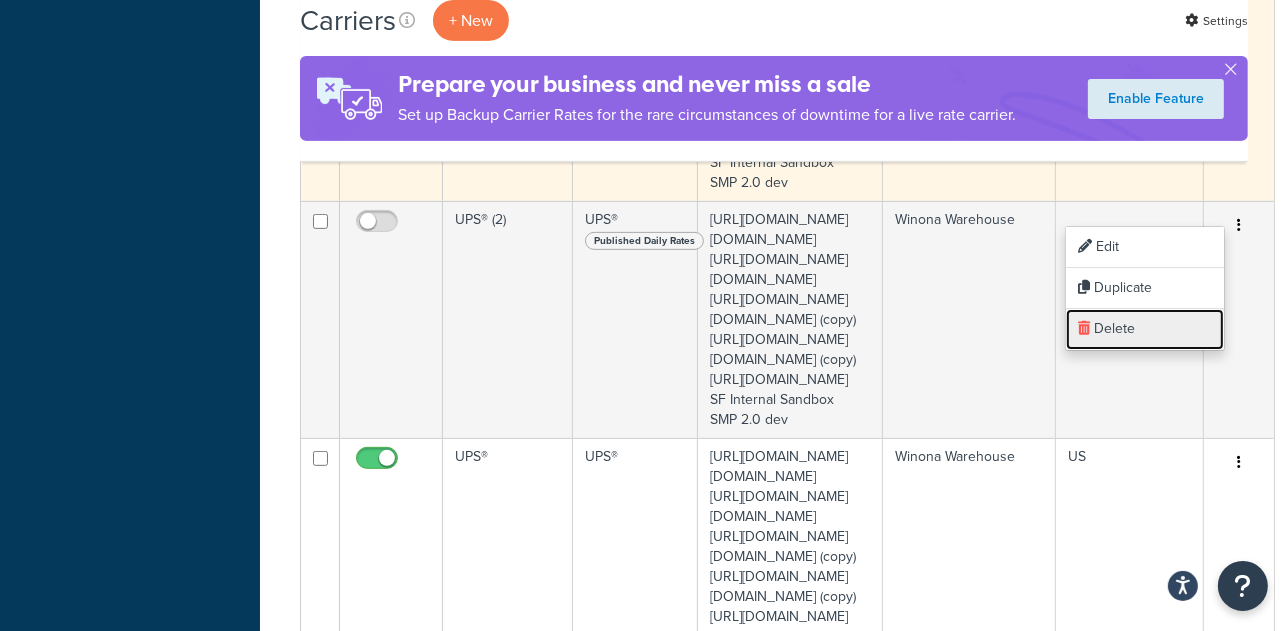 click on "Delete" at bounding box center (1145, 329) 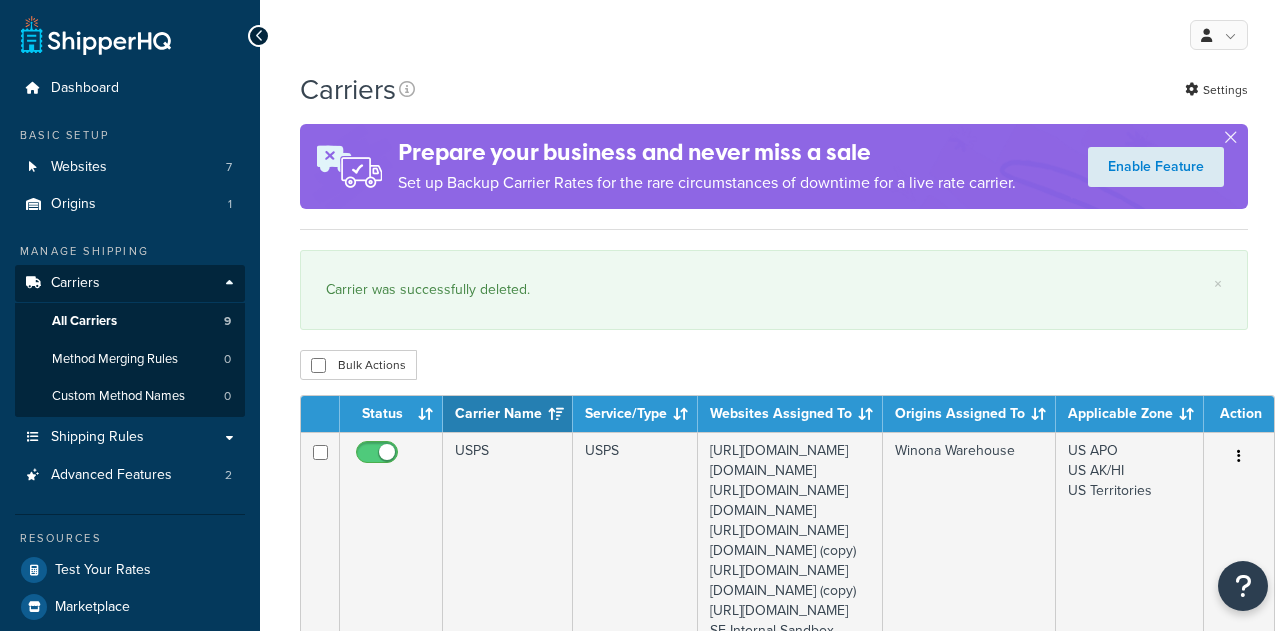 scroll, scrollTop: 0, scrollLeft: 0, axis: both 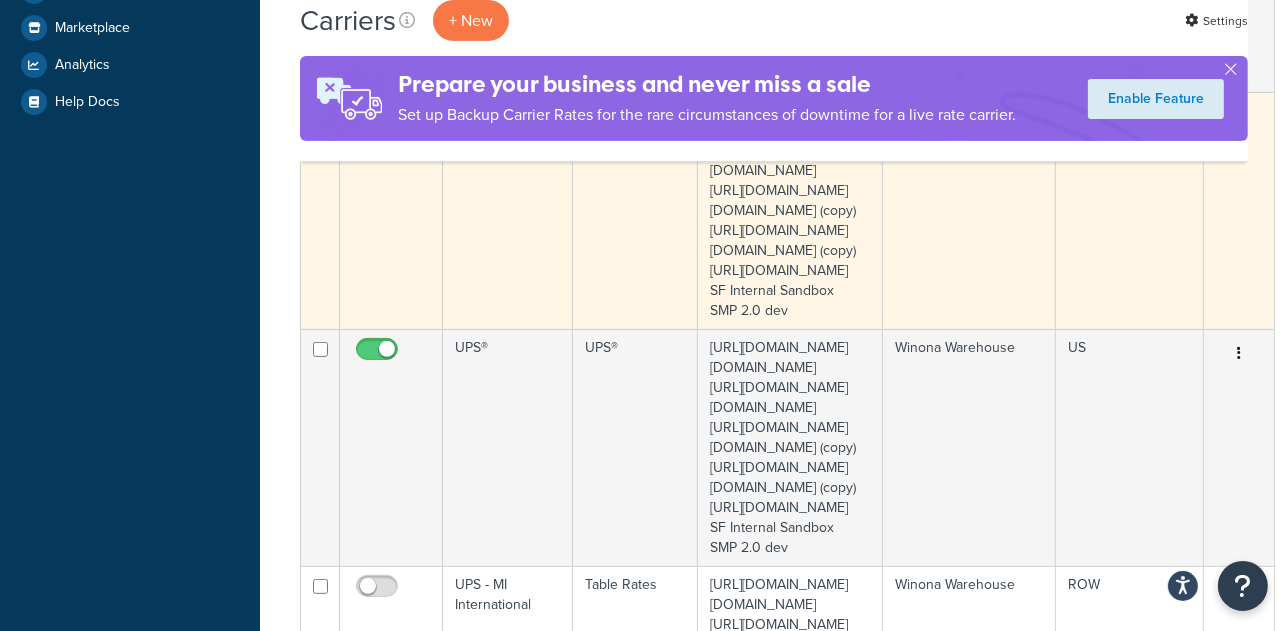 click at bounding box center (1239, 117) 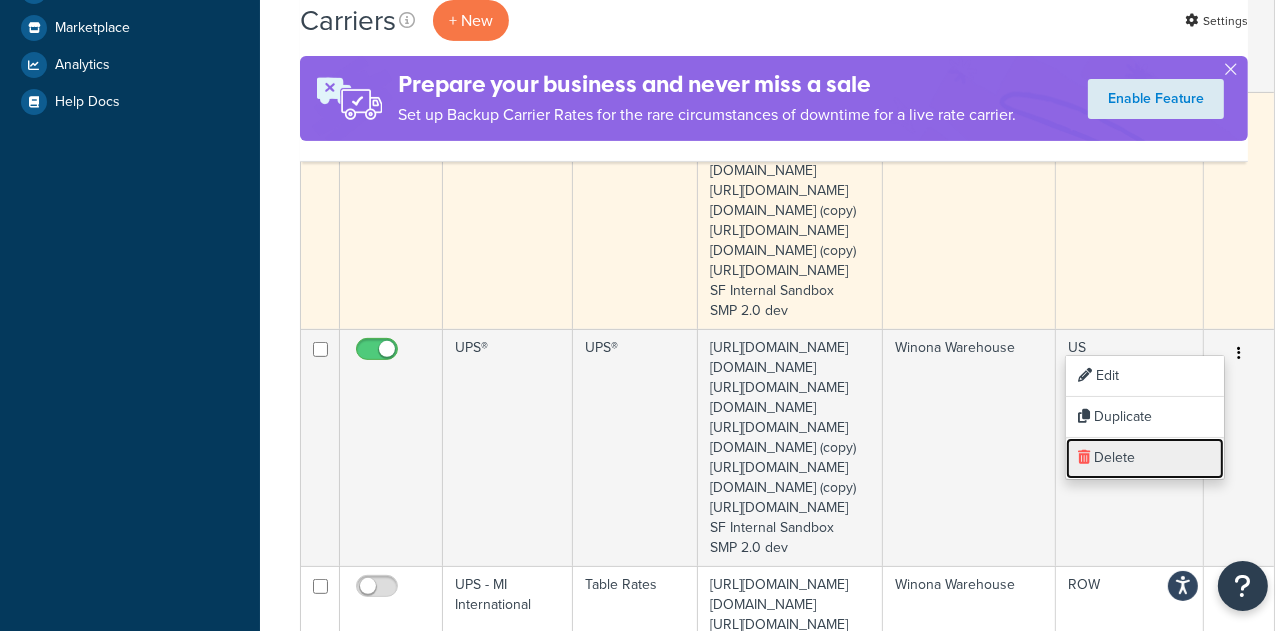 click on "Delete" at bounding box center (1145, 458) 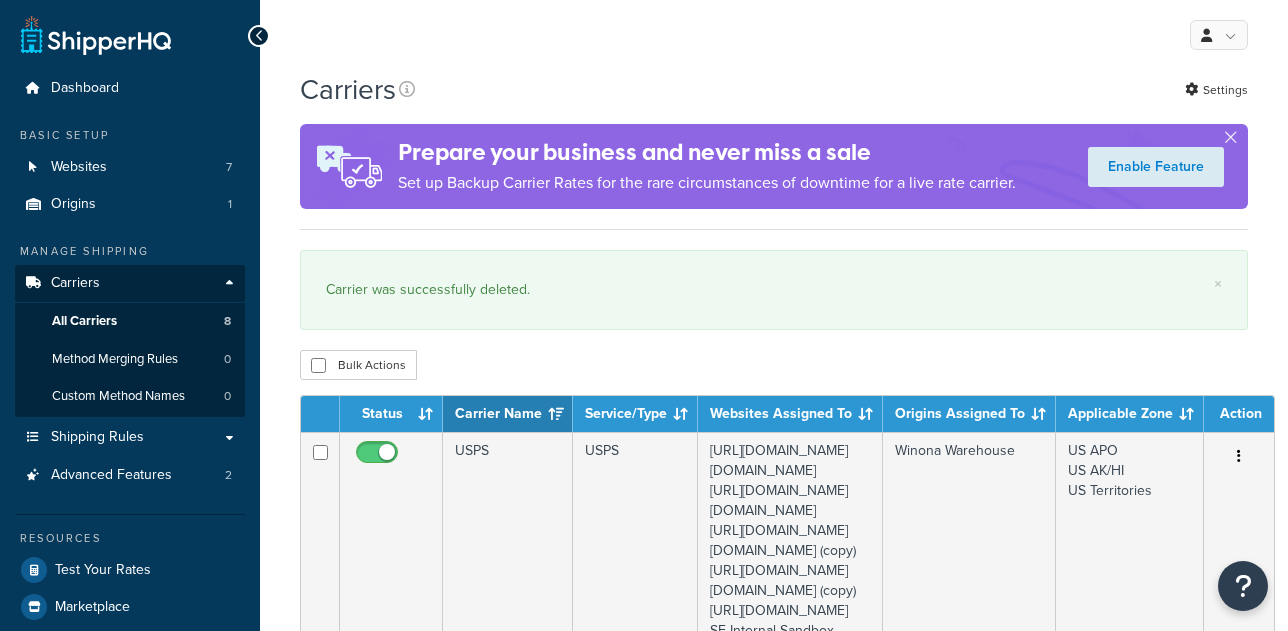 scroll, scrollTop: 0, scrollLeft: 0, axis: both 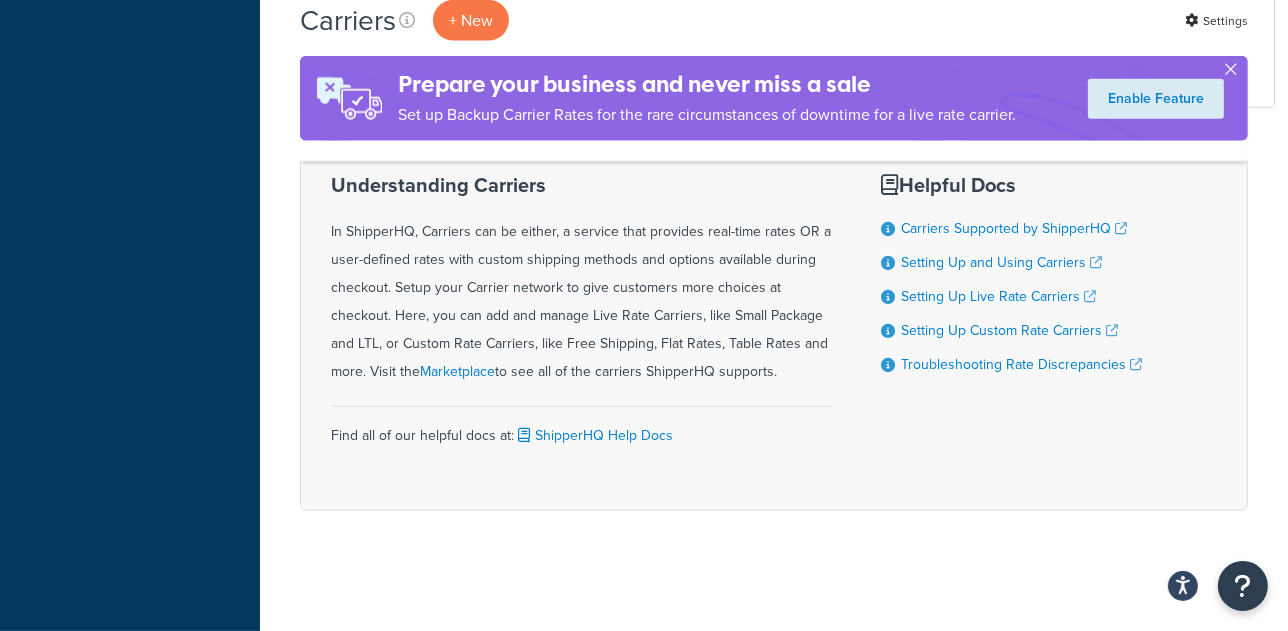 click at bounding box center (1230, 73) 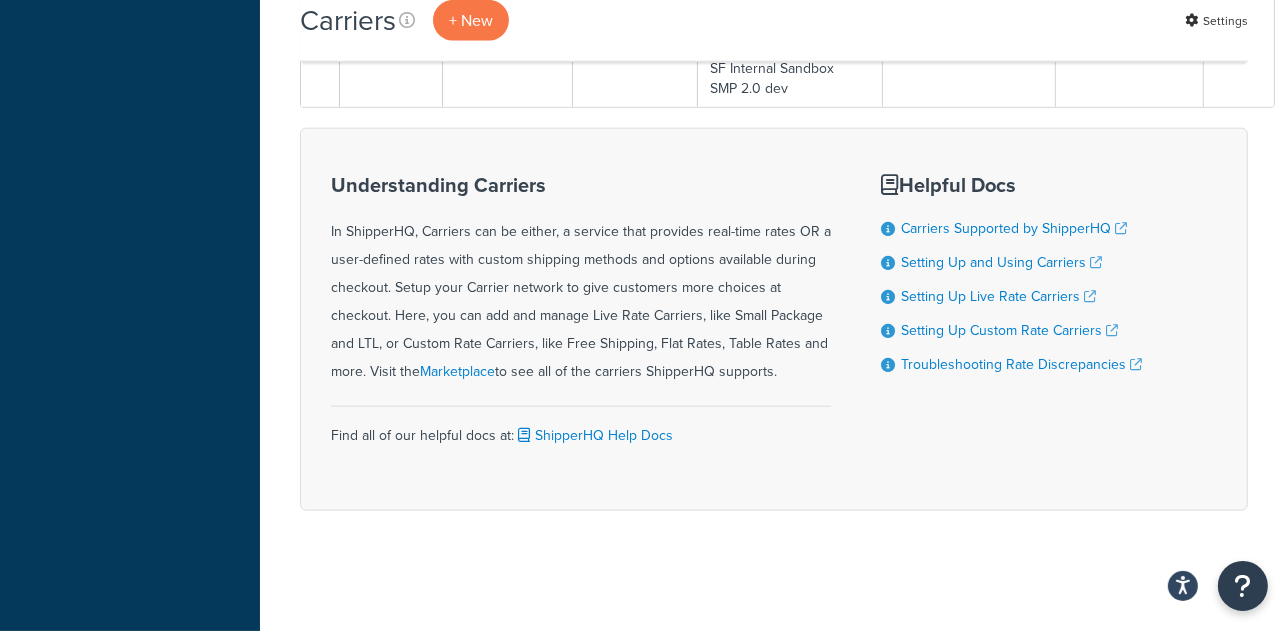scroll, scrollTop: 3423, scrollLeft: 0, axis: vertical 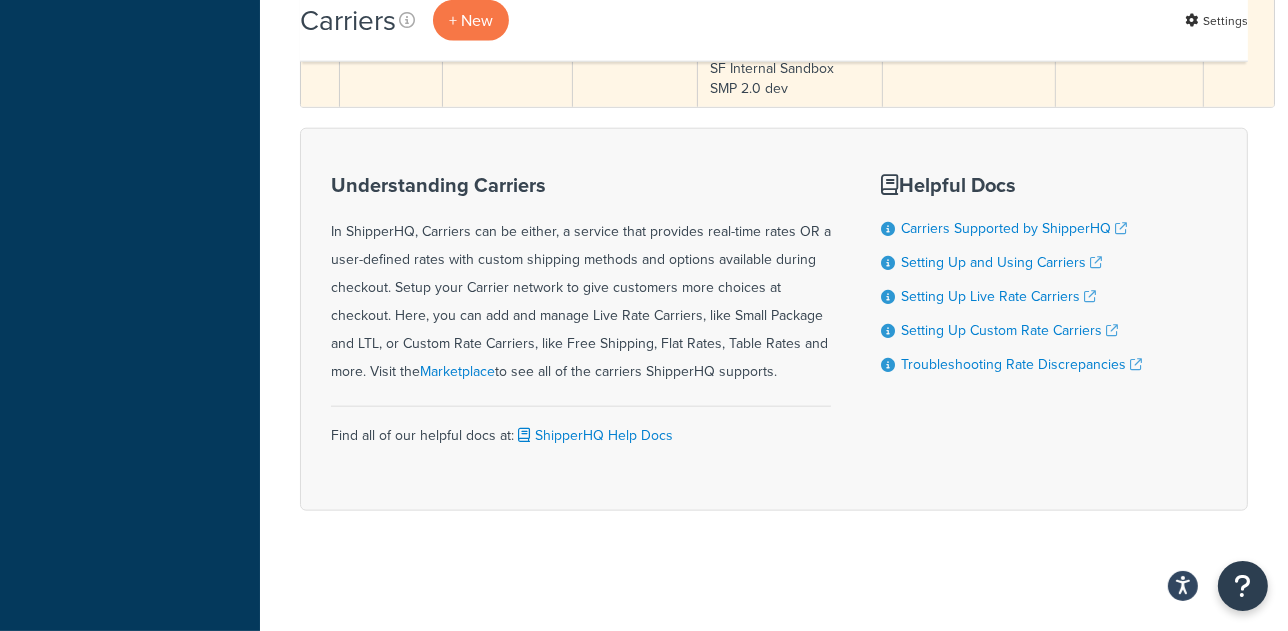 click at bounding box center (1239, -105) 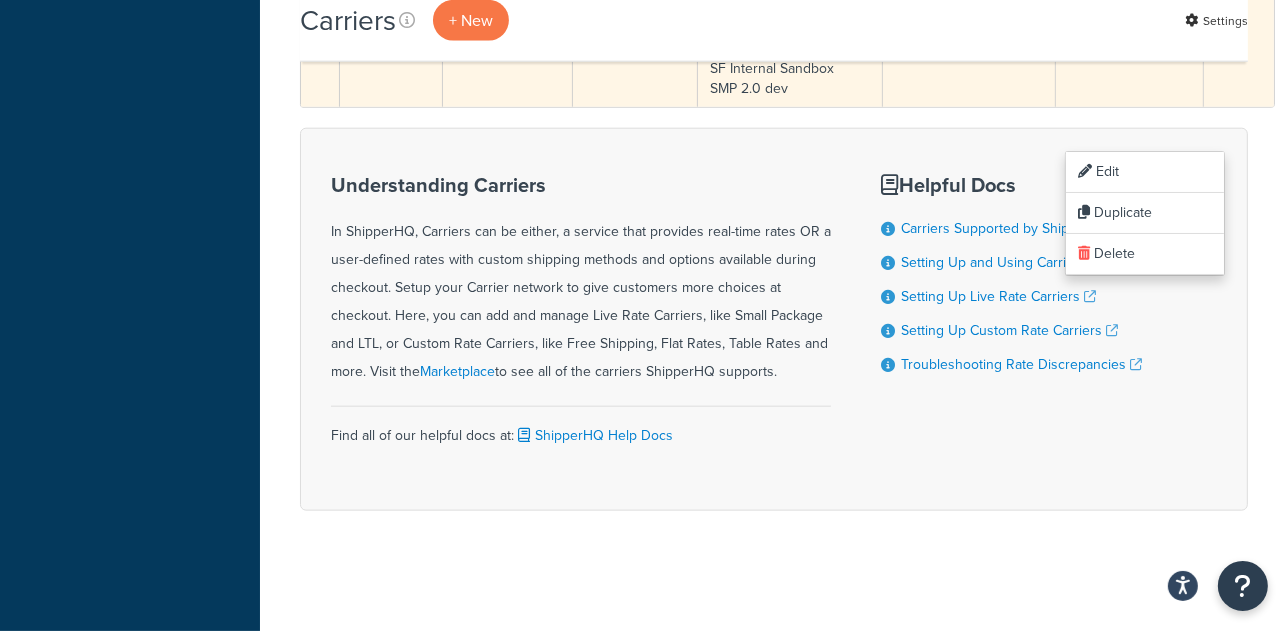click at bounding box center (1239, -105) 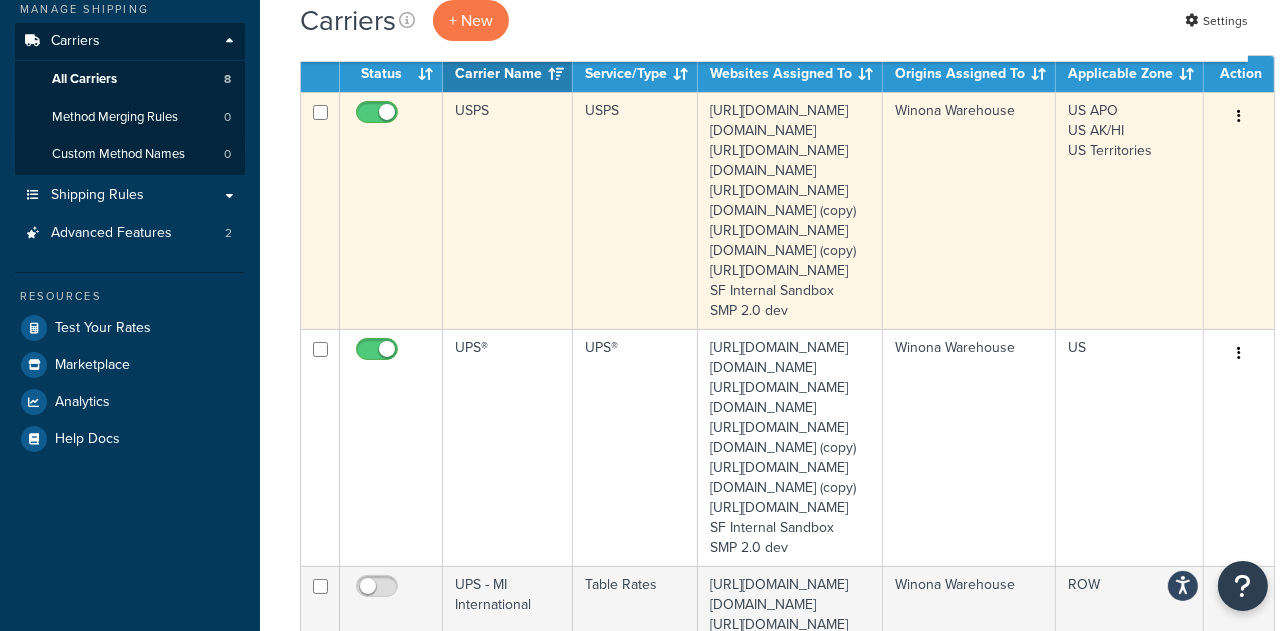 scroll, scrollTop: 241, scrollLeft: 0, axis: vertical 